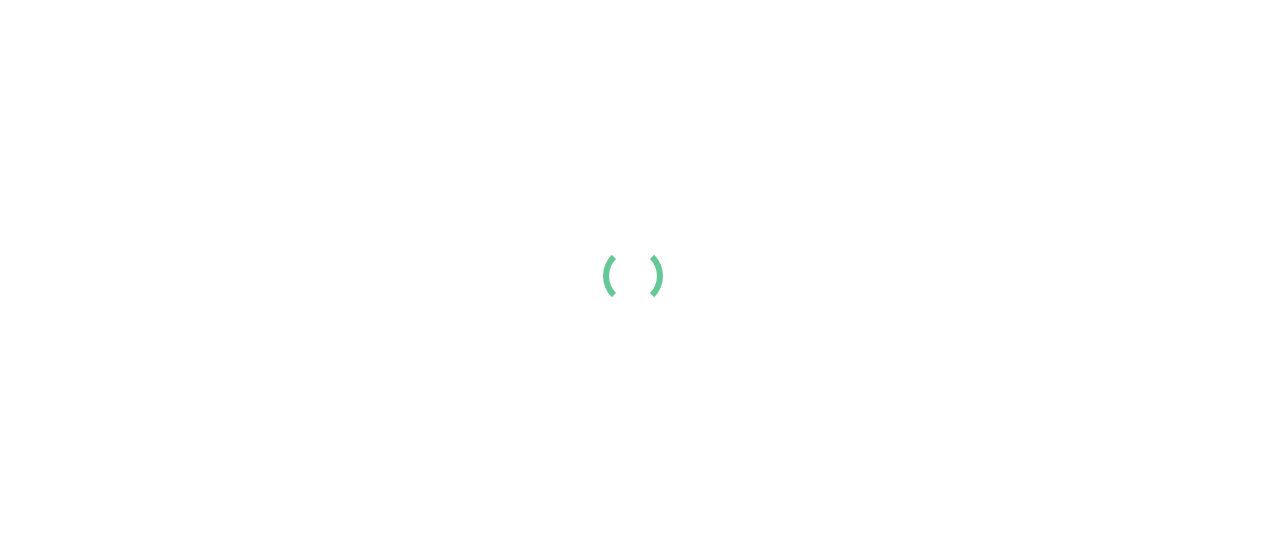 scroll, scrollTop: 0, scrollLeft: 0, axis: both 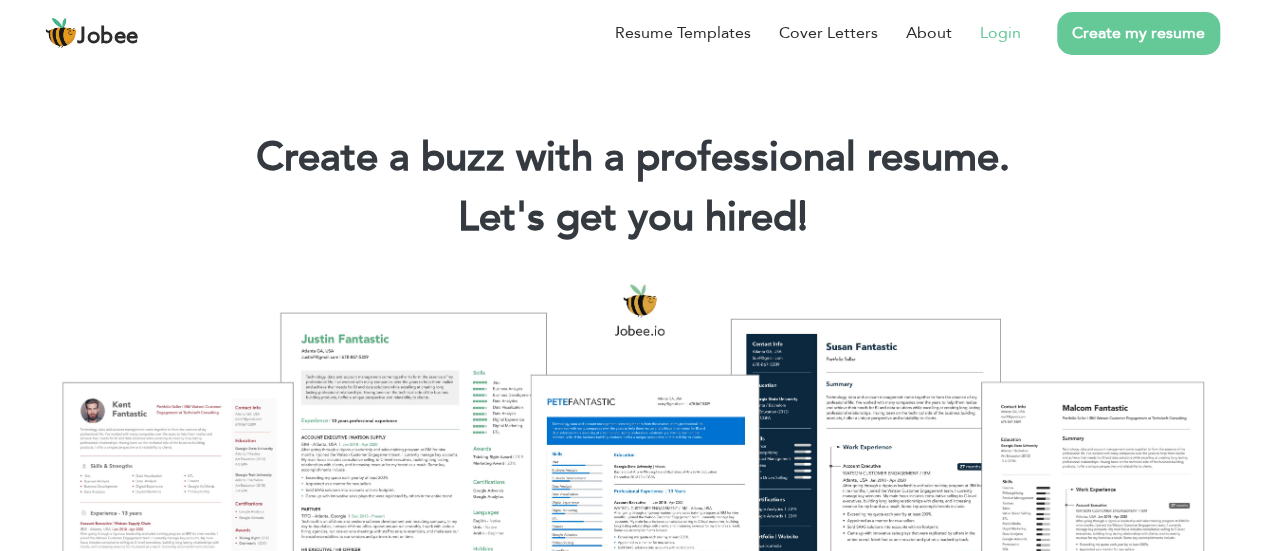click on "Login" at bounding box center (986, 33) 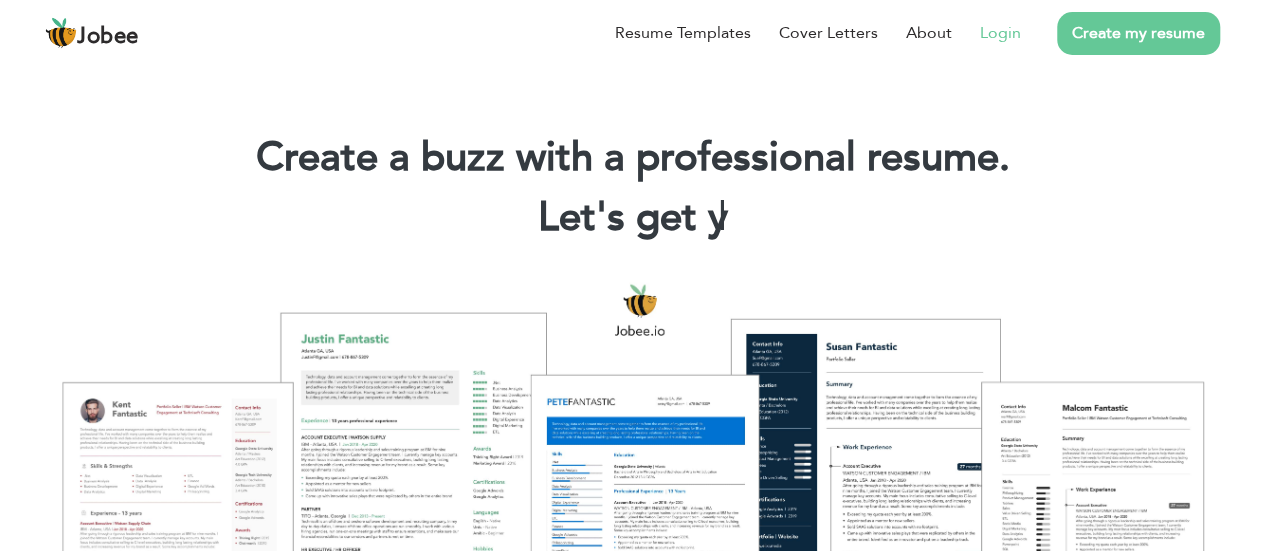 click on "Login" at bounding box center (1000, 33) 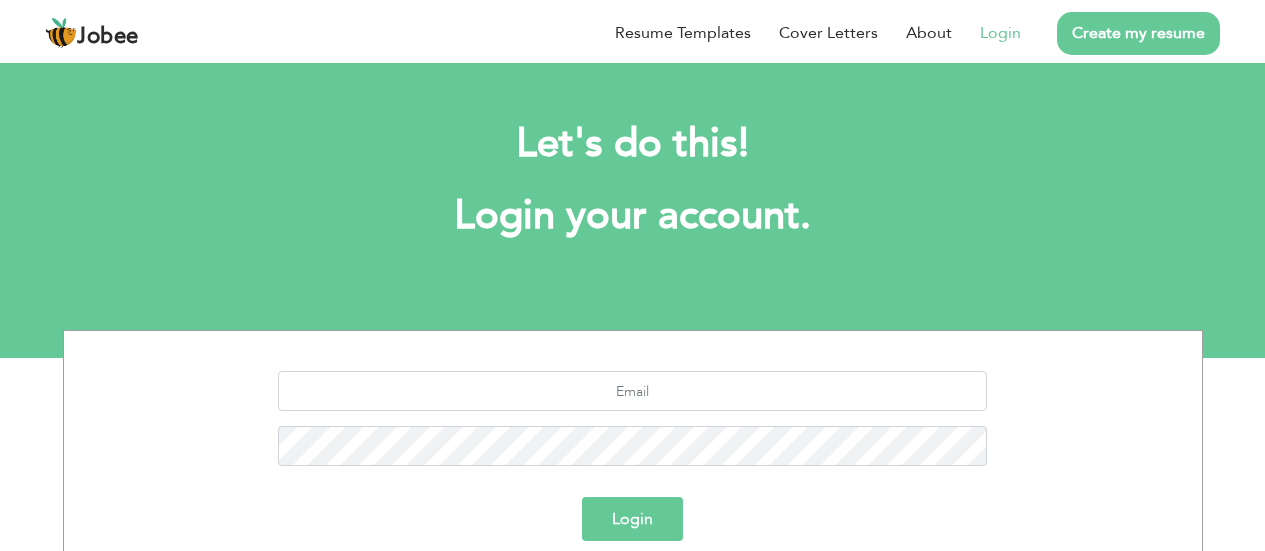 scroll, scrollTop: 0, scrollLeft: 0, axis: both 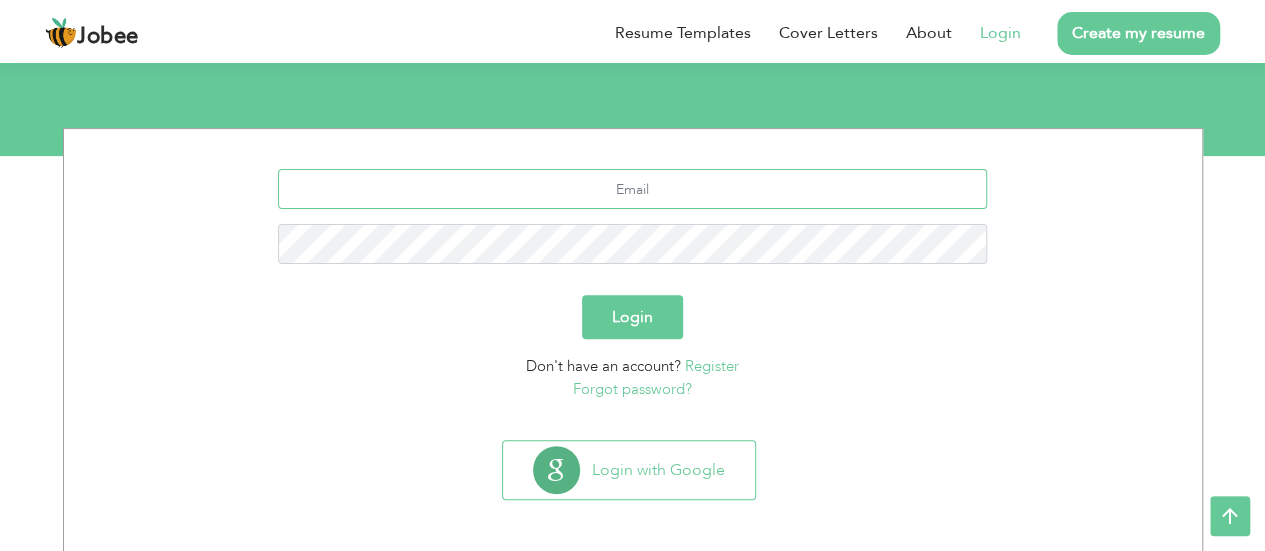 click at bounding box center [632, 189] 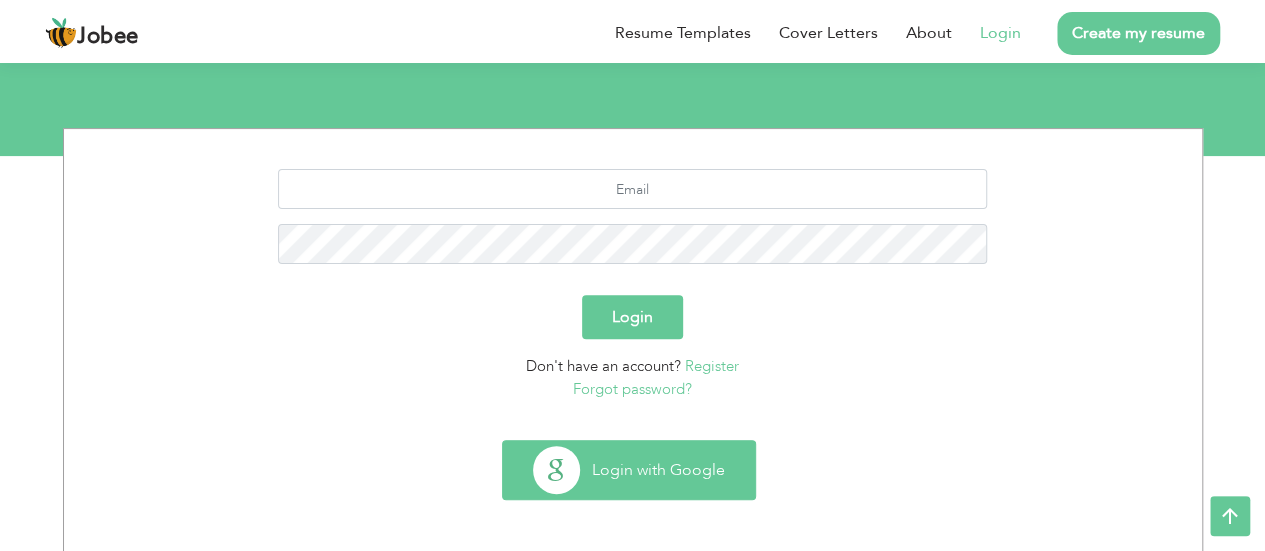 click on "Login with Google" at bounding box center (629, 470) 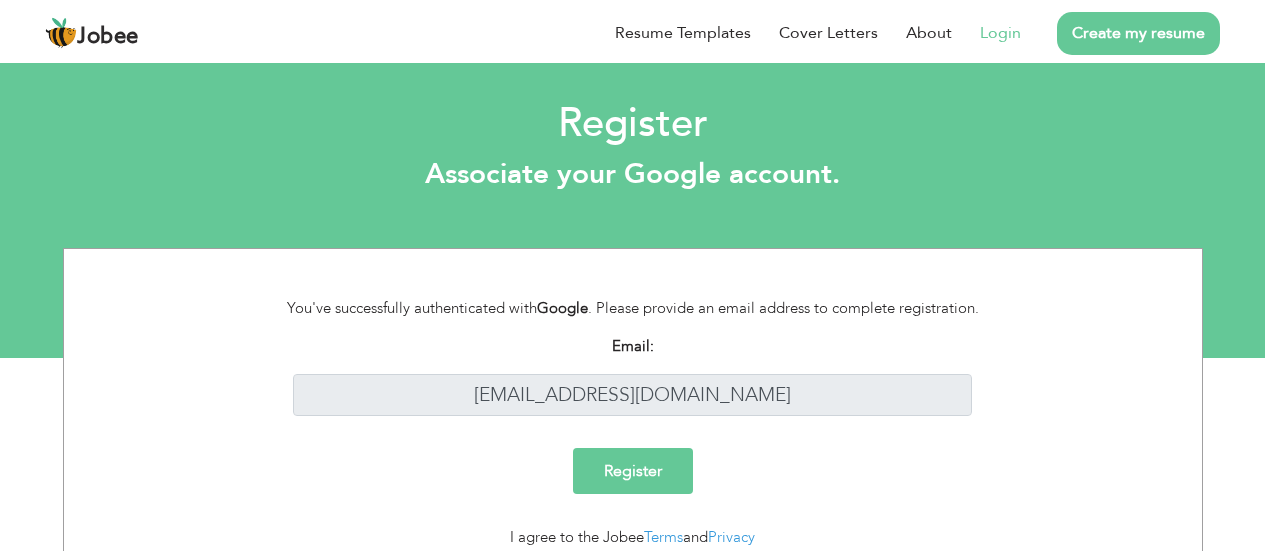scroll, scrollTop: 0, scrollLeft: 0, axis: both 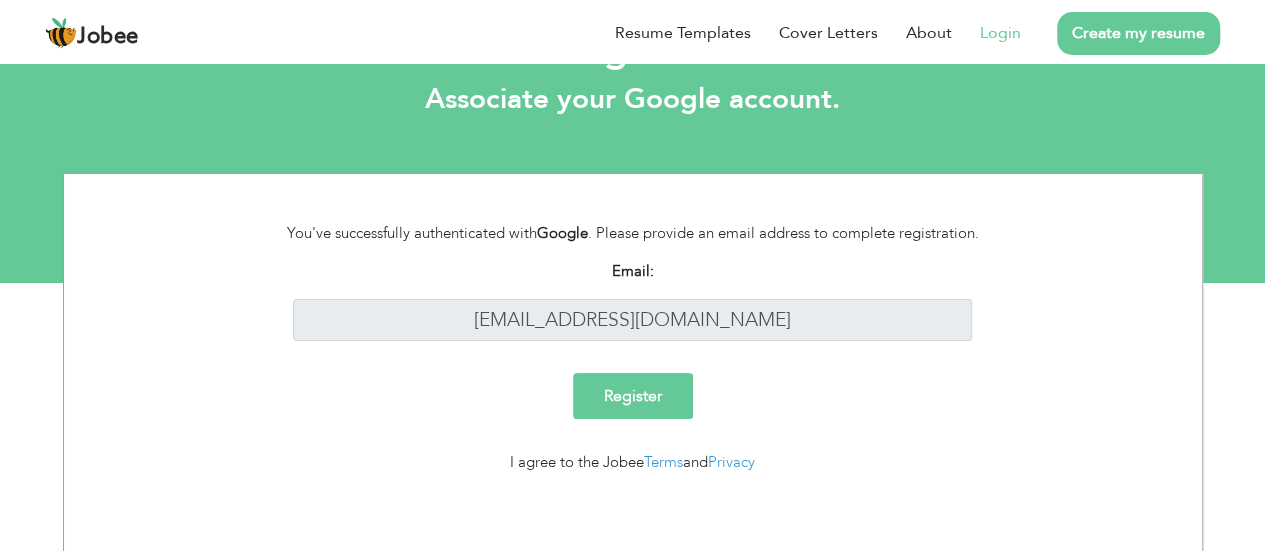 click on "Register" at bounding box center (633, 396) 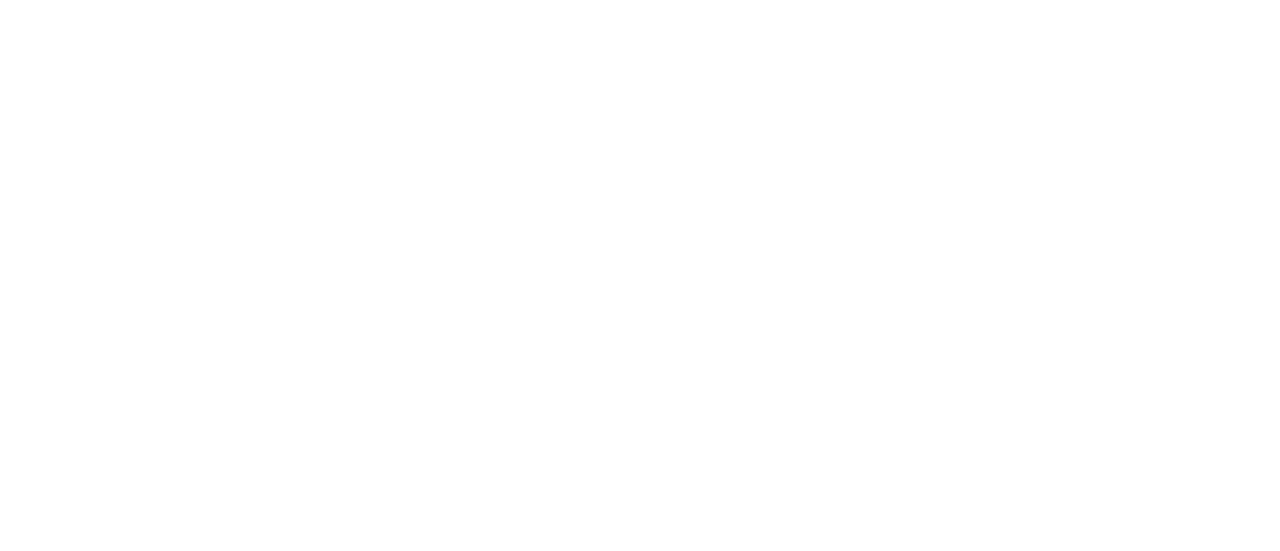 scroll, scrollTop: 0, scrollLeft: 0, axis: both 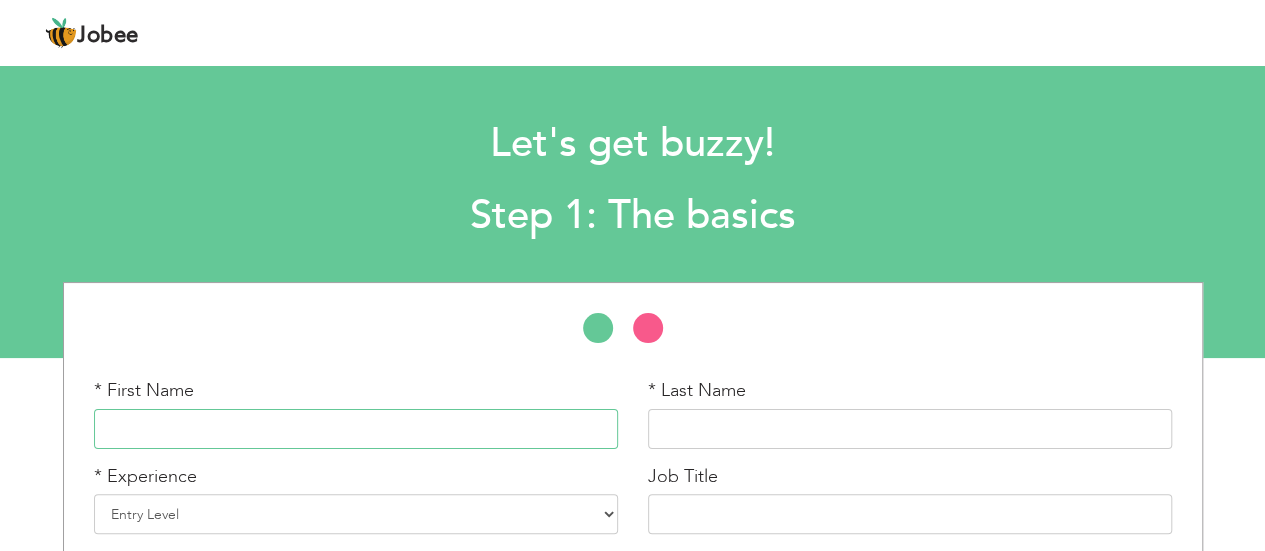 click at bounding box center [356, 429] 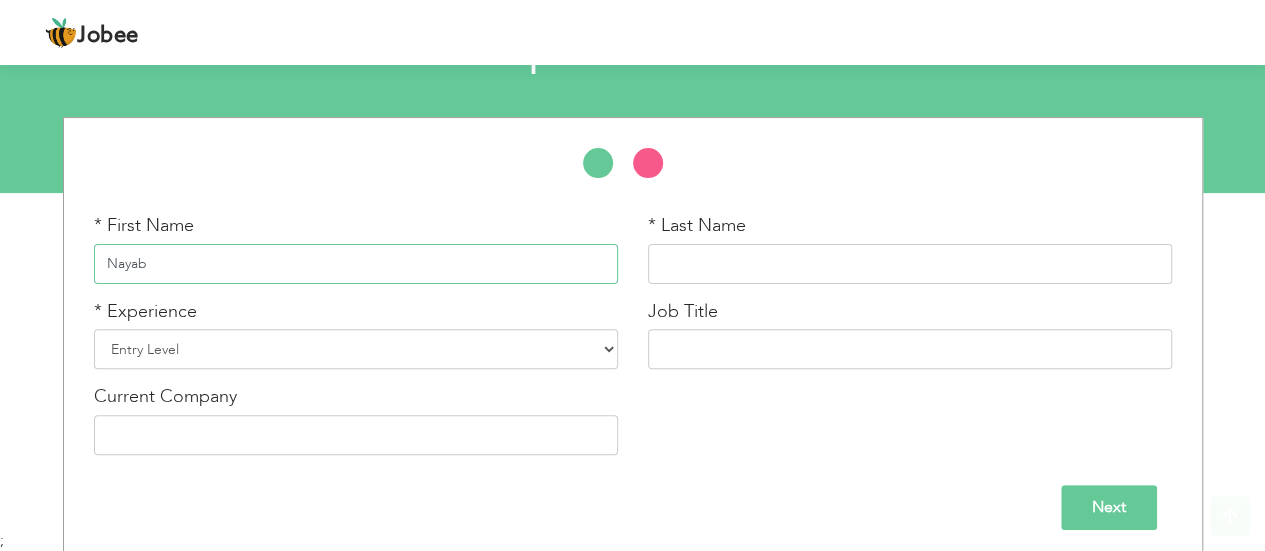 scroll, scrollTop: 173, scrollLeft: 0, axis: vertical 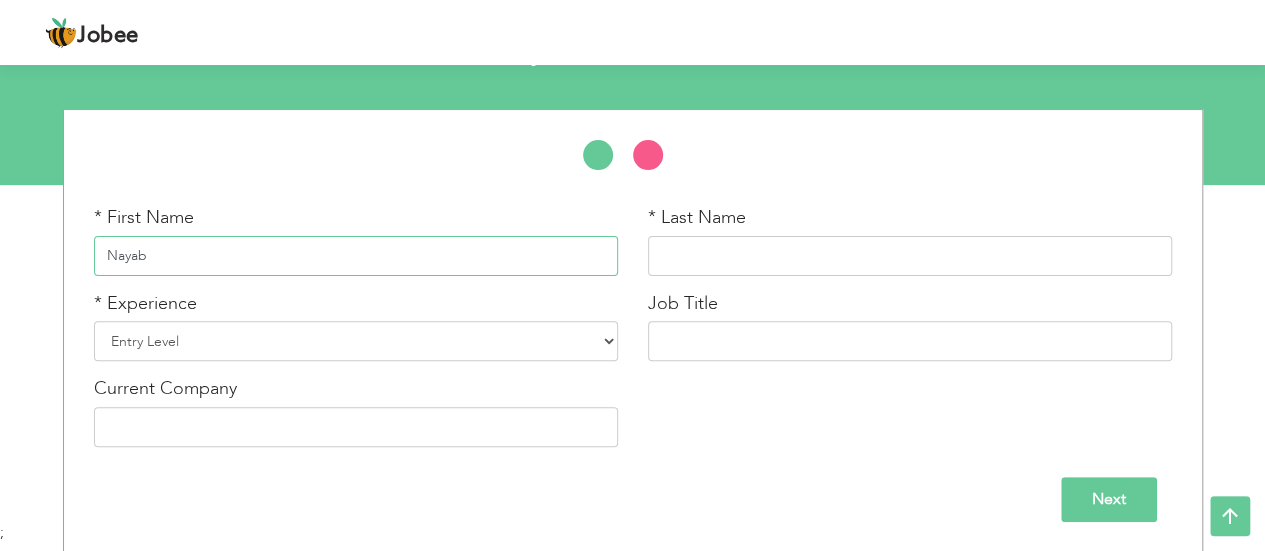 type on "Nayab" 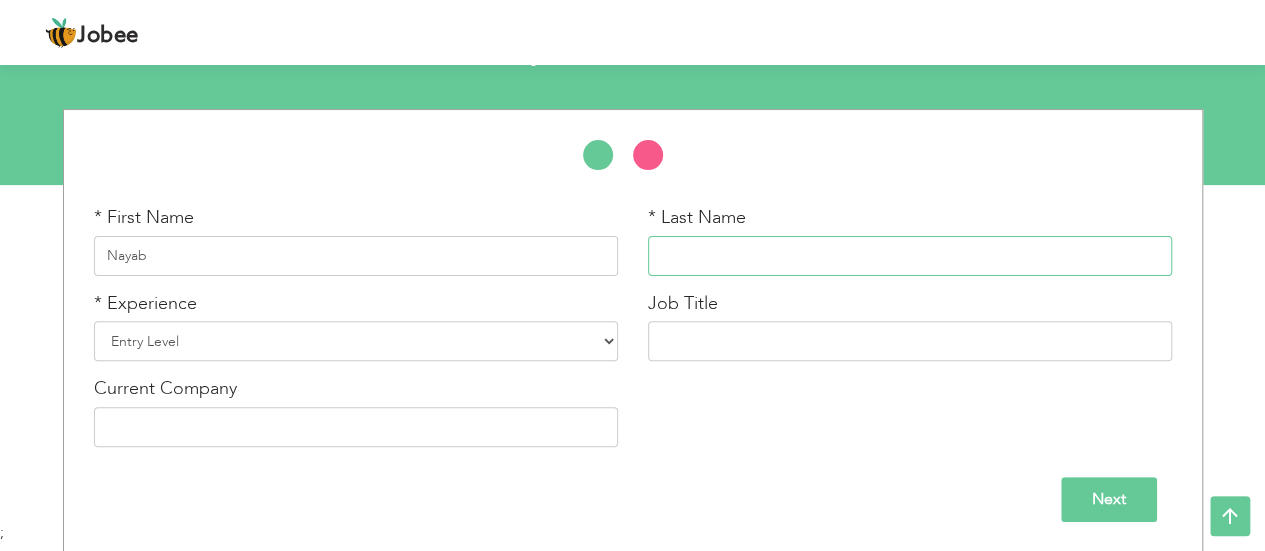 click at bounding box center [910, 256] 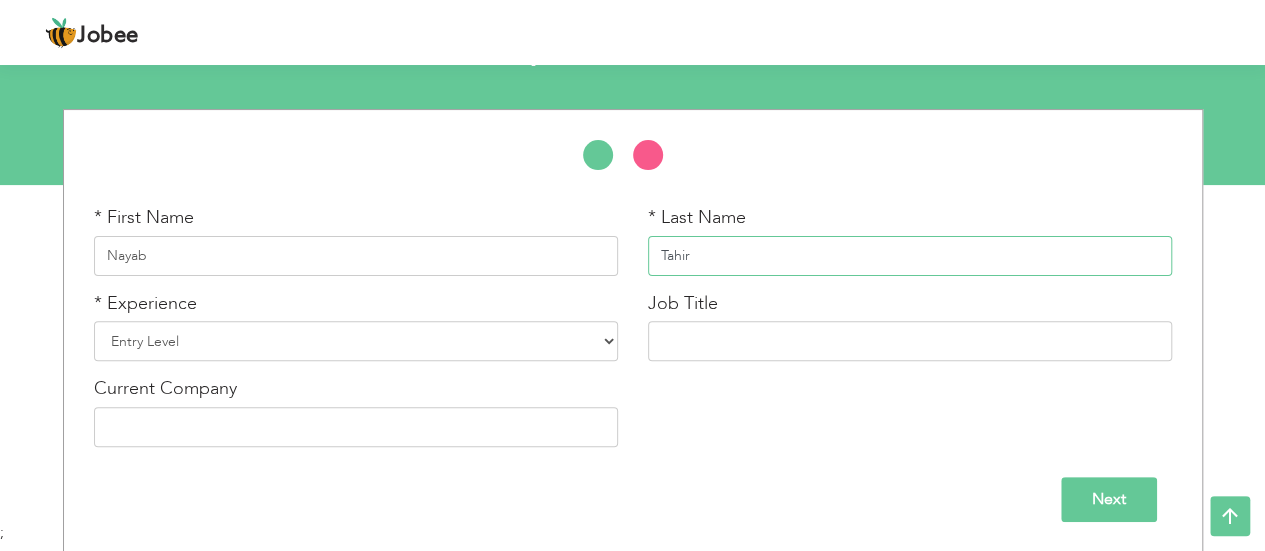 type on "Tahir" 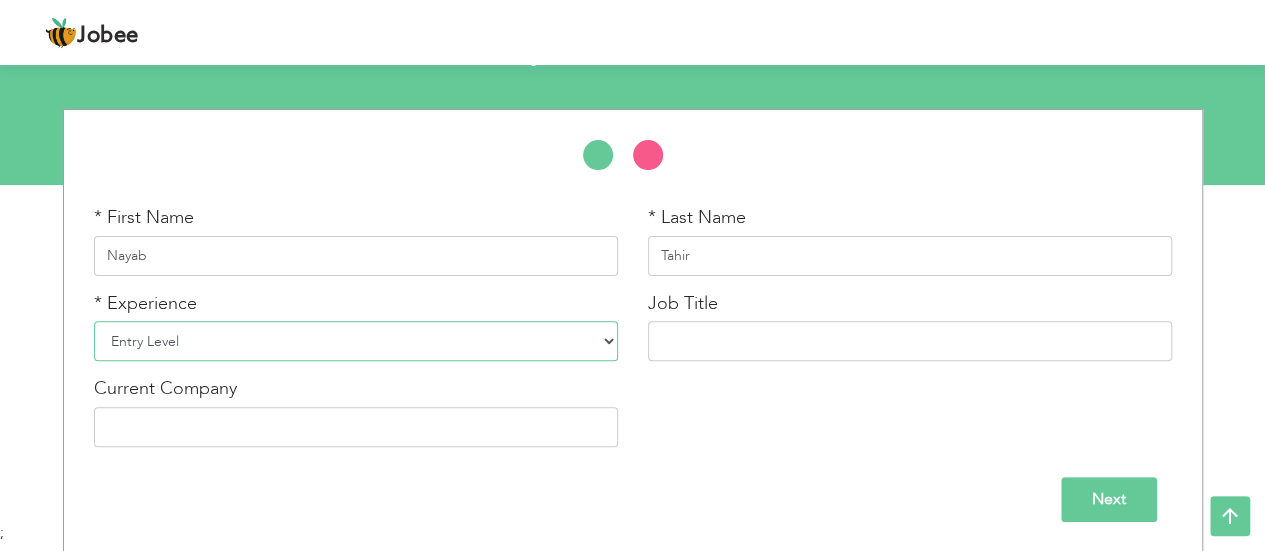 click on "Entry Level
Less than 1 Year
1 Year
2 Years
3 Years
4 Years
5 Years
6 Years
7 Years
8 Years
9 Years
10 Years
11 Years
12 Years
13 Years
14 Years
15 Years
16 Years
17 Years
18 Years
19 Years
20 Years
21 Years
22 Years
23 Years
24 Years
25 Years
26 Years
27 Years
28 Years
29 Years
30 Years
31 Years
32 Years
33 Years
34 Years
35 Years
More than 35 Years" at bounding box center [356, 341] 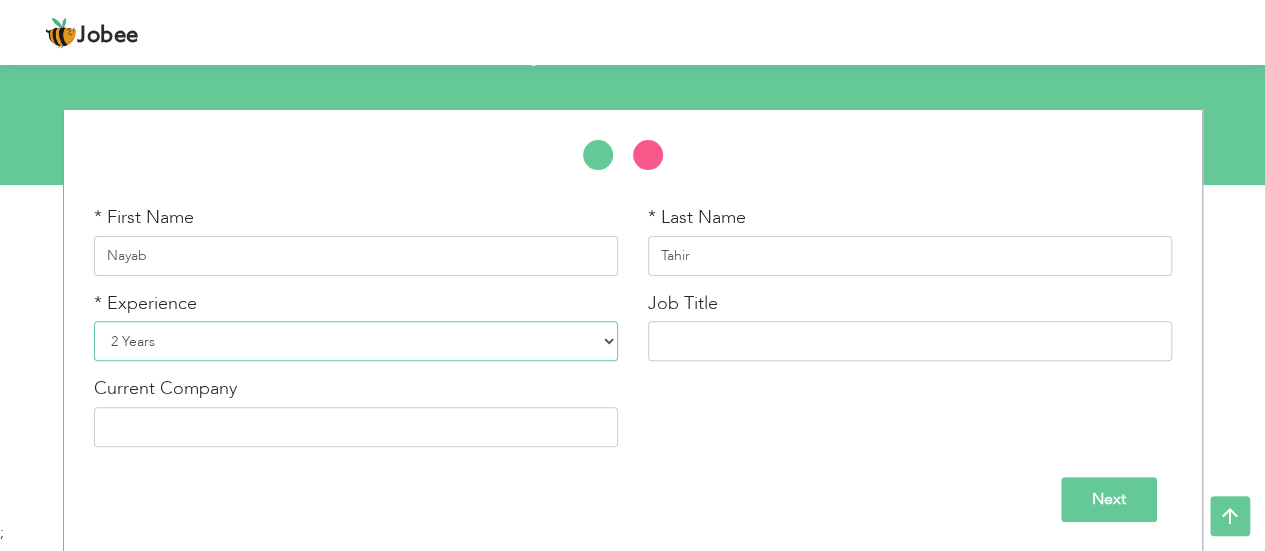 click on "Entry Level
Less than 1 Year
1 Year
2 Years
3 Years
4 Years
5 Years
6 Years
7 Years
8 Years
9 Years
10 Years
11 Years
12 Years
13 Years
14 Years
15 Years
16 Years
17 Years
18 Years
19 Years
20 Years
21 Years
22 Years
23 Years
24 Years
25 Years
26 Years
27 Years
28 Years
29 Years
30 Years
31 Years
32 Years
33 Years
34 Years
35 Years
More than 35 Years" at bounding box center [356, 341] 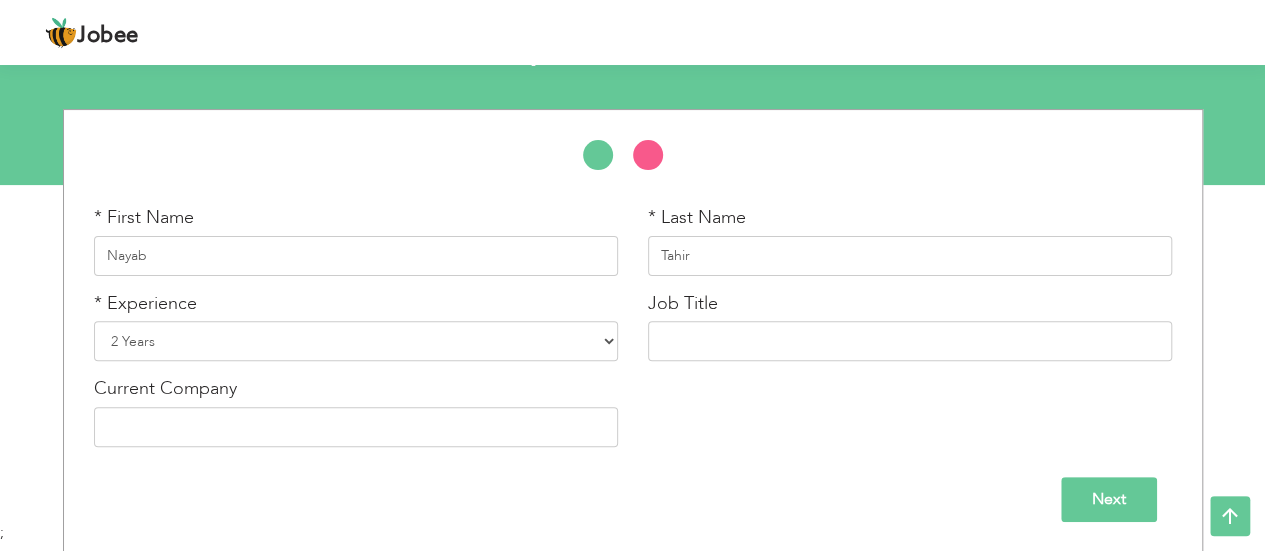 click on "Job Title" at bounding box center (910, 334) 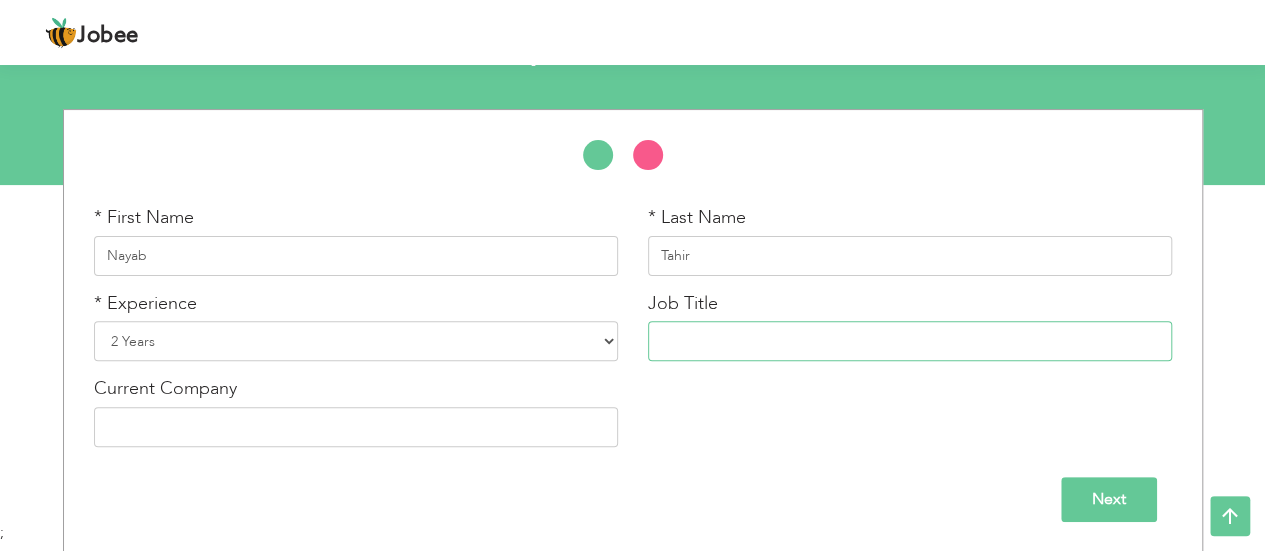 click at bounding box center [910, 341] 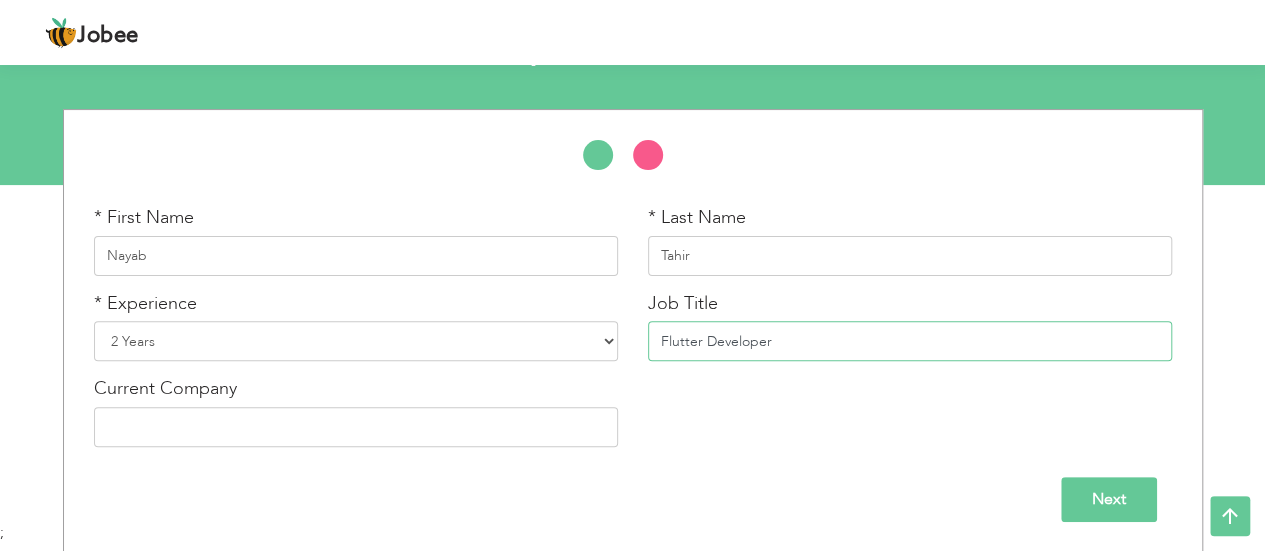 type on "Flutter Developer" 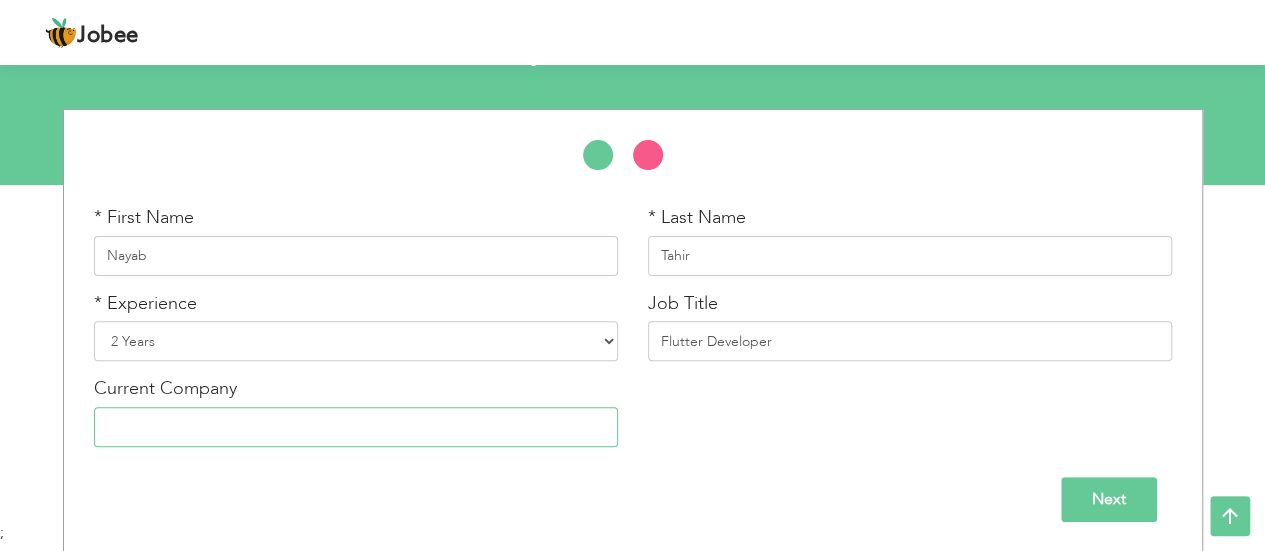 click at bounding box center (356, 427) 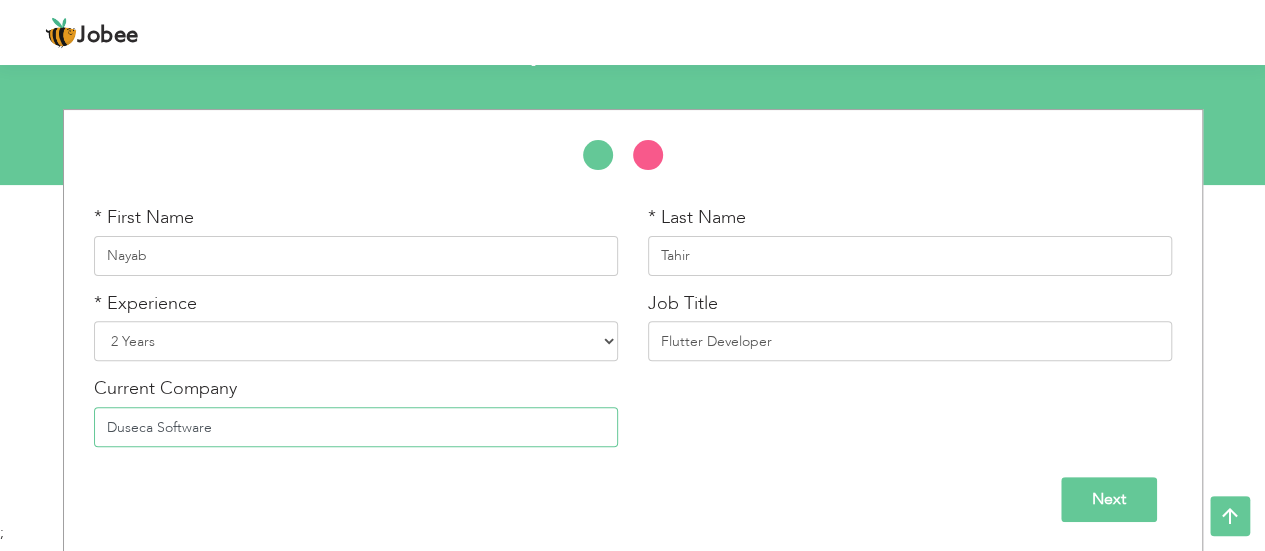 type on "Duseca Software" 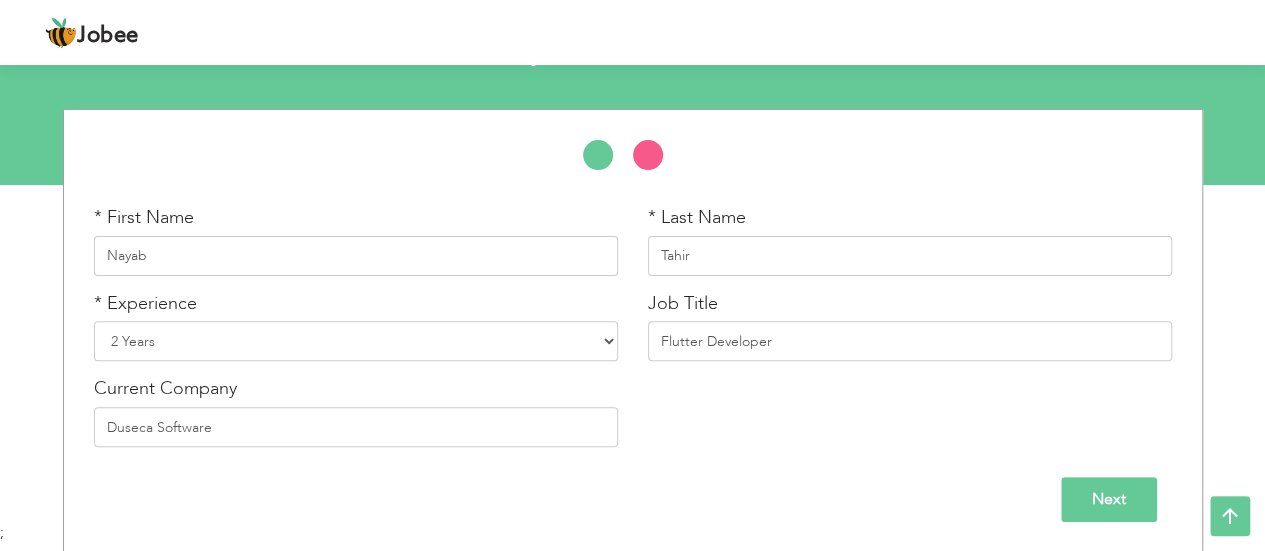 click on "Next" at bounding box center (1109, 499) 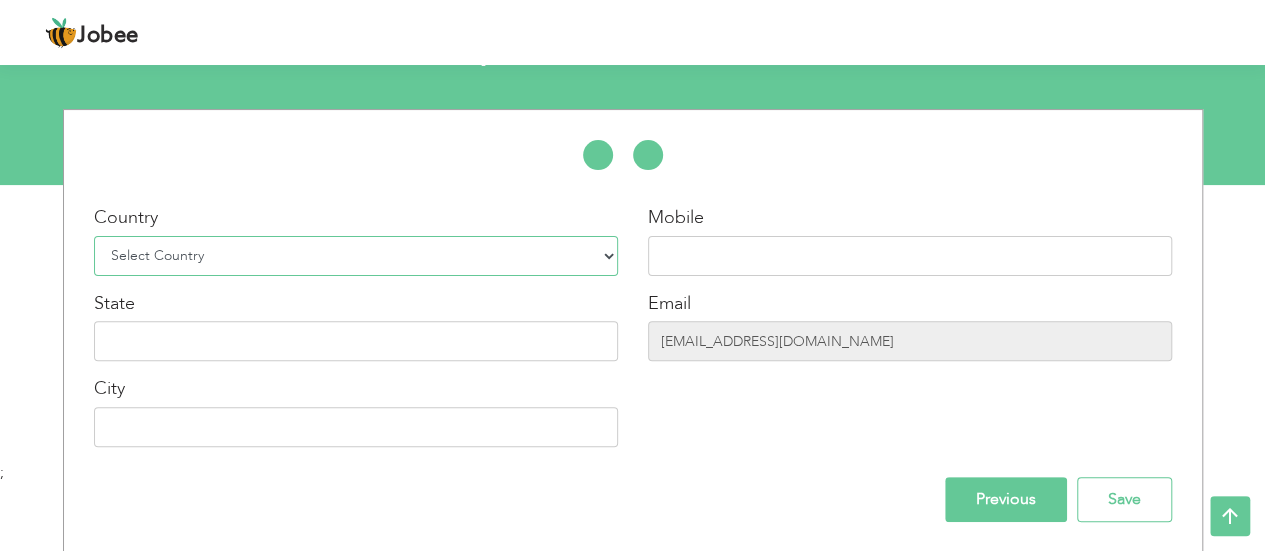 click on "Select Country
Afghanistan
Albania
Algeria
American Samoa
Andorra
Angola
Anguilla
Antarctica
Antigua and Barbuda
Argentina
Armenia
Aruba
Australia
Austria
Azerbaijan
Bahamas
Bahrain
Bangladesh
Barbados
Belarus
Belgium
Belize
Benin
Bermuda
Bhutan
Bolivia
Bosnia-Herzegovina
Botswana
Bouvet Island
Brazil
British Indian Ocean Territory
Brunei Darussalam
Bulgaria
Burkina Faso
Burundi
Cambodia
Cameroon
Canada
Cape Verde
Cayman Islands
Central African Republic
Chad
Chile
China
Christmas Island
Cocos (Keeling) Islands
Colombia
Comoros
Congo
Congo, Dem. Republic
Cook Islands
Costa Rica
Croatia
Cuba
Cyprus
Czech Rep
Denmark
Djibouti
Dominica
Dominican Republic
Ecuador
Egypt
El Salvador
Equatorial Guinea
Eritrea
Estonia
Ethiopia
European Union
Falkland Islands (Malvinas)
Faroe Islands
Fiji
Finland
France
French Guiana
French Southern Territories
Gabon
Gambia
Georgia" at bounding box center (356, 256) 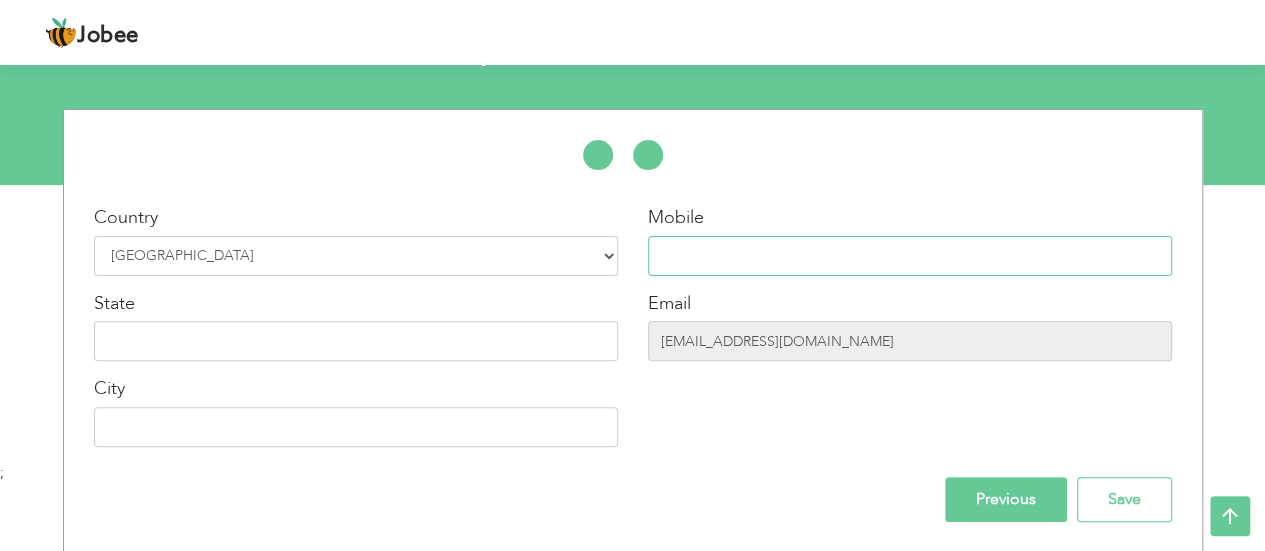 click at bounding box center (910, 256) 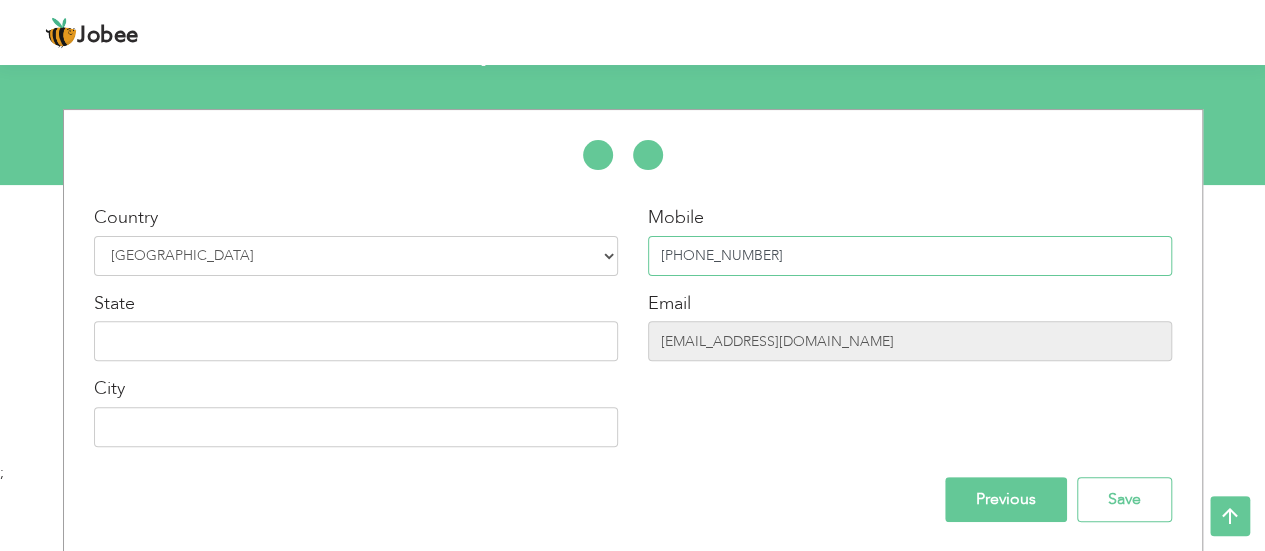 type on "[PHONE_NUMBER]" 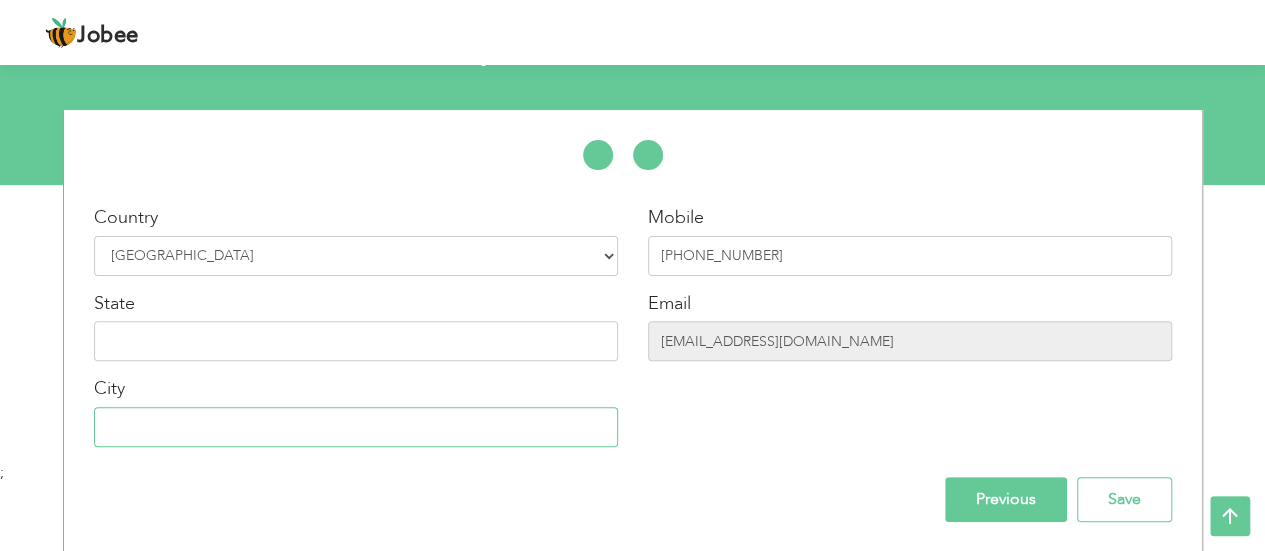 click at bounding box center [356, 427] 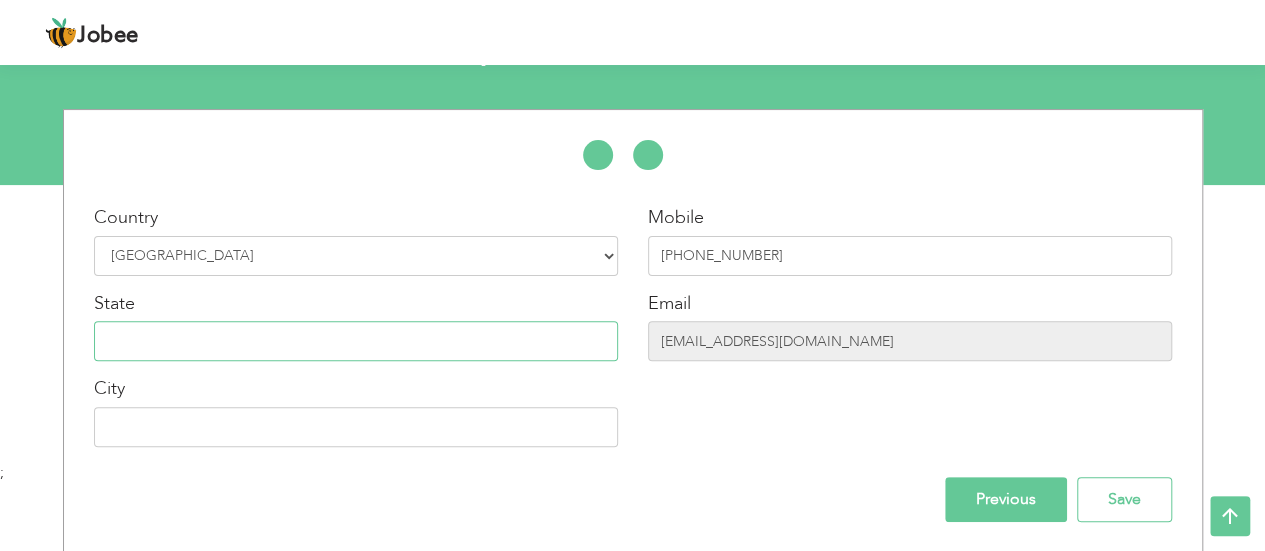 click at bounding box center (356, 341) 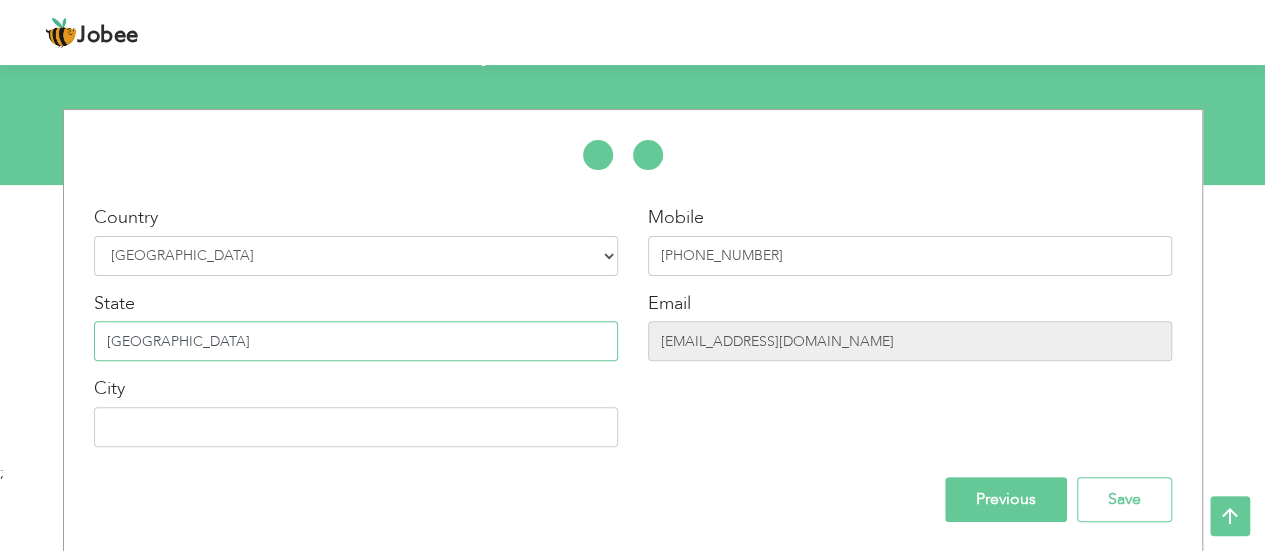 type on "[GEOGRAPHIC_DATA]" 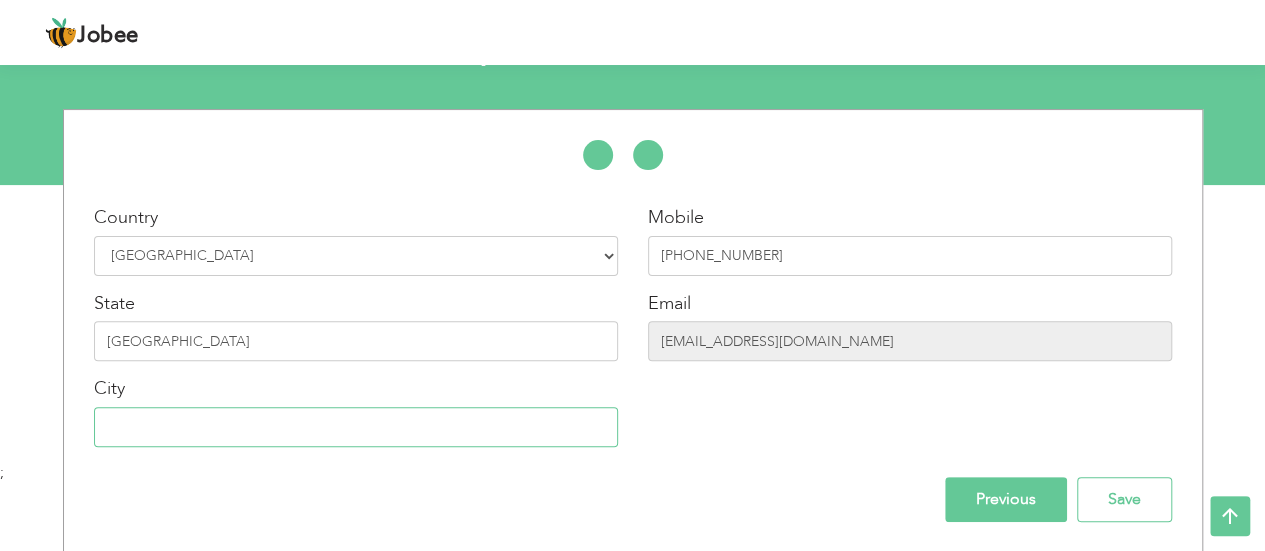click at bounding box center (356, 427) 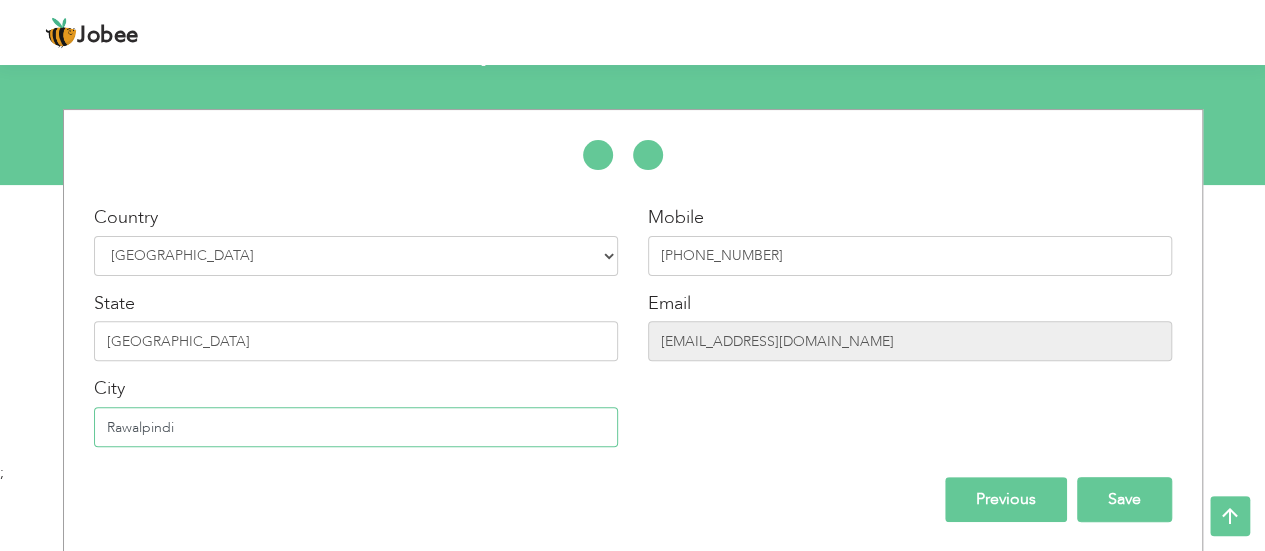 type on "Rawalpindi" 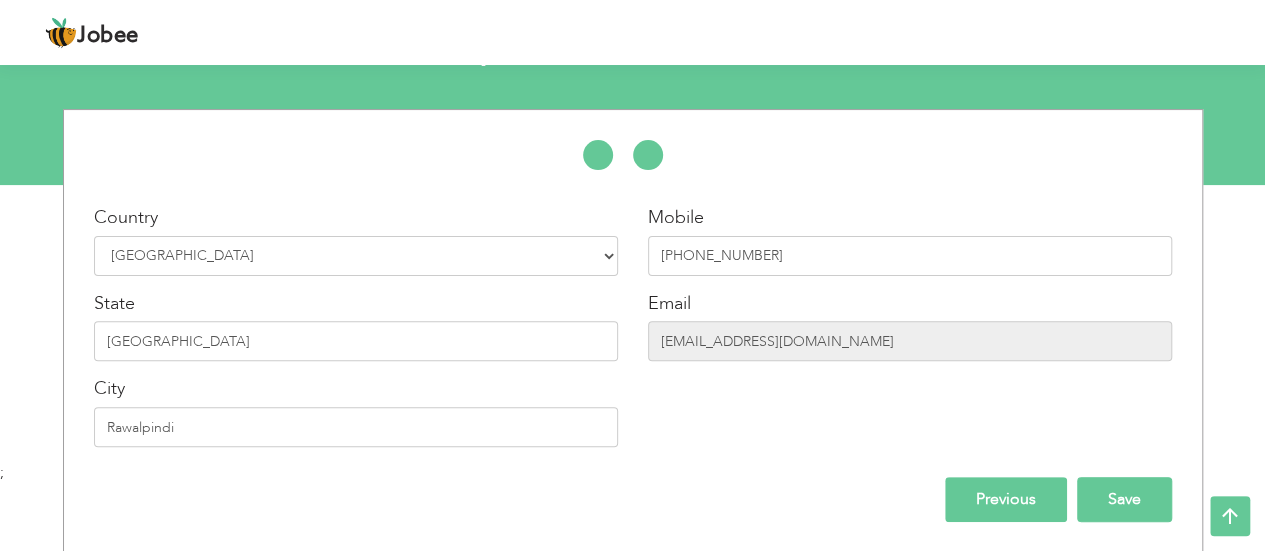 click on "Save" at bounding box center [1124, 499] 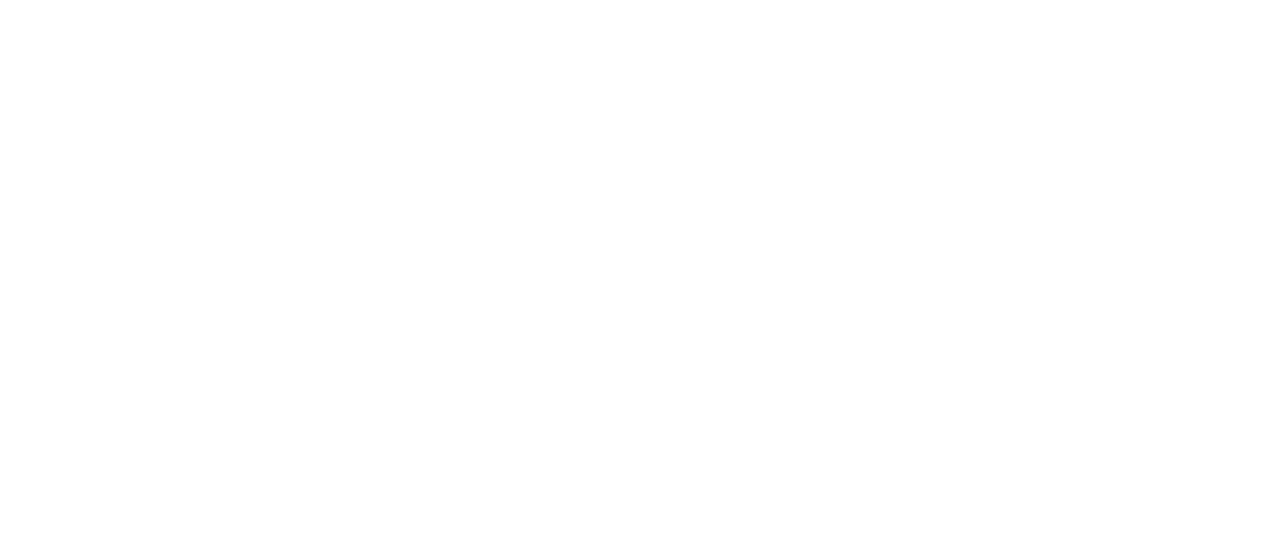 scroll, scrollTop: 0, scrollLeft: 0, axis: both 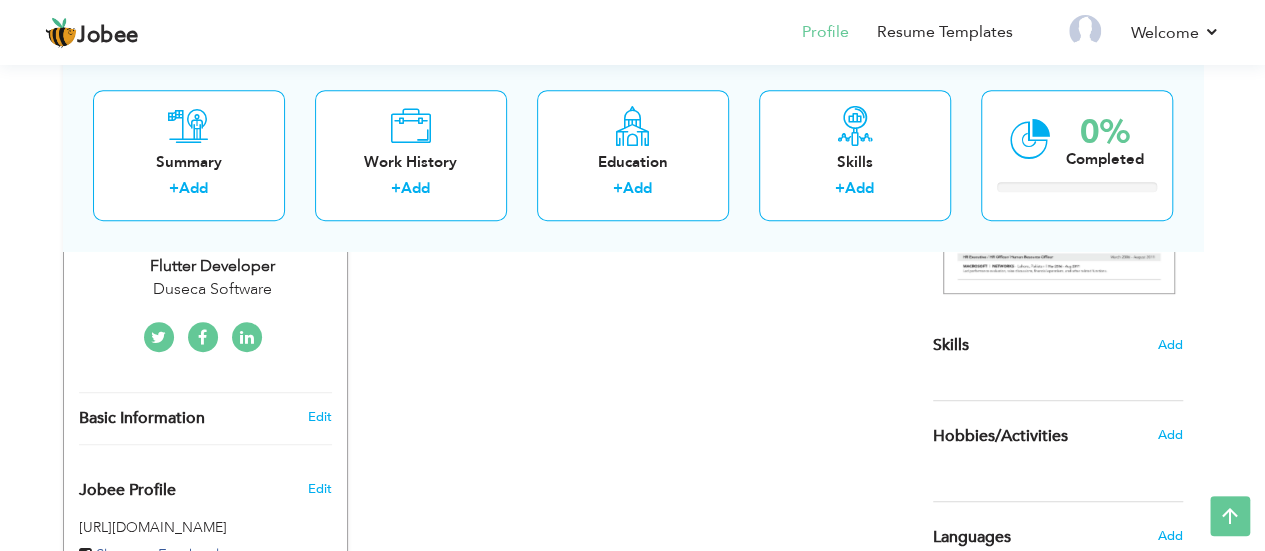click at bounding box center [247, 338] 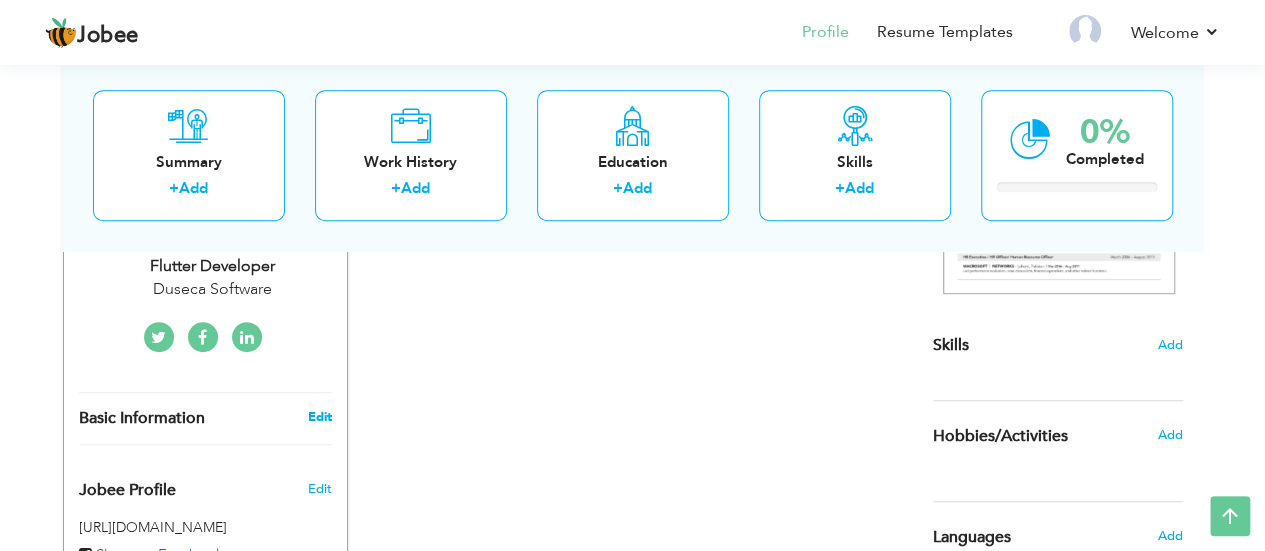 click on "Edit" at bounding box center [319, 417] 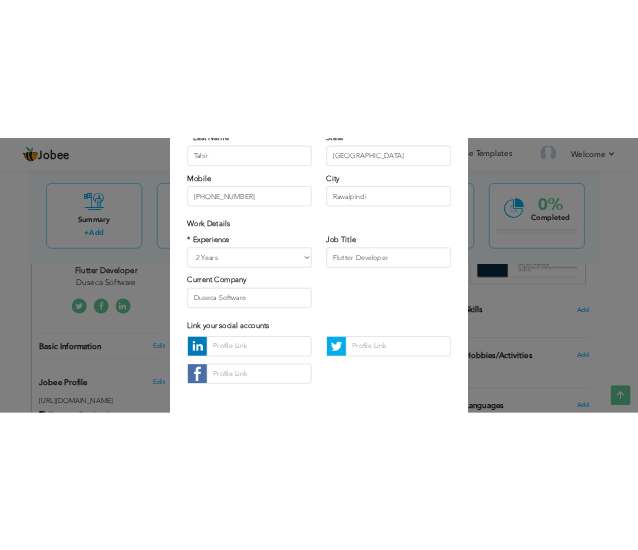 scroll, scrollTop: 265, scrollLeft: 0, axis: vertical 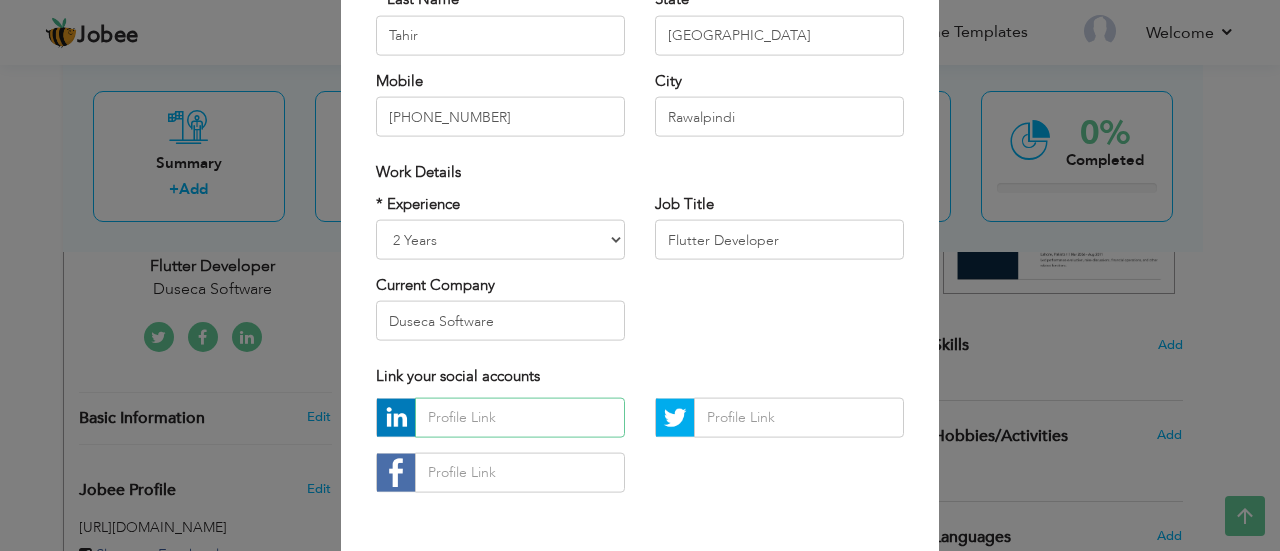 click at bounding box center (520, 417) 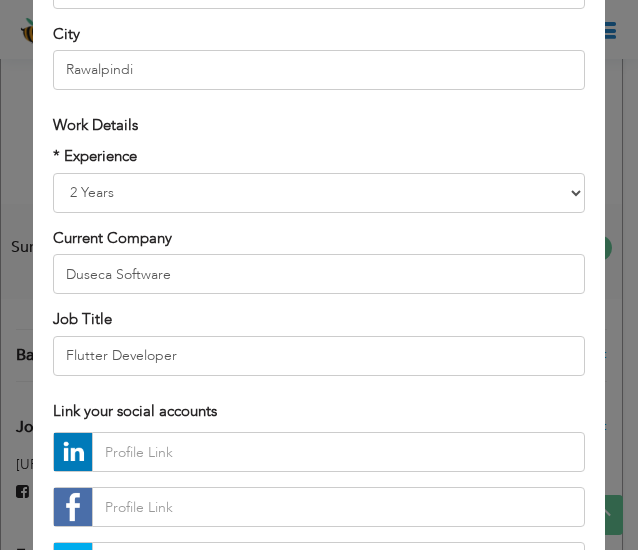 scroll, scrollTop: 561, scrollLeft: 0, axis: vertical 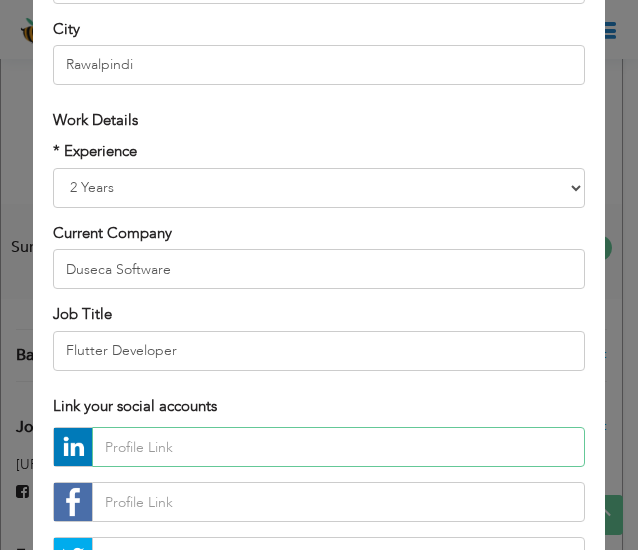 click at bounding box center (338, 447) 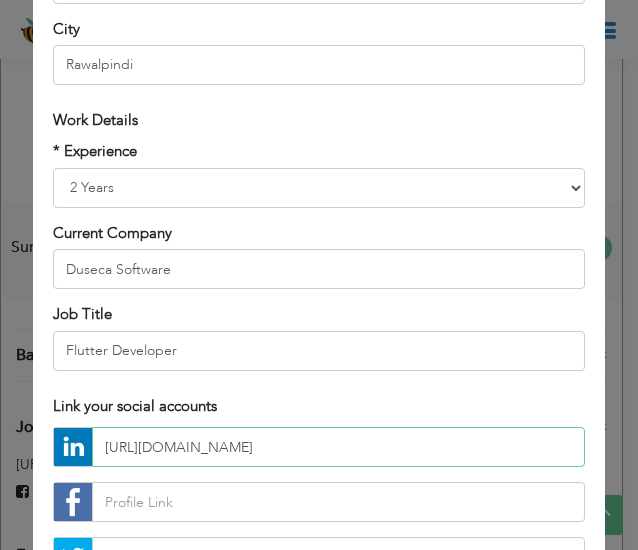 scroll, scrollTop: 724, scrollLeft: 0, axis: vertical 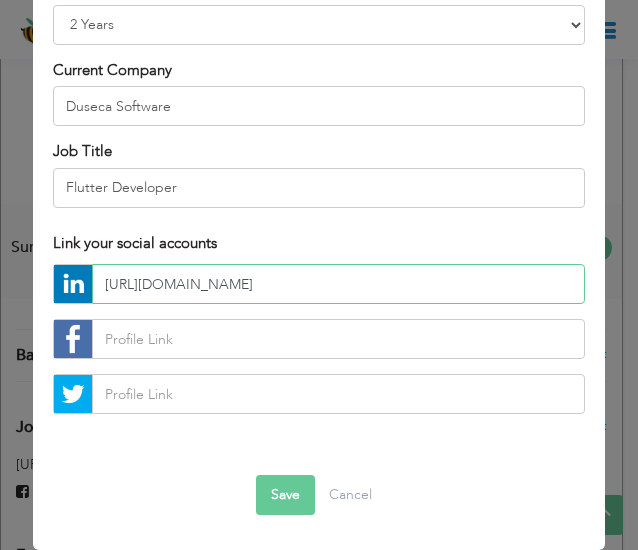 type on "https://www.linkedin.com/in/nayabtahir02" 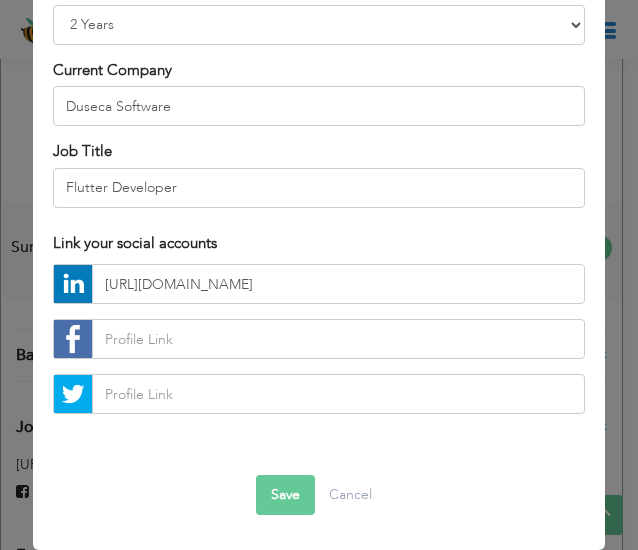 click on "Save" at bounding box center (285, 495) 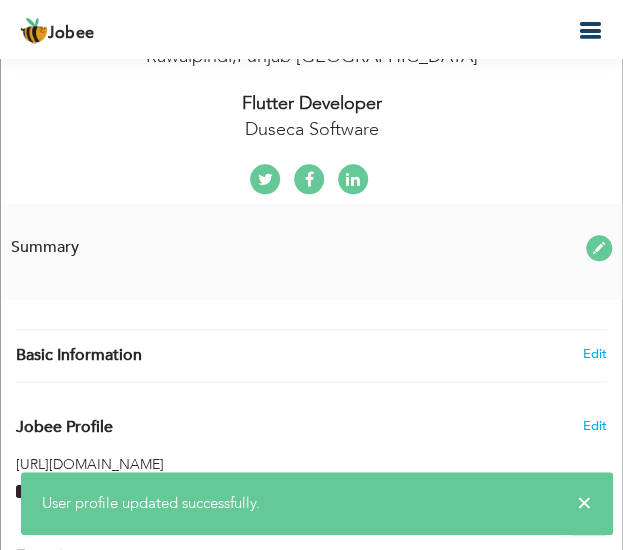 click on "Basic Information" at bounding box center (260, 355) 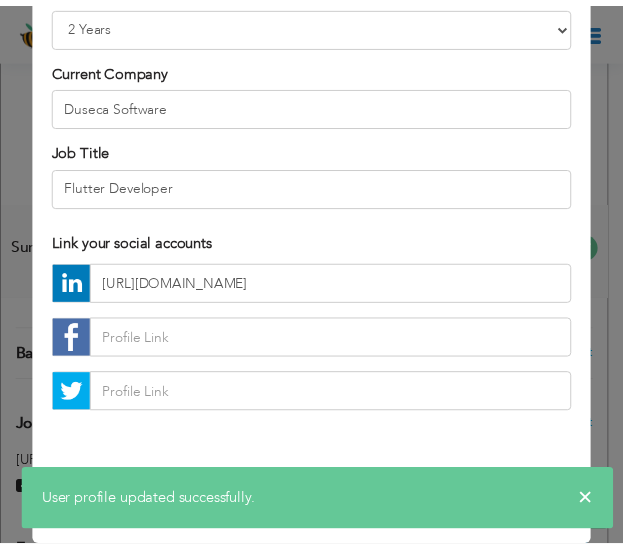 scroll, scrollTop: 0, scrollLeft: 0, axis: both 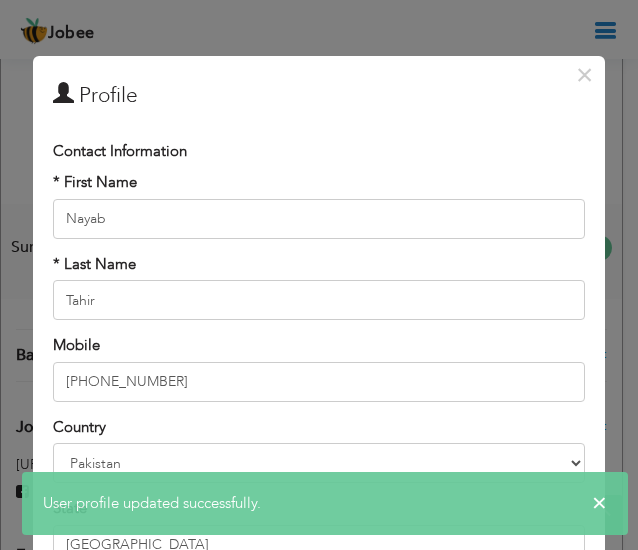 click on "×
Profile
Contact Information
* First Name
Nayab
* Last Name
Tahir" at bounding box center (319, 275) 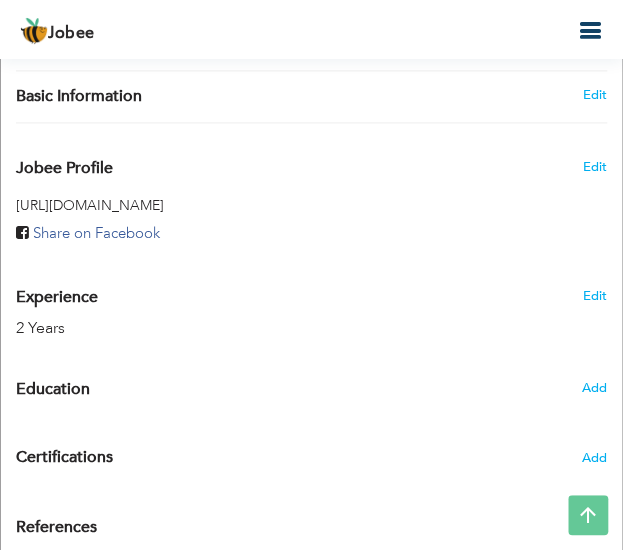 scroll, scrollTop: 732, scrollLeft: 0, axis: vertical 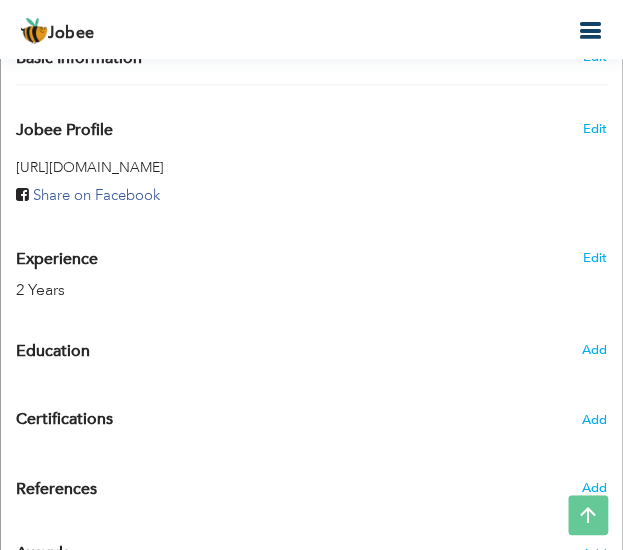 click on "Education" at bounding box center [260, 350] 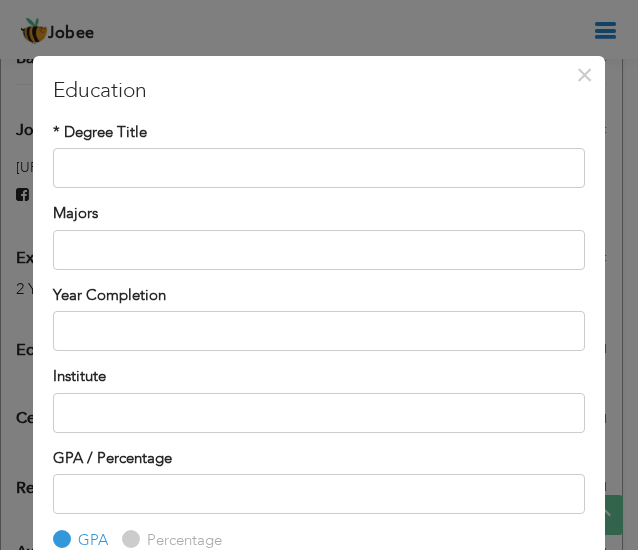 click on "×
Education
* Degree Title
Majors
Year Completion Institute GPA" at bounding box center (319, 275) 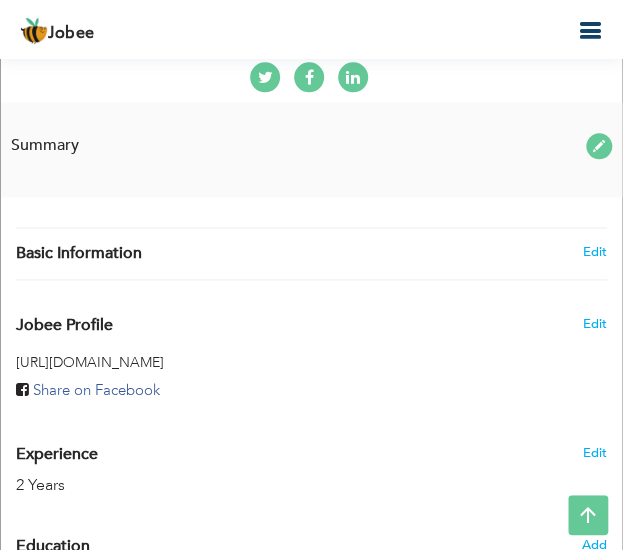 scroll, scrollTop: 536, scrollLeft: 0, axis: vertical 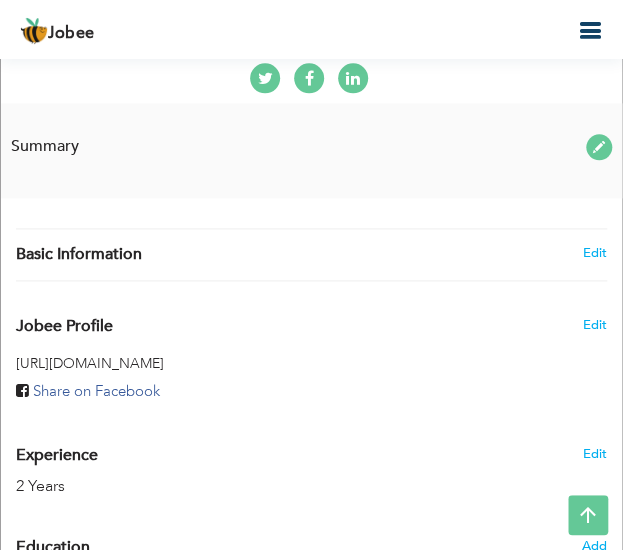 click at bounding box center [599, 147] 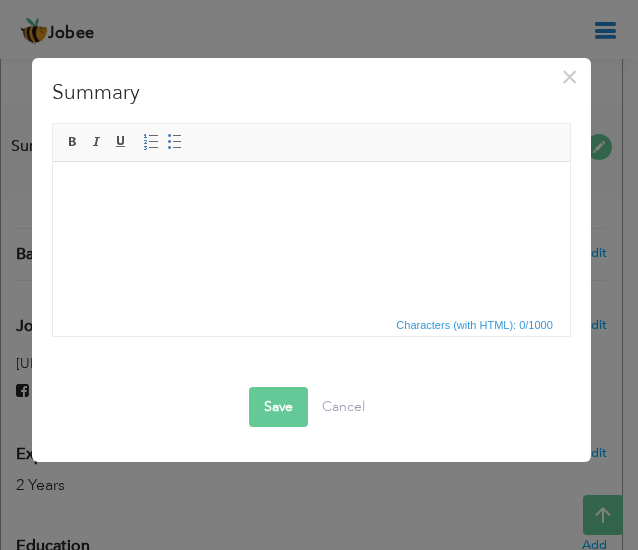 click at bounding box center [311, 192] 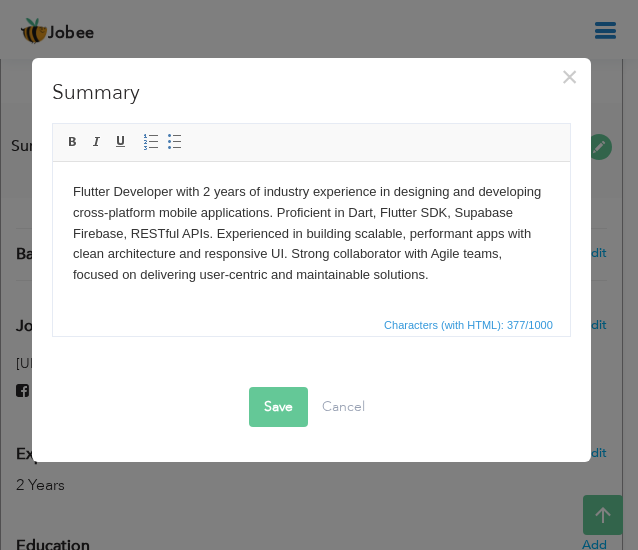 click on "Save" at bounding box center (278, 407) 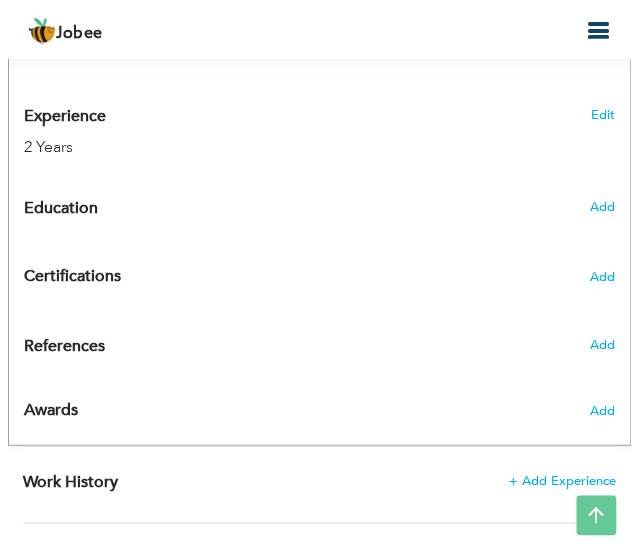 scroll, scrollTop: 927, scrollLeft: 0, axis: vertical 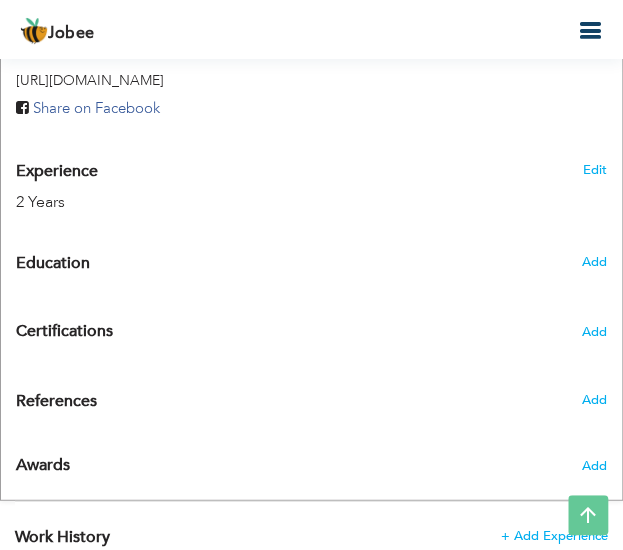 click on "Add" at bounding box center [571, 261] 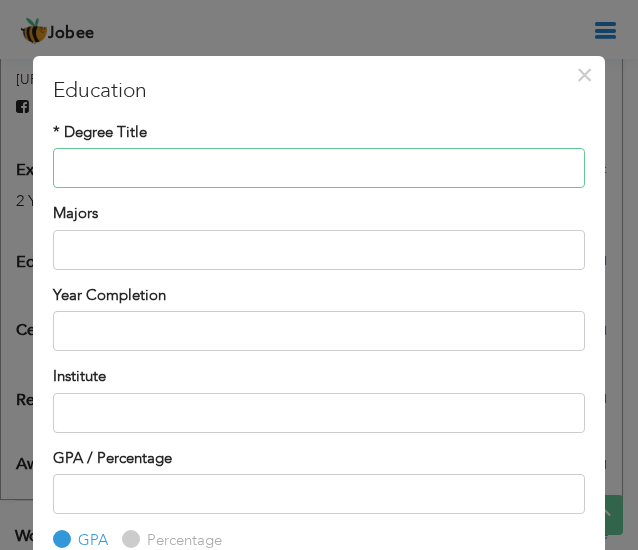 click at bounding box center [319, 168] 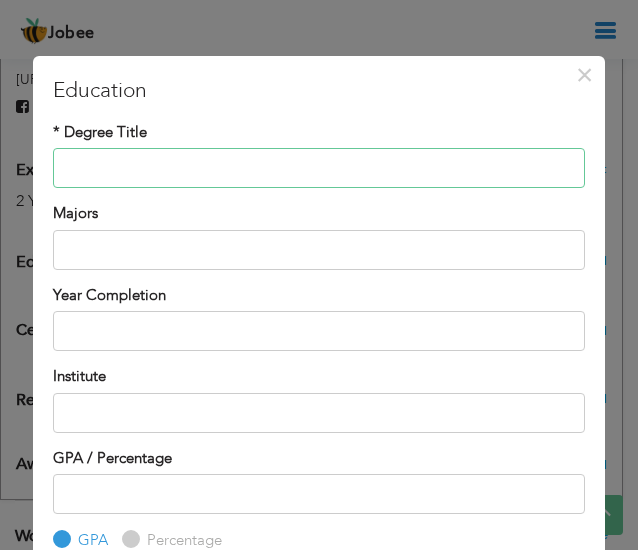 click at bounding box center [319, 168] 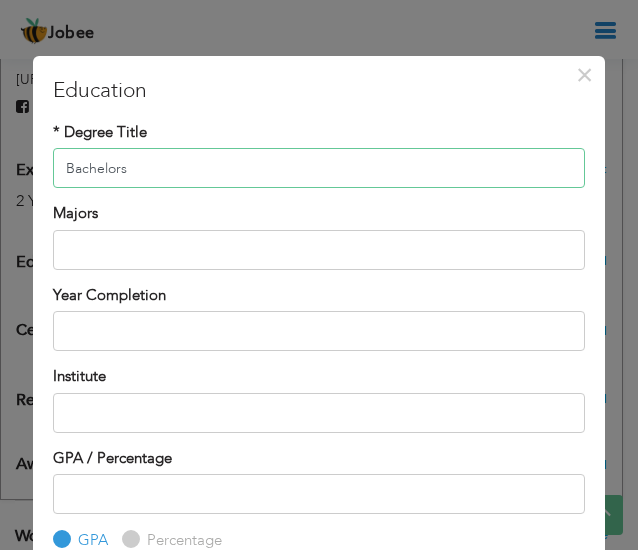 type on "Bachelors" 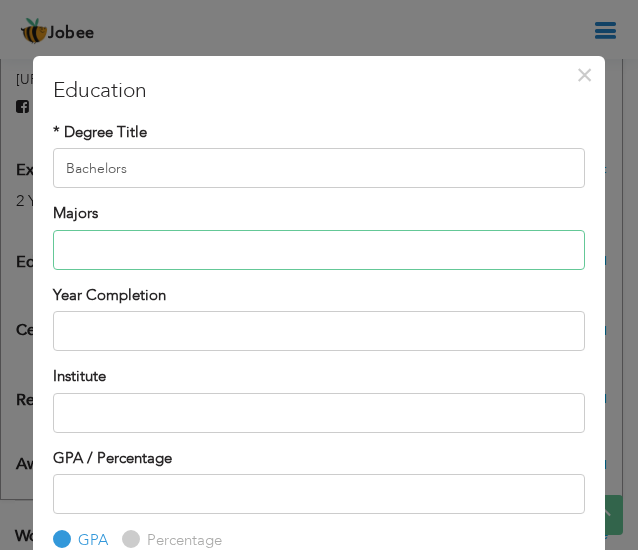 click at bounding box center (319, 250) 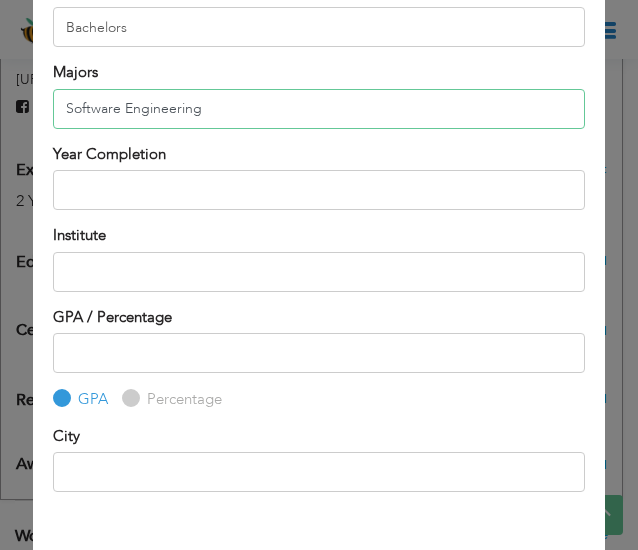 scroll, scrollTop: 140, scrollLeft: 0, axis: vertical 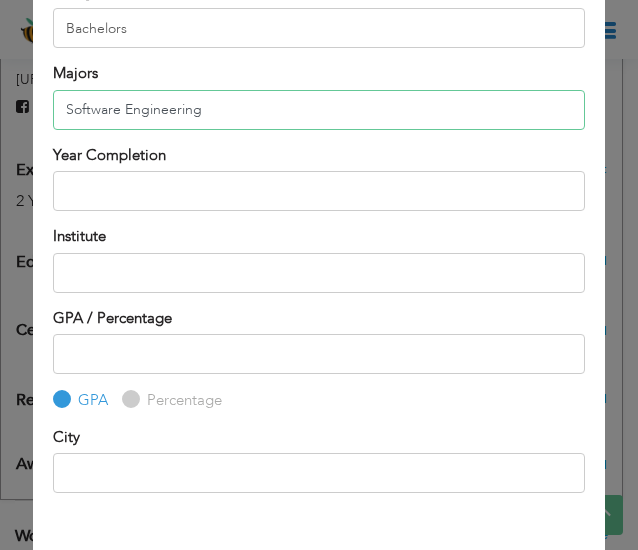 type on "Software Engineering" 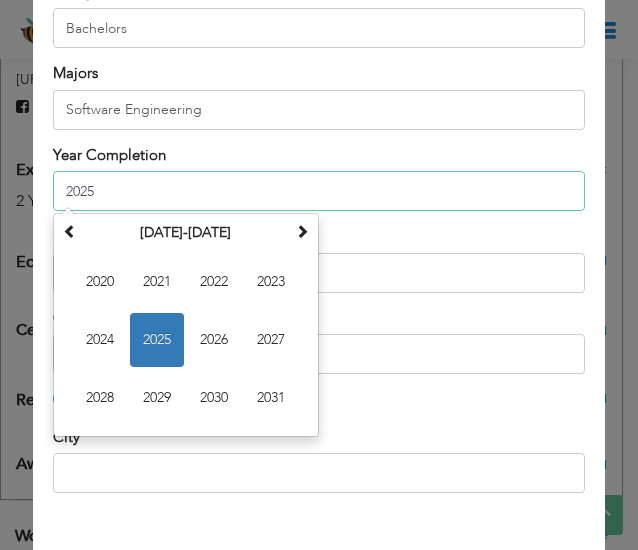 click on "2025" at bounding box center (319, 191) 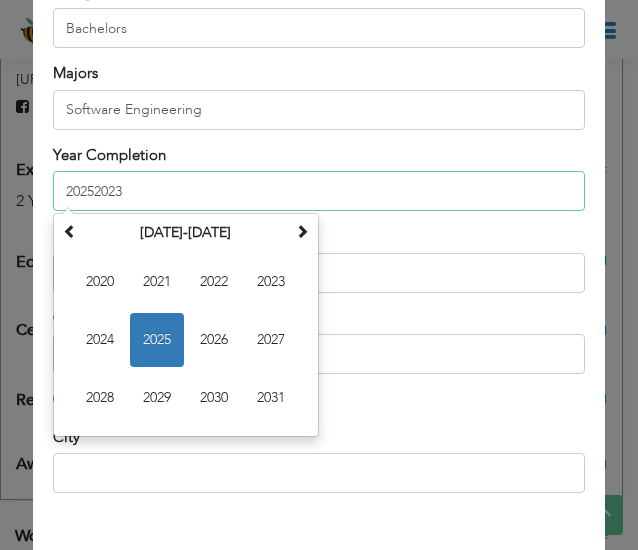 click on "20252023" at bounding box center [319, 191] 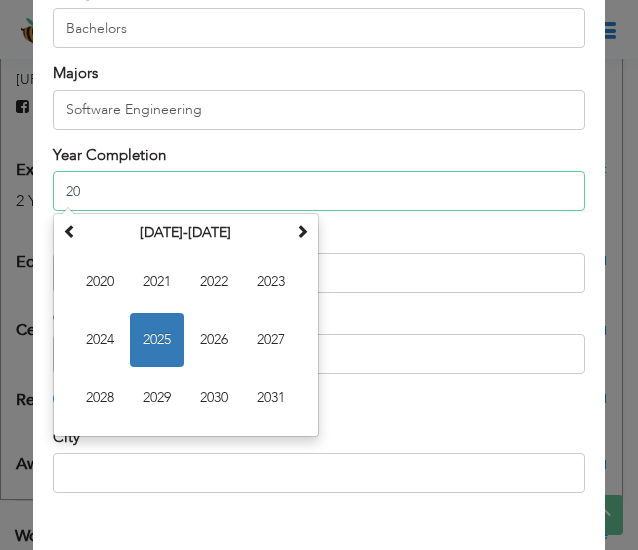 type on "2" 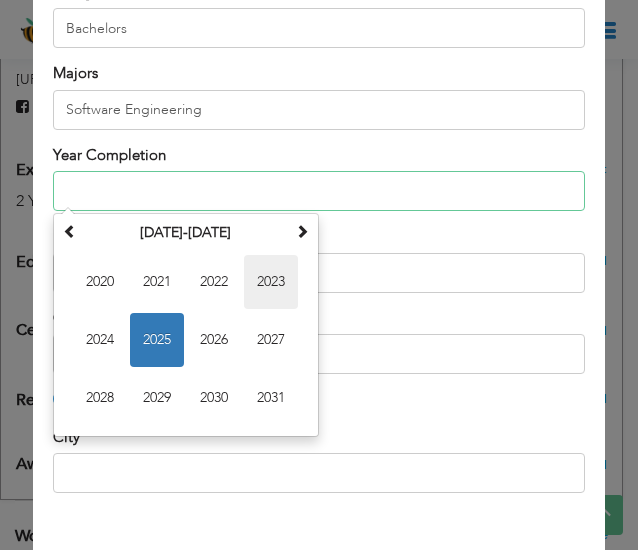 click on "2023" at bounding box center (271, 282) 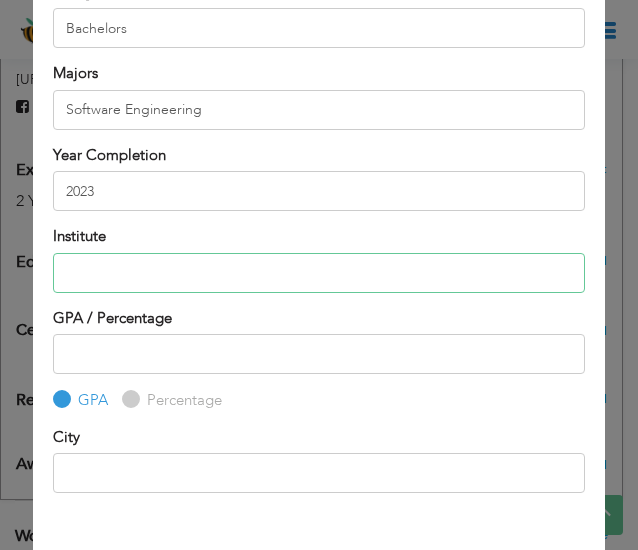 click at bounding box center (319, 273) 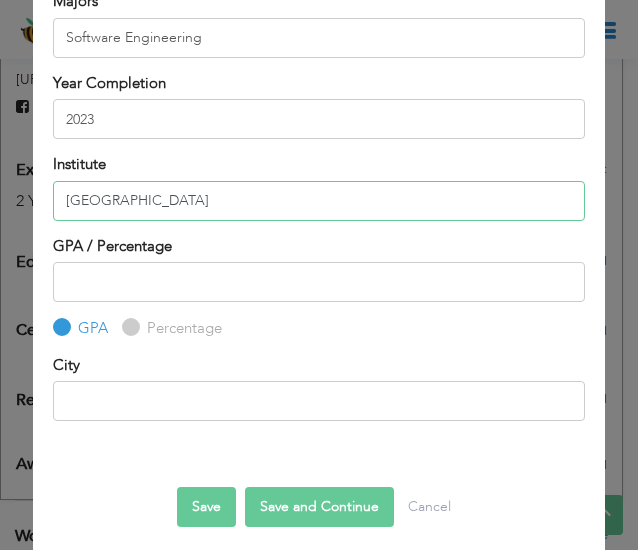 scroll, scrollTop: 224, scrollLeft: 0, axis: vertical 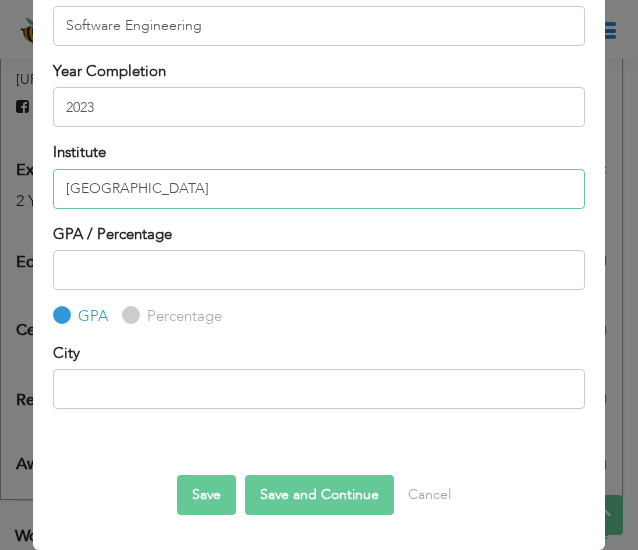 type on "[GEOGRAPHIC_DATA]" 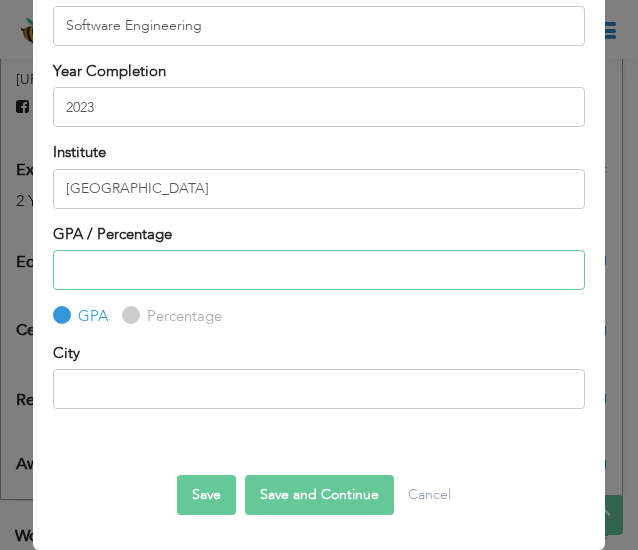 click at bounding box center [319, 270] 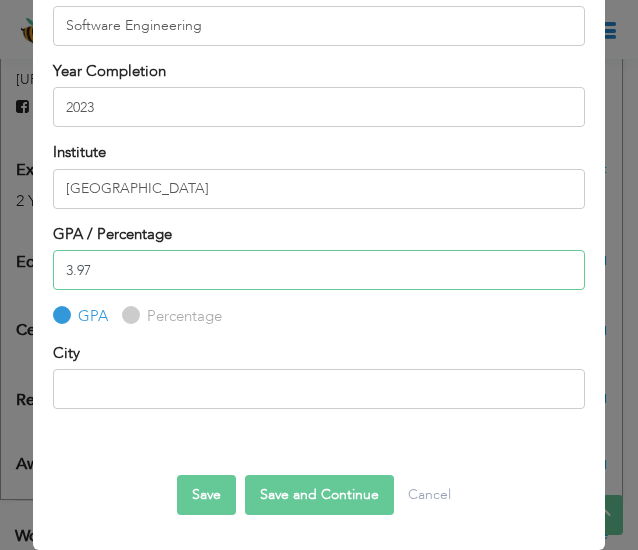 type on "3.97" 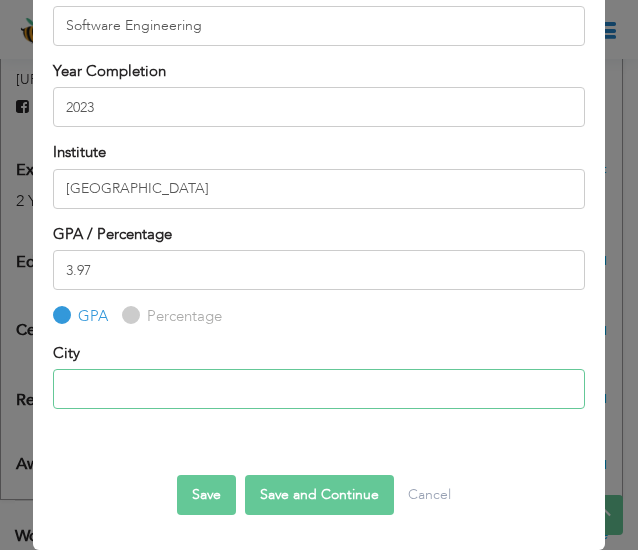 click at bounding box center [319, 389] 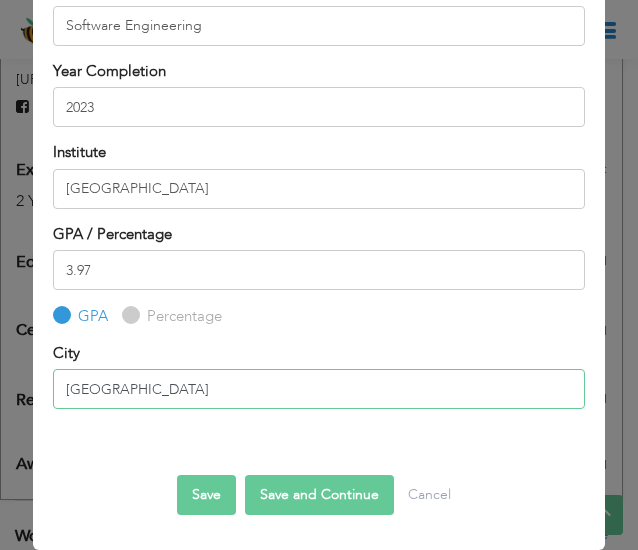 type on "[GEOGRAPHIC_DATA]" 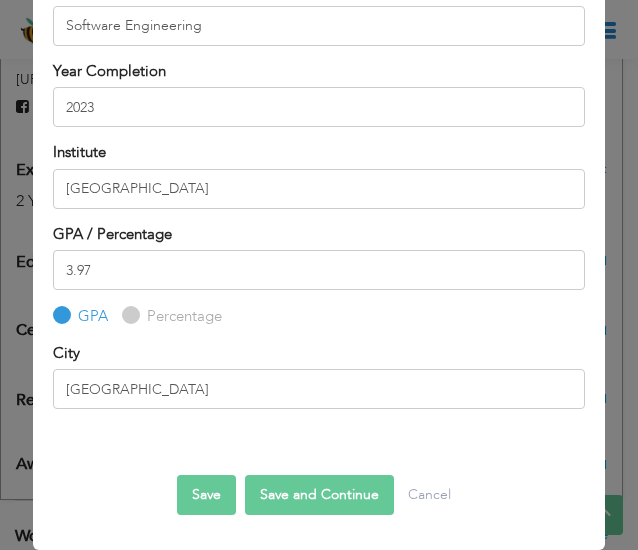 click on "Save" at bounding box center (206, 495) 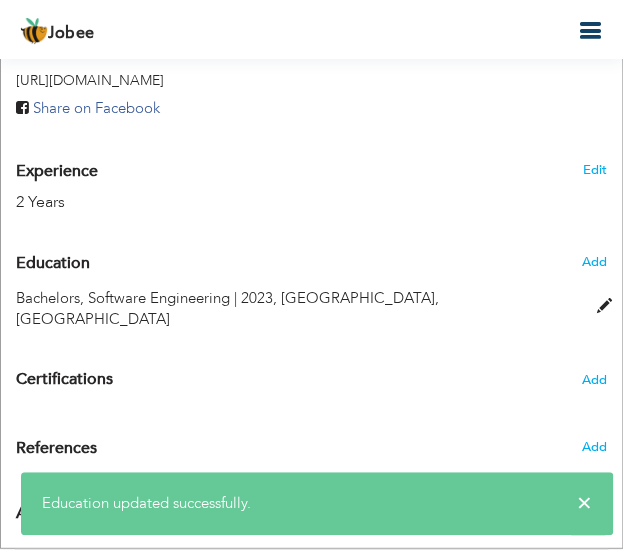 click on "Bachelors,  Software Engineering  |  2023,
Riphah International University, Islamabad" at bounding box center [285, 308] 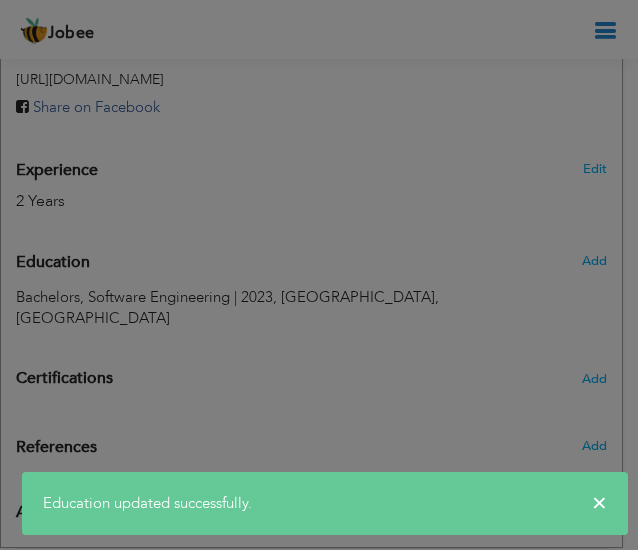 scroll, scrollTop: 0, scrollLeft: 0, axis: both 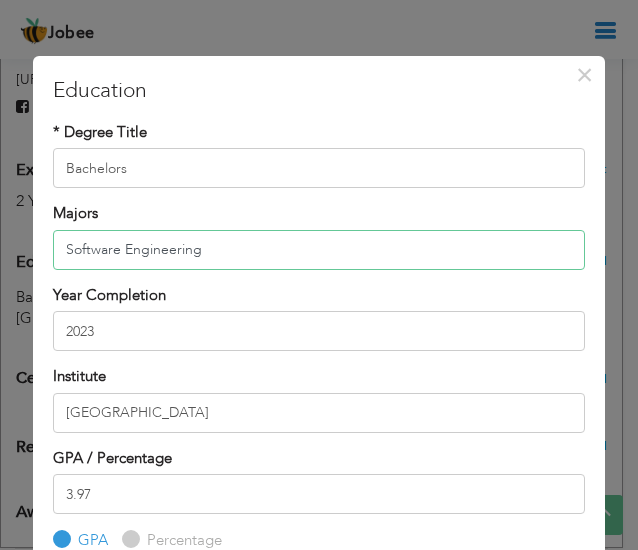 drag, startPoint x: 244, startPoint y: 251, endPoint x: -2, endPoint y: 201, distance: 251.02988 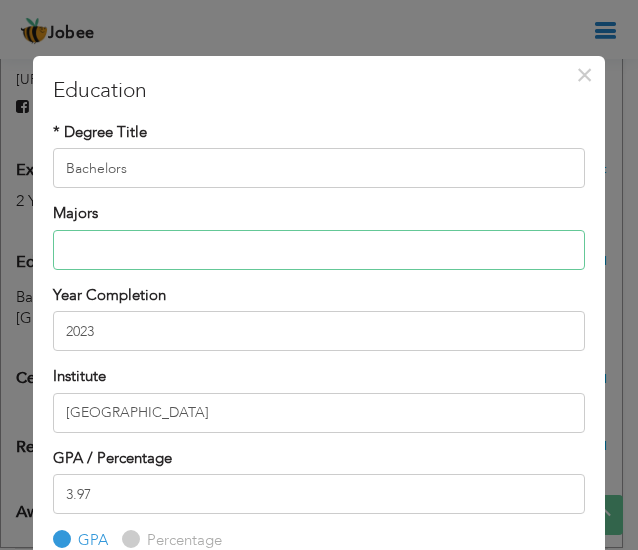 type 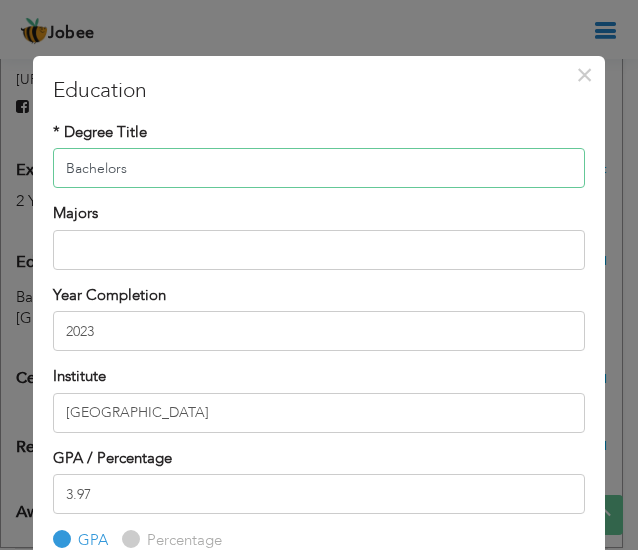 click on "Bachelors" at bounding box center [319, 168] 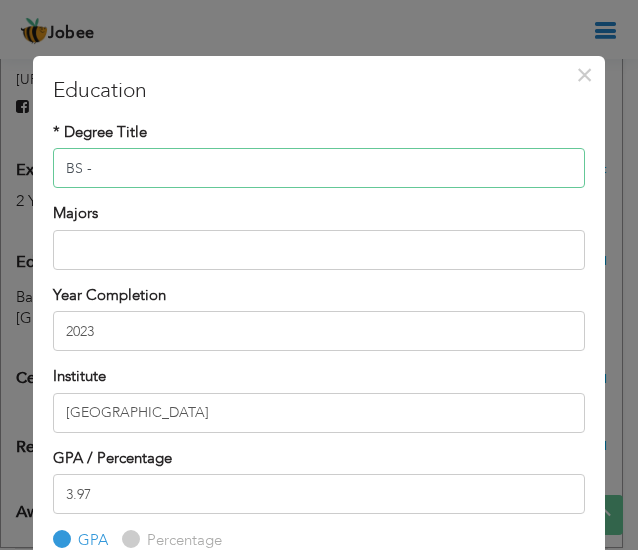 paste on "Software Engineering" 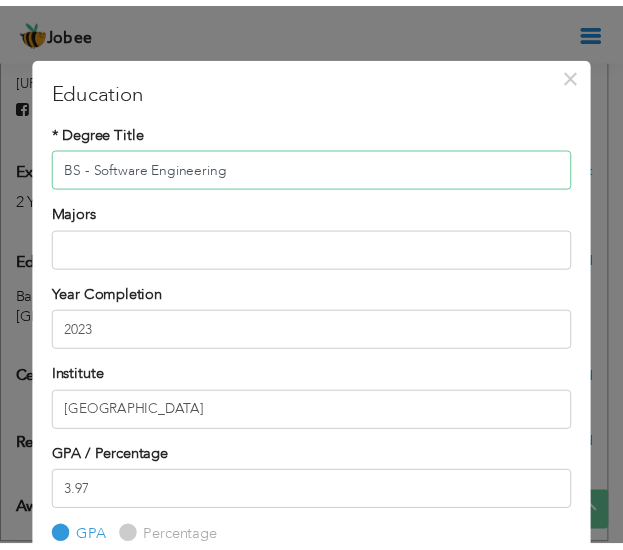 scroll, scrollTop: 224, scrollLeft: 0, axis: vertical 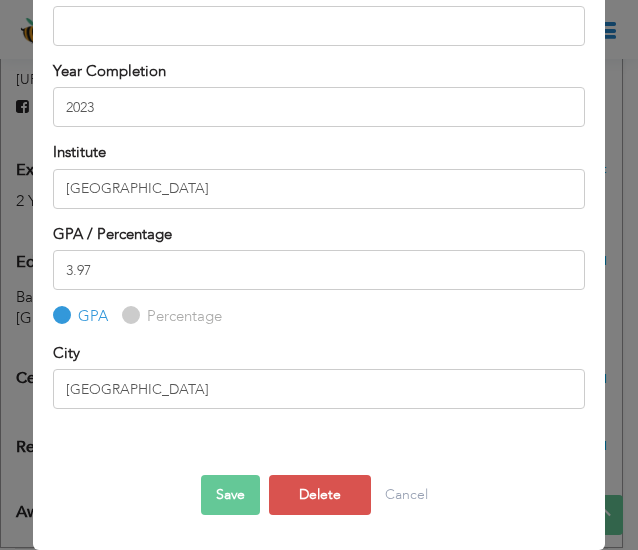 type on "BS - Software Engineering" 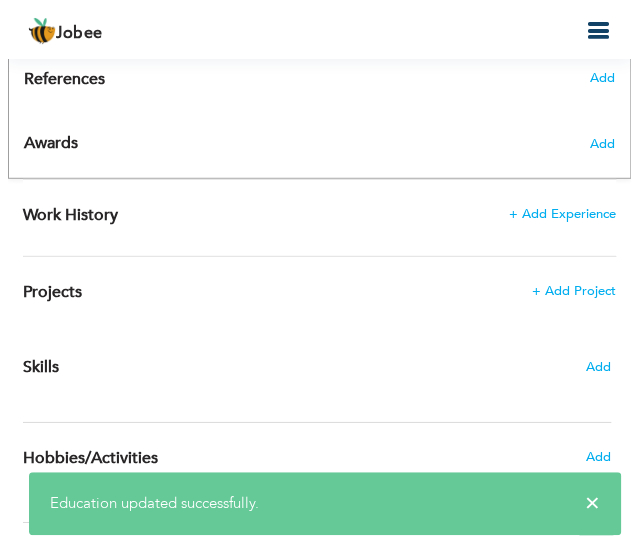 scroll, scrollTop: 1276, scrollLeft: 0, axis: vertical 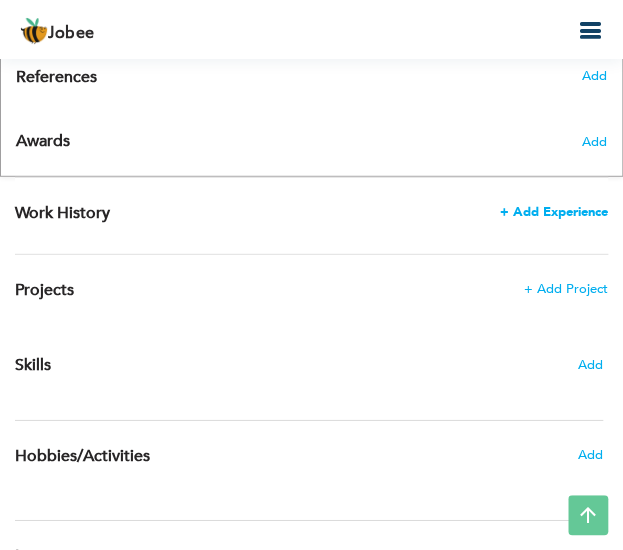 click on "+ Add Experience" at bounding box center (554, 212) 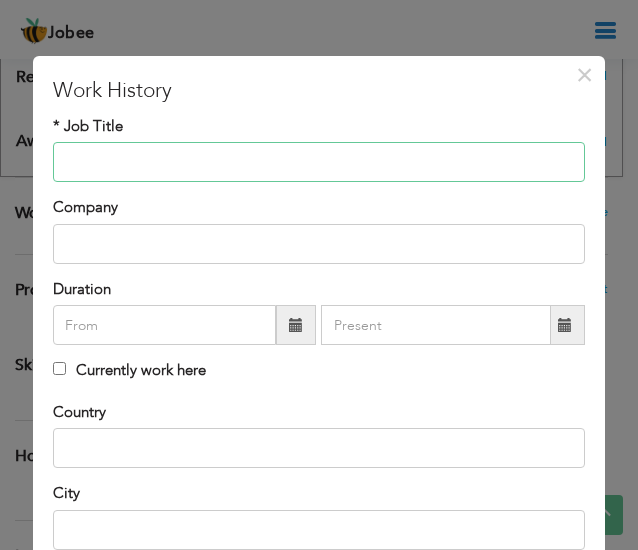 click at bounding box center [319, 162] 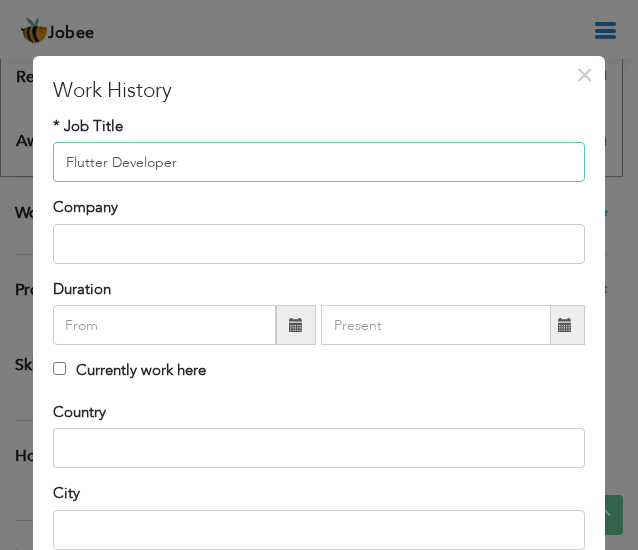 type on "Flutter Developer" 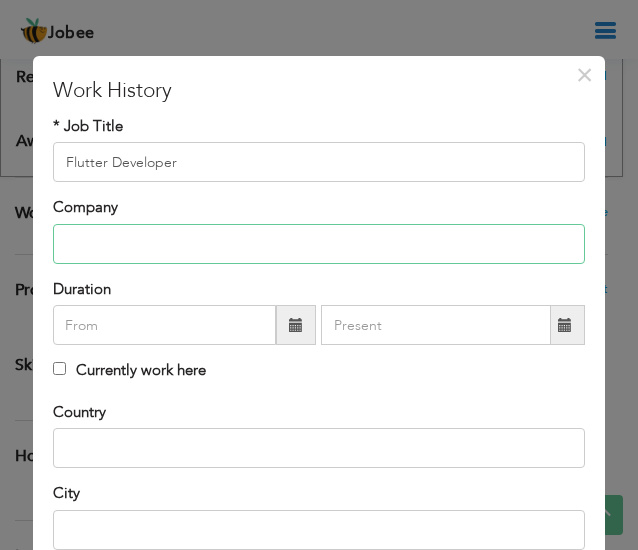 click at bounding box center (319, 244) 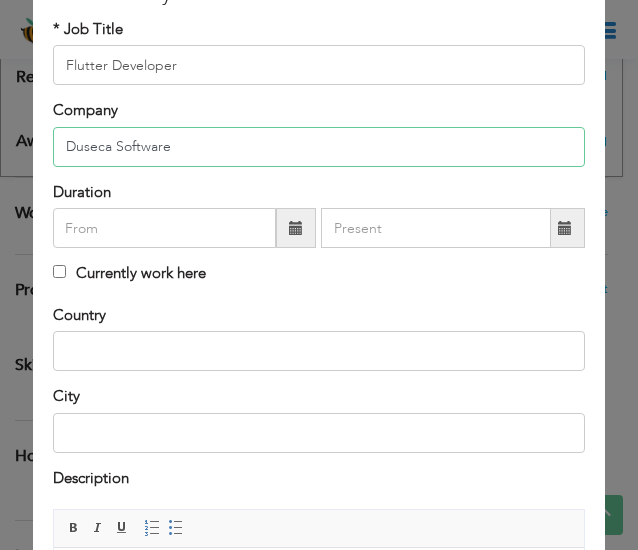 scroll, scrollTop: 100, scrollLeft: 0, axis: vertical 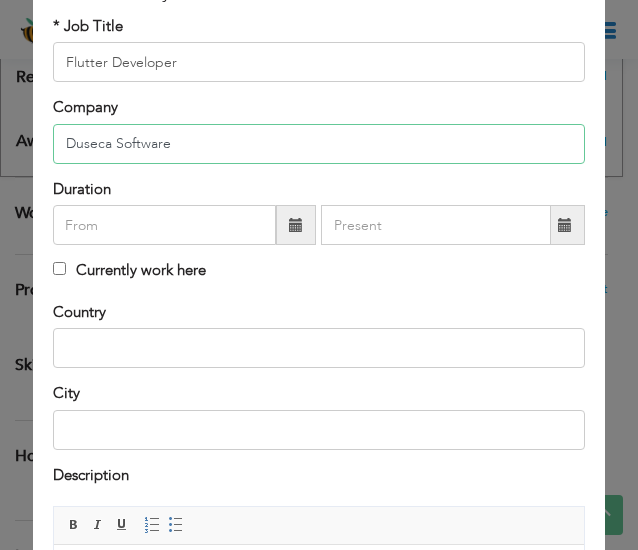 type on "Duseca Software" 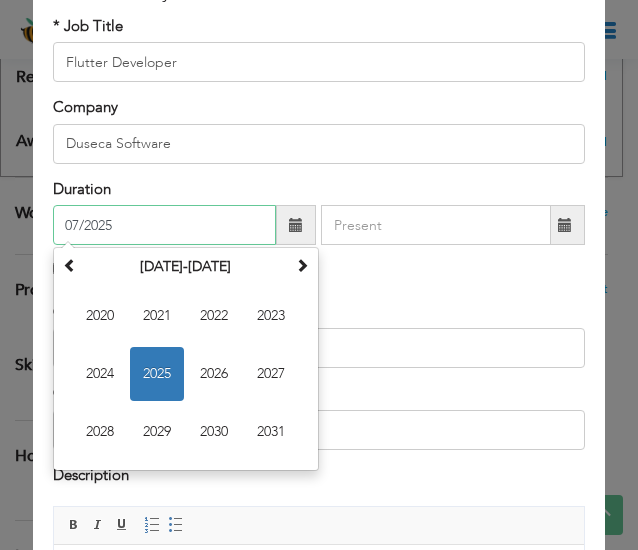 click on "07/2025" at bounding box center [164, 225] 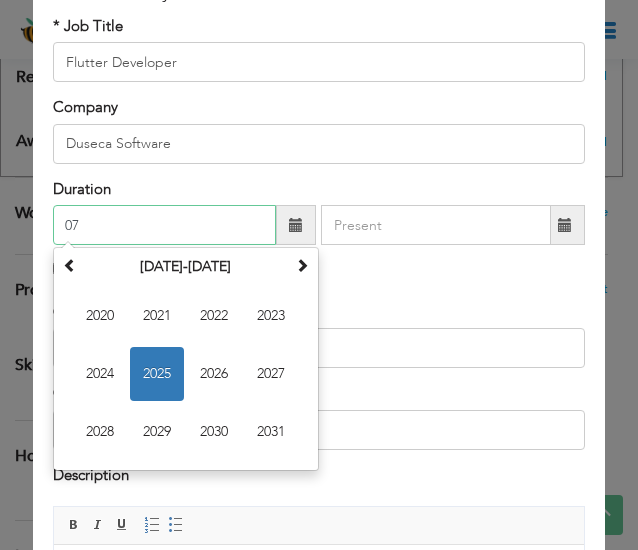 type on "0" 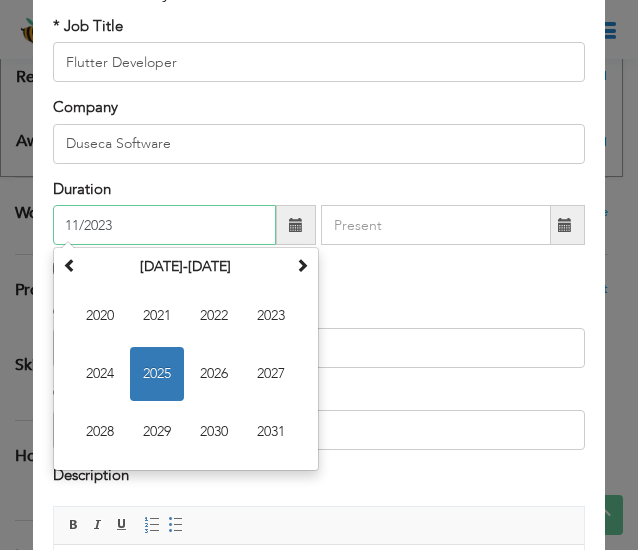 type on "11/2023" 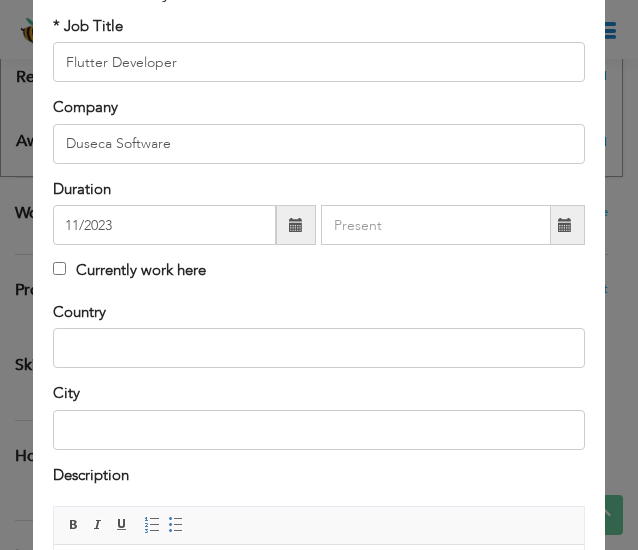 click on "Country" at bounding box center [319, 335] 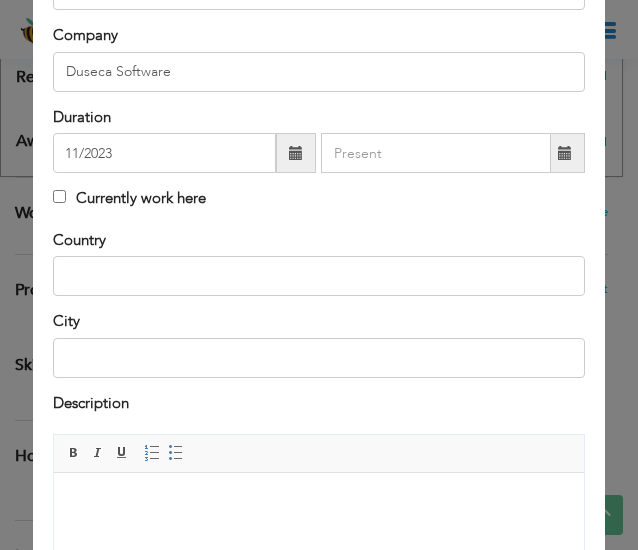 click on "Currently work here" at bounding box center (129, 198) 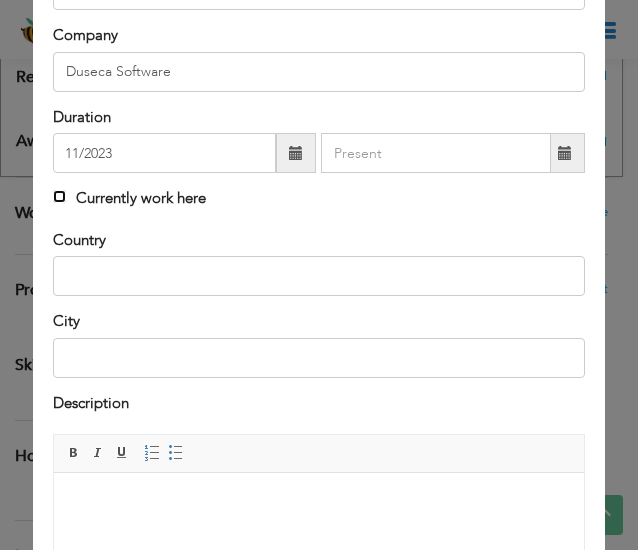 click on "Currently work here" at bounding box center [59, 196] 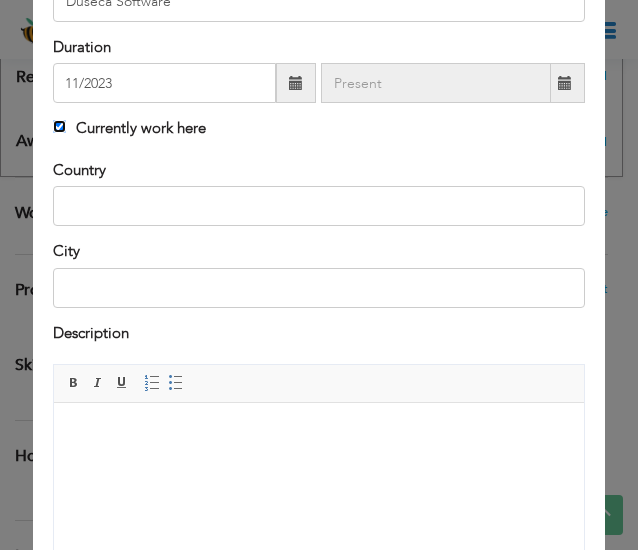 scroll, scrollTop: 243, scrollLeft: 0, axis: vertical 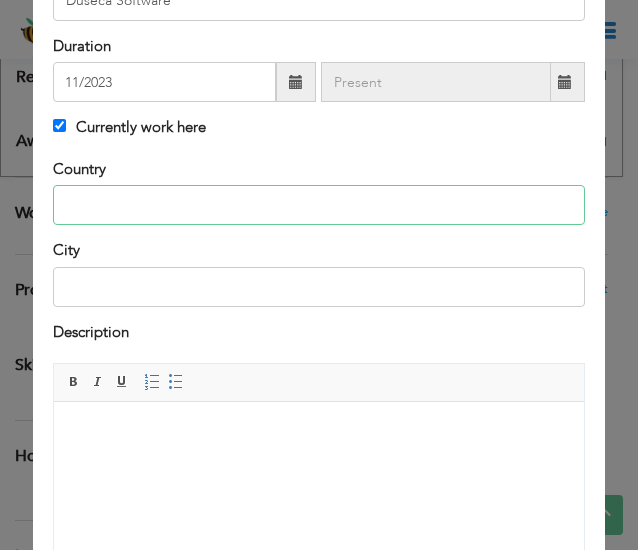 click at bounding box center [319, 205] 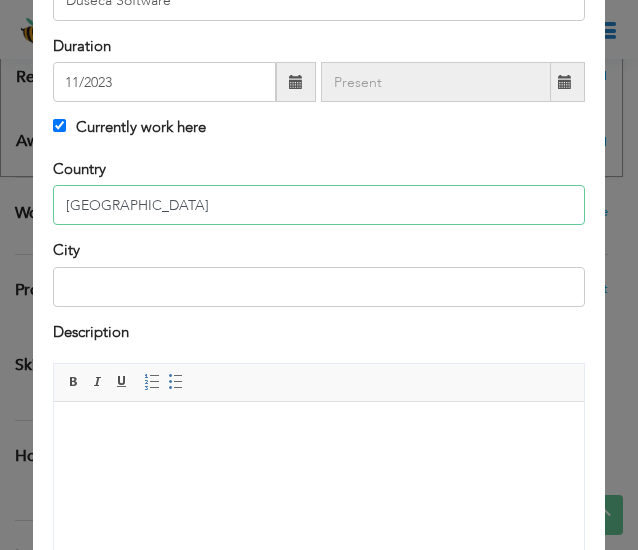 type on "[GEOGRAPHIC_DATA]" 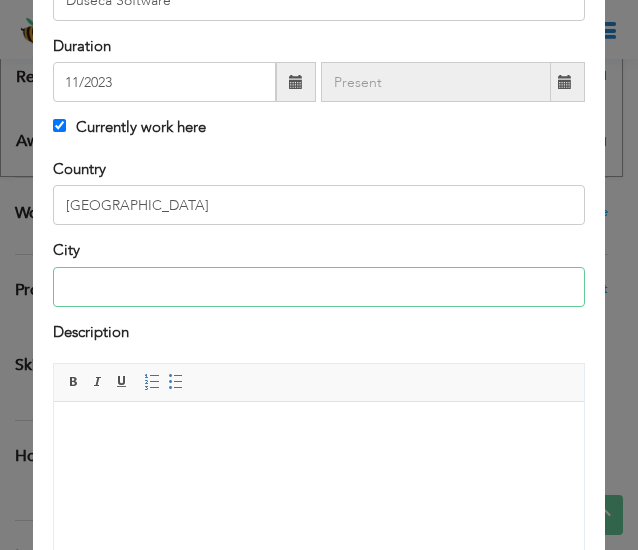 click at bounding box center (319, 287) 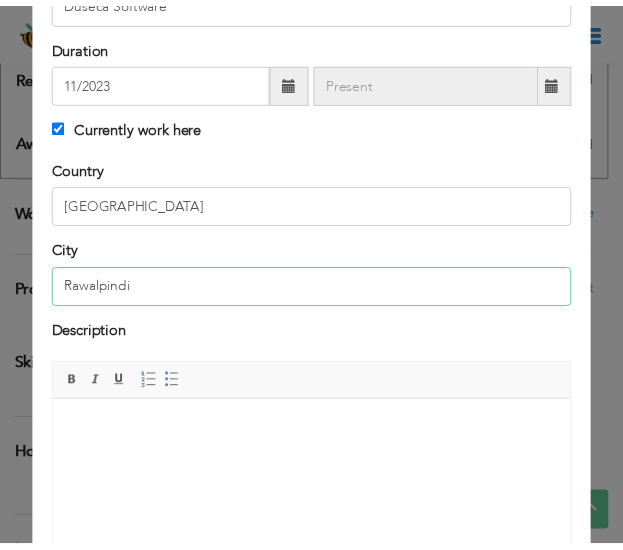 scroll, scrollTop: 415, scrollLeft: 0, axis: vertical 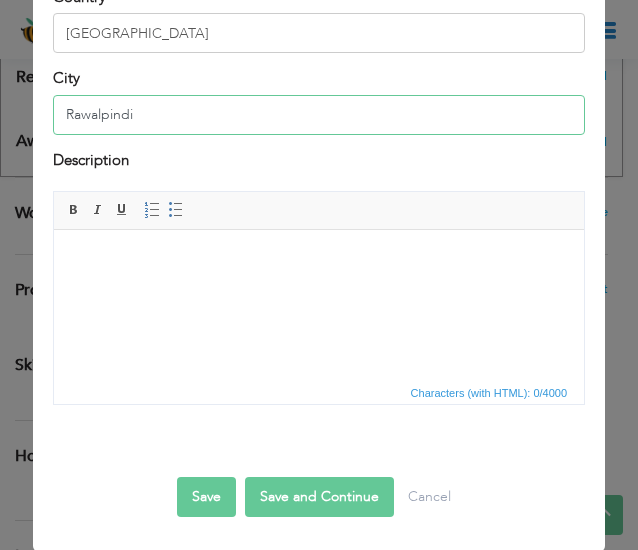 type on "Rawalpindi" 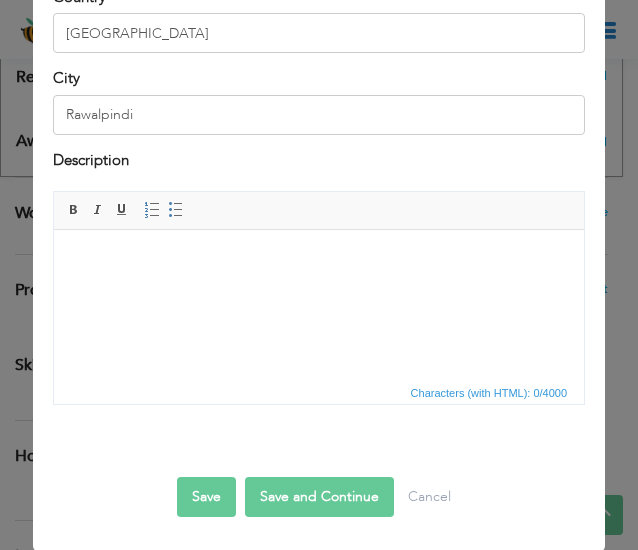click at bounding box center [318, 259] 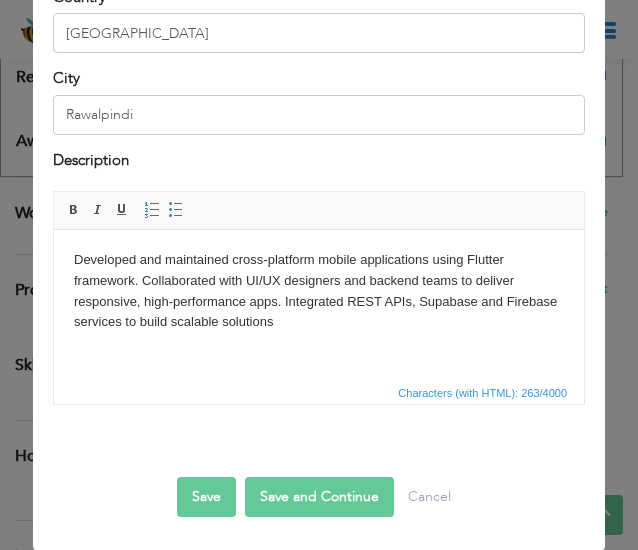 click on "Developed and maintained cross-platform mobile applications using Flutter framework. Collaborated with UI/UX designers and backend teams to deliver responsive, high-performance apps. Integrated REST APIs, Supabase and Firebase services to build scalable solutions" at bounding box center (318, 290) 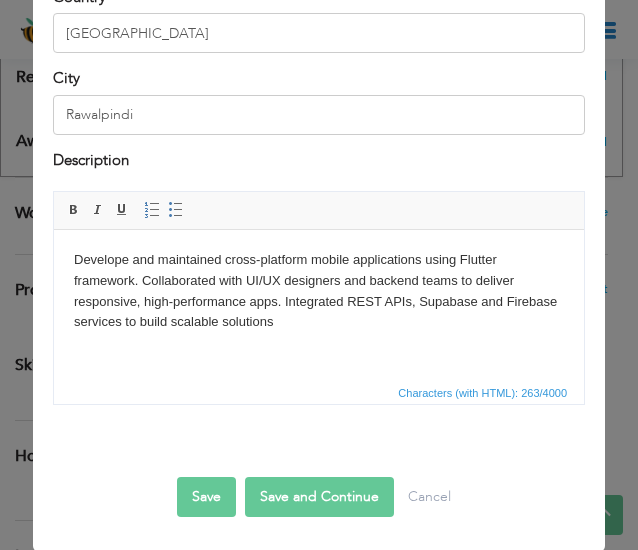 type 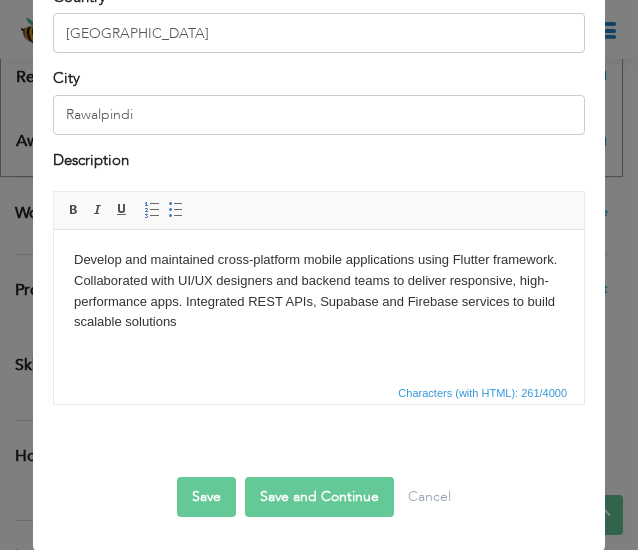 click on "Develop and maintained cross-platform mobile applications using Flutter framework. Collaborated with UI/UX designers and backend teams to deliver responsive, high-performance apps. Integrated REST APIs, Supabase and Firebase services to build scalable solutions" at bounding box center [318, 290] 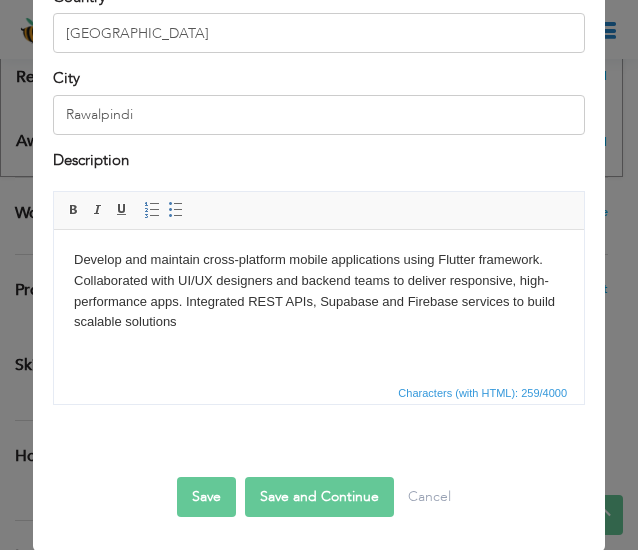 click on "Develop and maintain cross-platform mobile applications using Flutter framework. Collaborated with UI/UX designers and backend teams to deliver responsive, high-performance apps. Integrated REST APIs, Supabase and Firebase services to build scalable solutions" at bounding box center [318, 290] 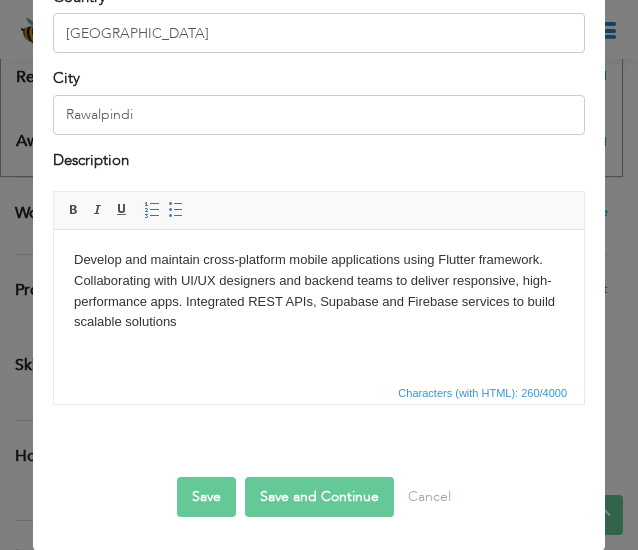 click on "Develop and maintain cross-platform mobile applications using Flutter framework. Collaborating with UI/UX designers and backend teams to deliver responsive, high-performance apps. Integrated REST APIs, Supabase and Firebase services to build scalable solutions" at bounding box center (318, 290) 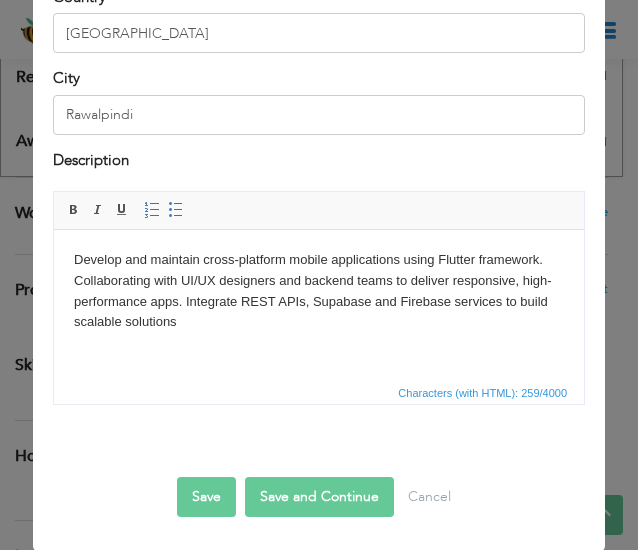 click on "Save" at bounding box center (206, 497) 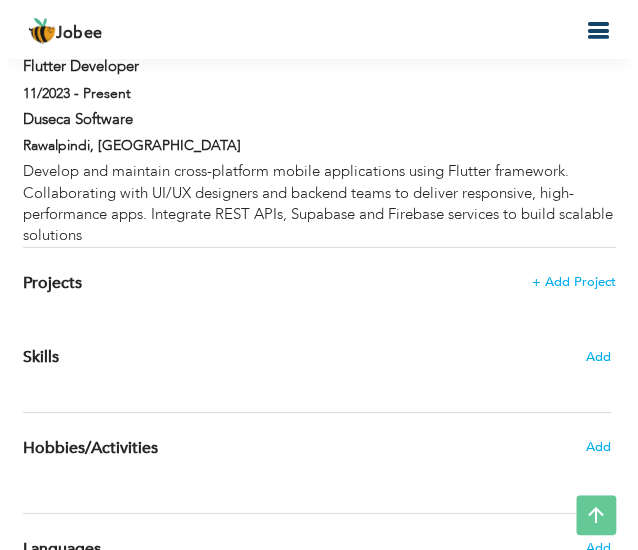 scroll, scrollTop: 1363, scrollLeft: 0, axis: vertical 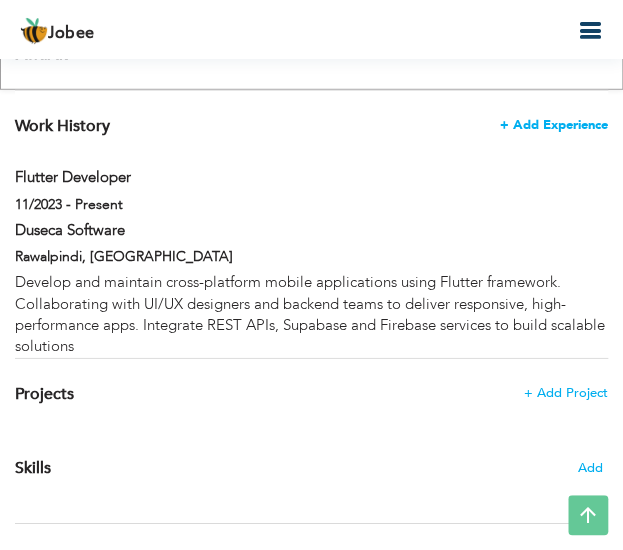 click on "+ Add Experience" at bounding box center [554, 125] 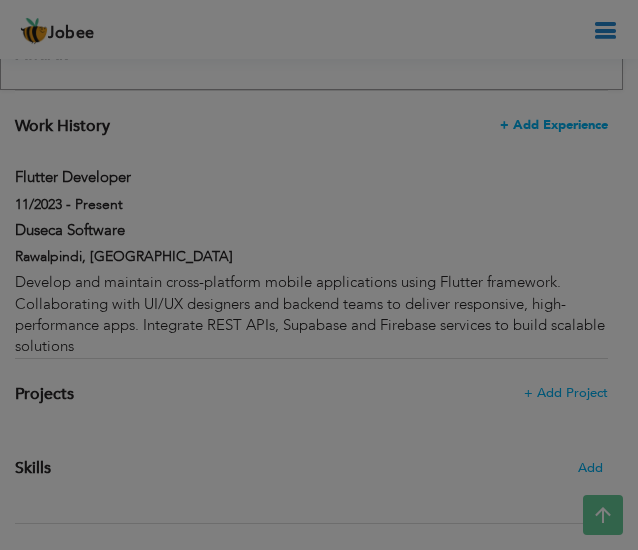 scroll, scrollTop: 0, scrollLeft: 0, axis: both 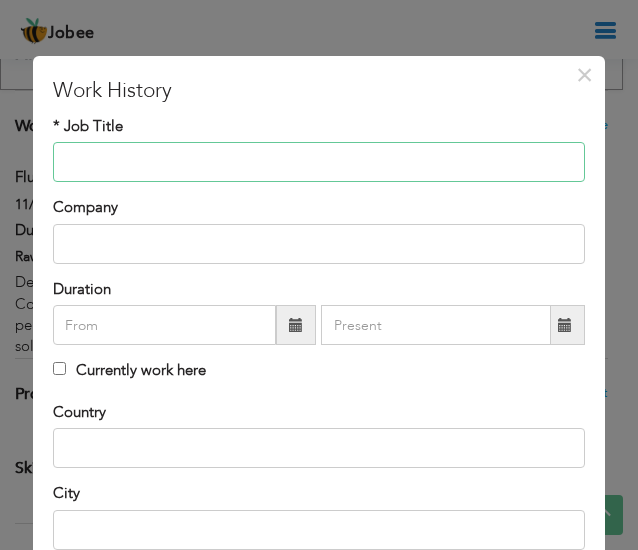 click at bounding box center [319, 162] 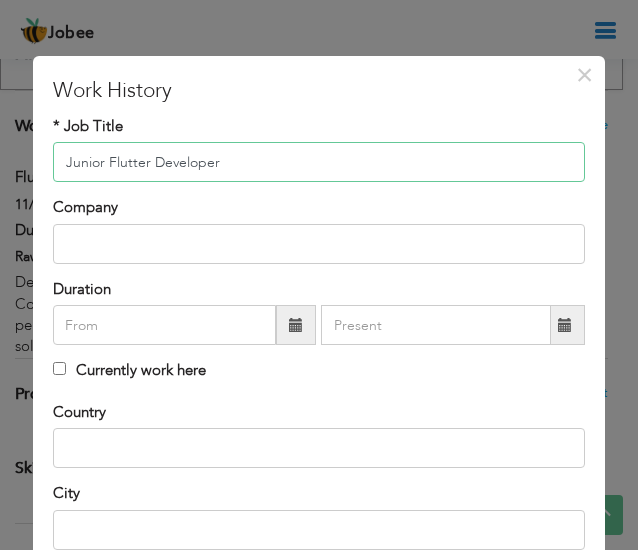 type on "Junior Flutter Developer" 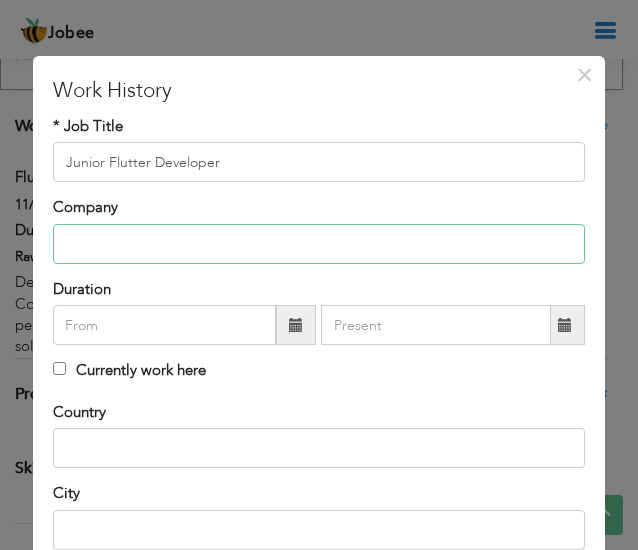 click at bounding box center (319, 244) 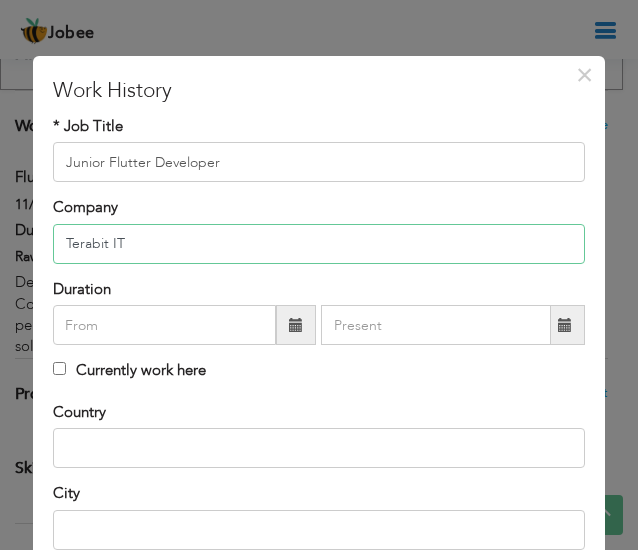 type on "Terabit IT" 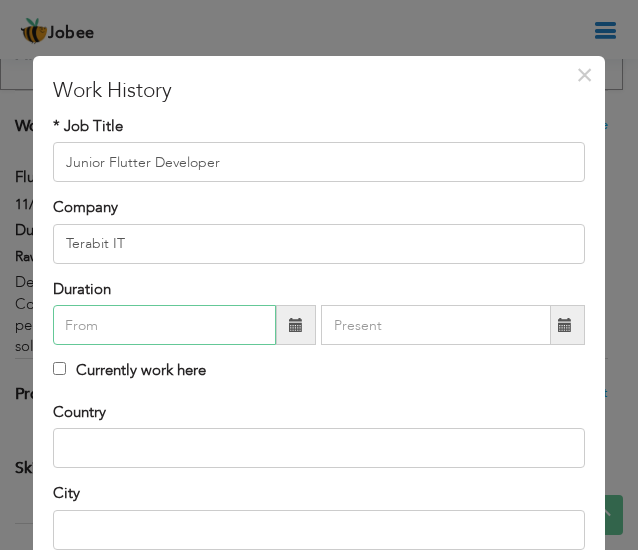 click at bounding box center (164, 325) 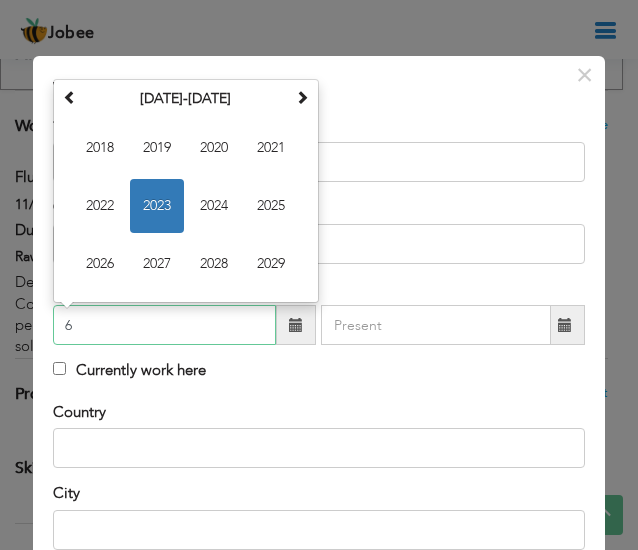 click on "2023" at bounding box center [157, 206] 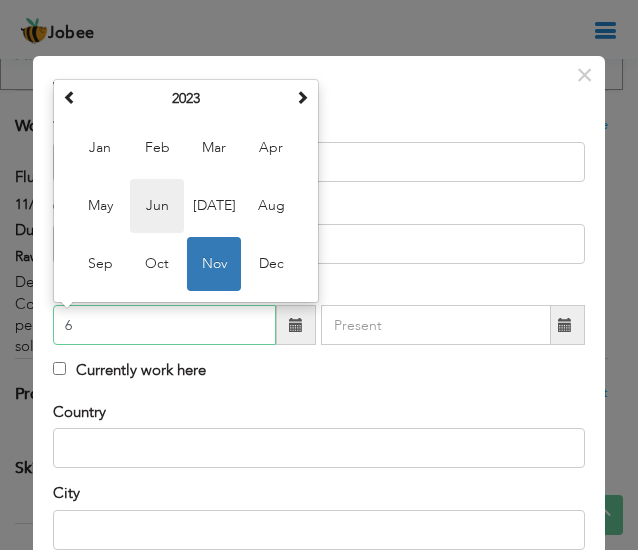 click on "Jun" at bounding box center [157, 206] 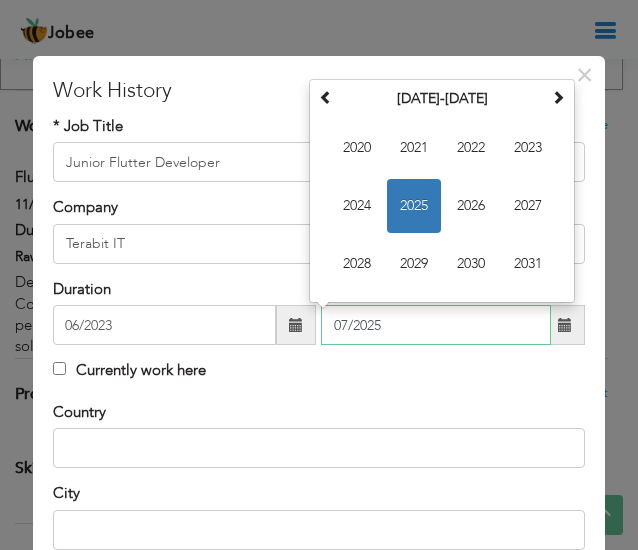 click on "07/2025" at bounding box center [436, 325] 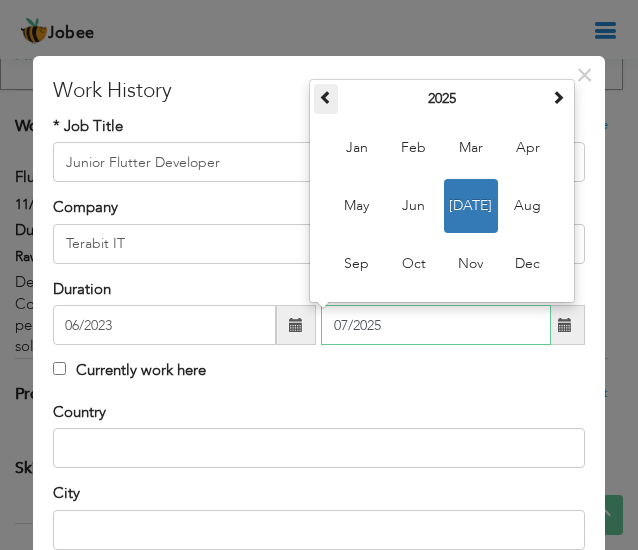 click at bounding box center [326, 97] 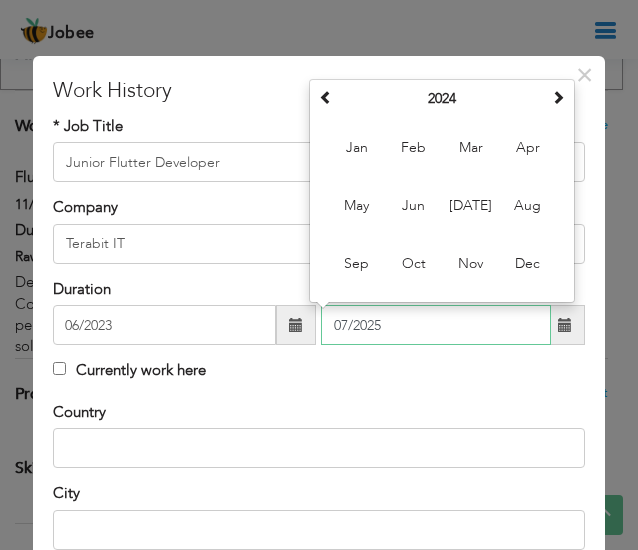 click on "July 2024 Su Mo Tu We Th Fr Sa 30 1 2 3 4 5 6 7 8 9 10 11 12 13 14 15 16 17 18 19 20 21 22 23 24 25 26 27 28 29 30 31 1 2 3 4 5 6 7 8 9 10 2024 Jan Feb Mar Apr May Jun Jul Aug Sep Oct Nov Dec 2019-2030 2019 2020 2021 2022 2023 2024 2025 2026 2027 2028 2029 2030 2000-2107 2000 - 2011 2012 - 2023 2024 - 2035 2036 - 2047 2048 - 2059 2060 - 2071 2072 - 2083 2084 - 2095 2096 - 2107" at bounding box center [442, 191] 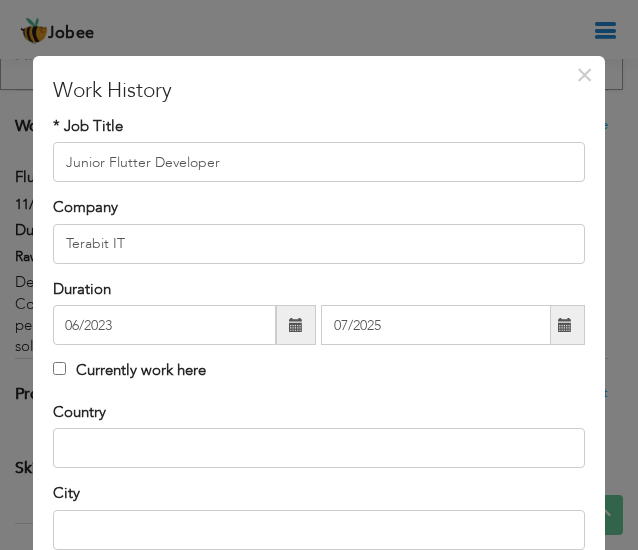 click on "* Job Title
Junior Flutter Developer
Company
Terabit IT
Duration
06/2023
07/2025 Currently work here" at bounding box center [319, 259] 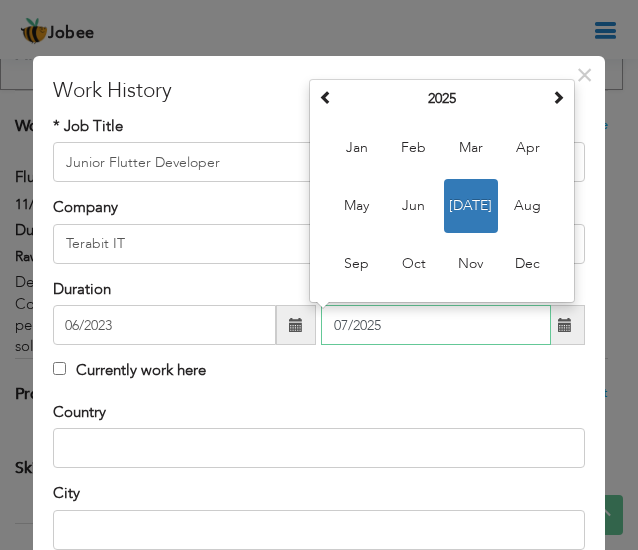 click on "07/2025" at bounding box center (436, 325) 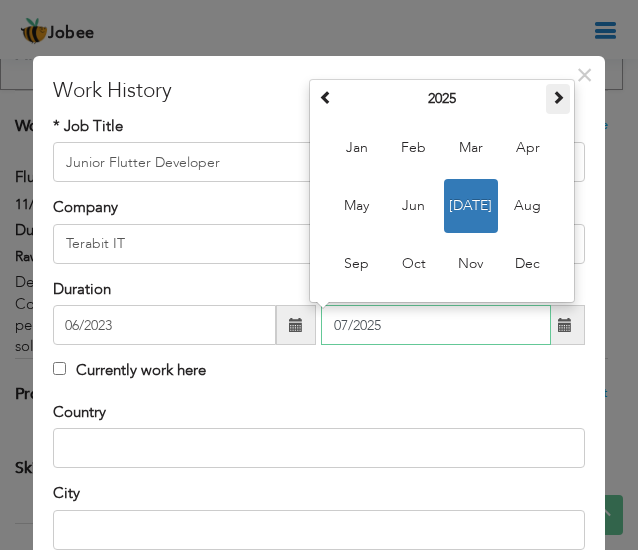 click at bounding box center (558, 97) 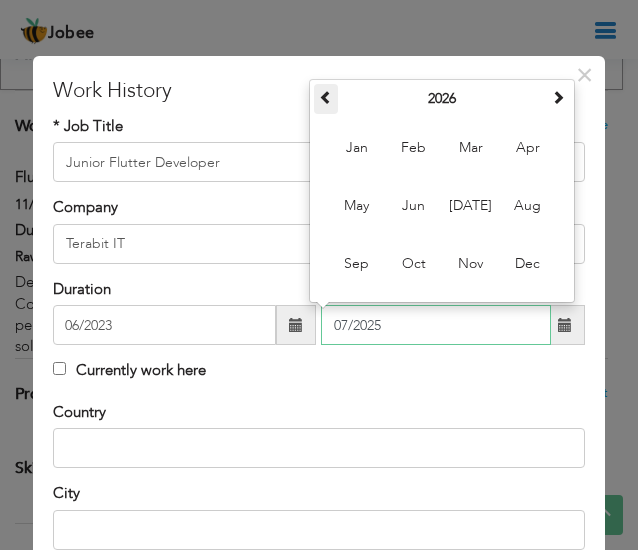 click at bounding box center [326, 97] 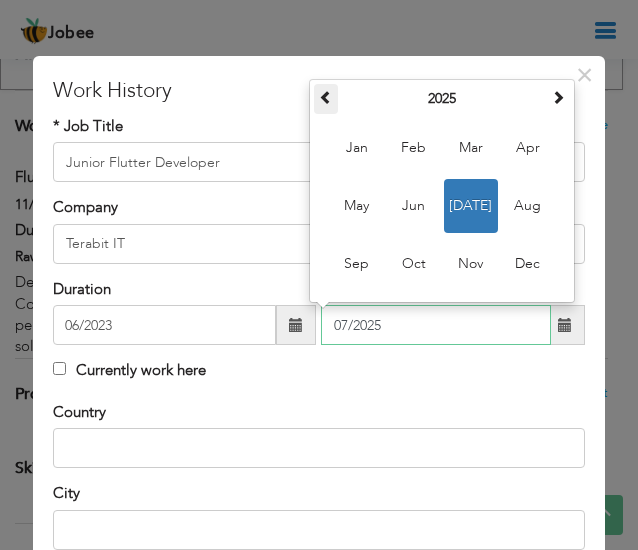 click at bounding box center [326, 97] 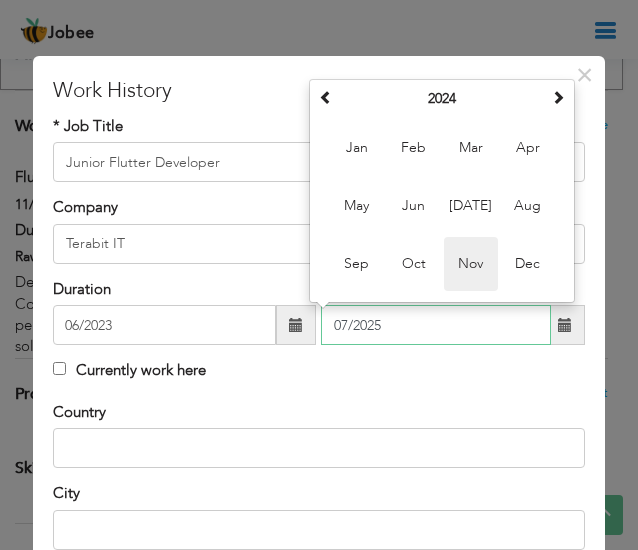 click on "Nov" at bounding box center (471, 264) 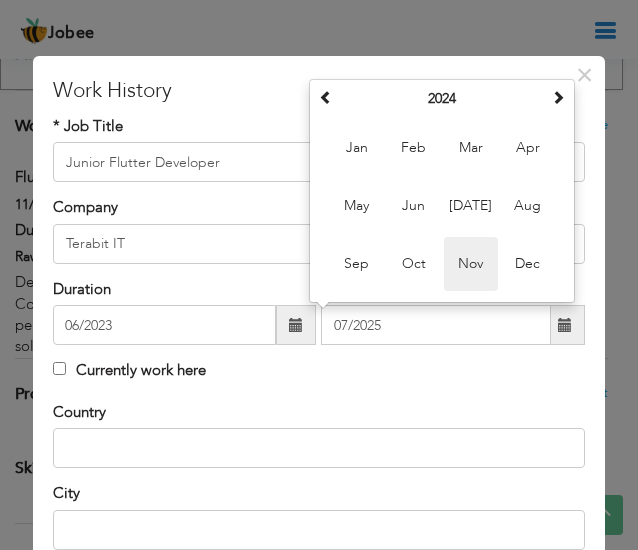type on "11/2024" 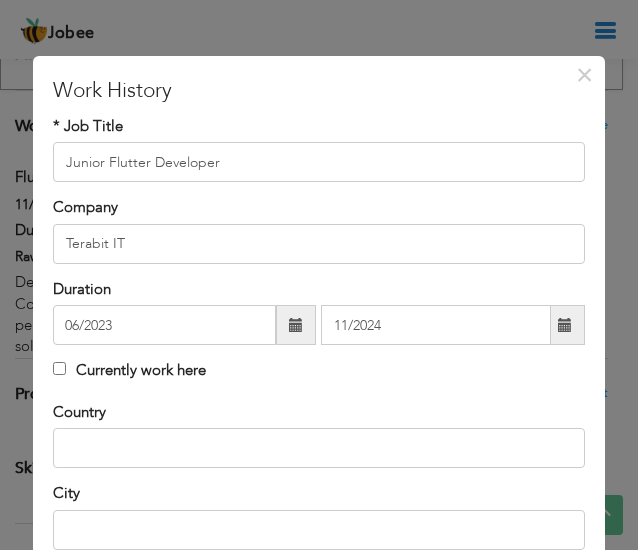click on "Currently work here" at bounding box center [319, 373] 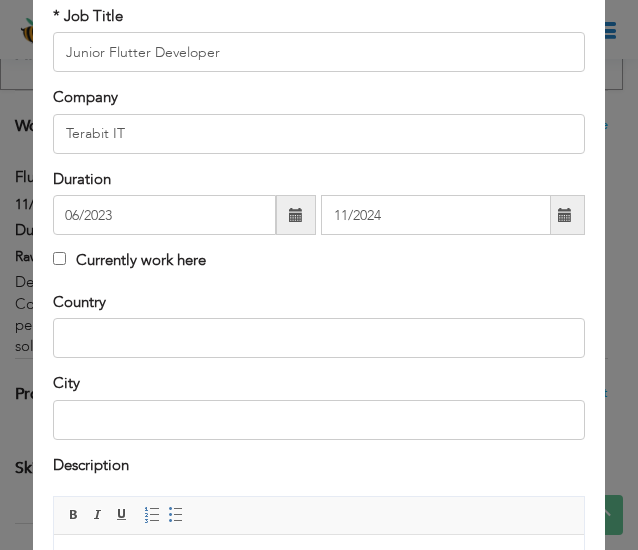 scroll, scrollTop: 111, scrollLeft: 0, axis: vertical 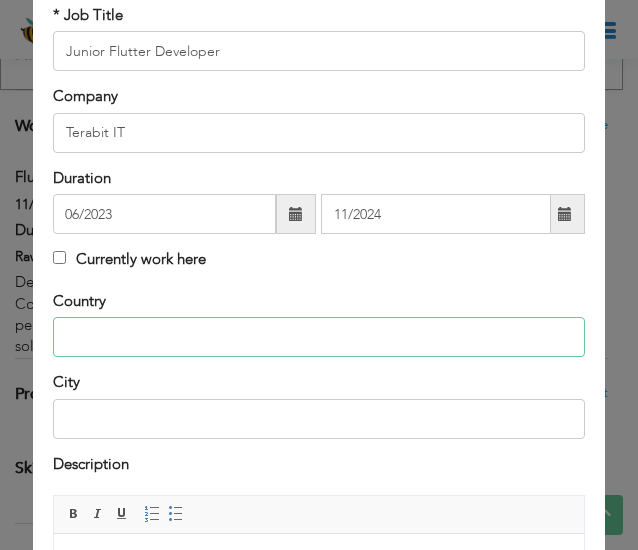 click at bounding box center (319, 337) 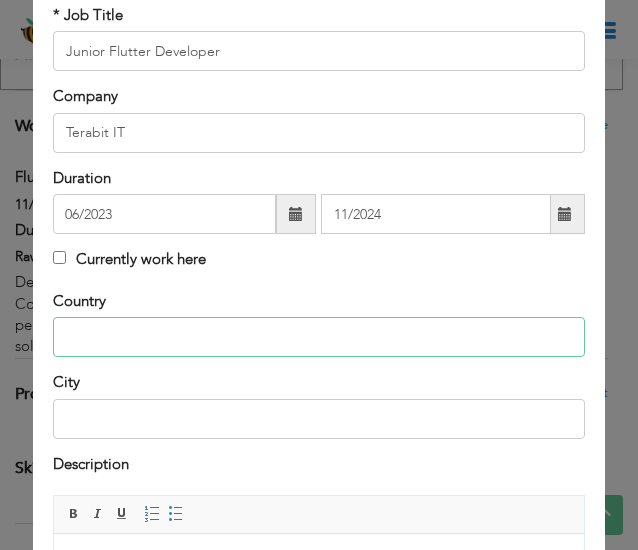 click at bounding box center [319, 337] 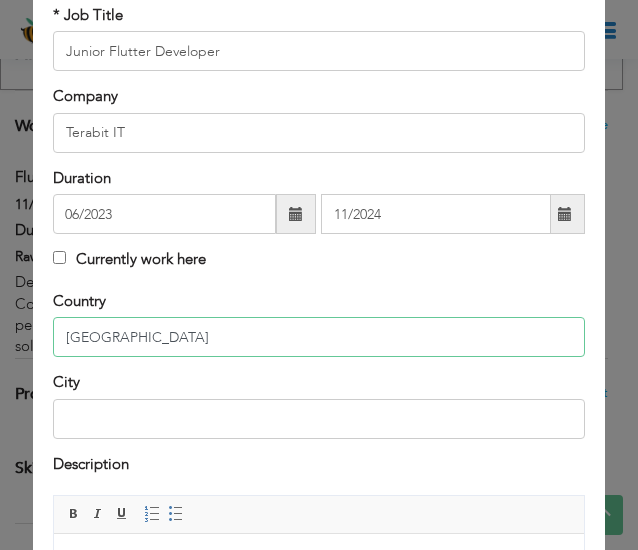 type on "[GEOGRAPHIC_DATA]" 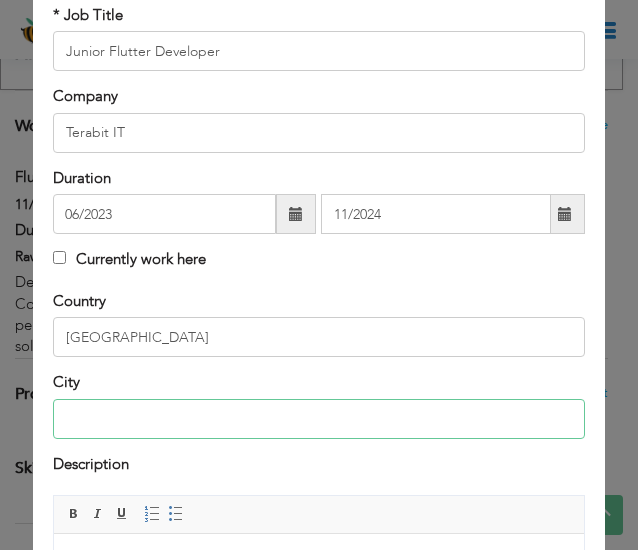 click at bounding box center [319, 419] 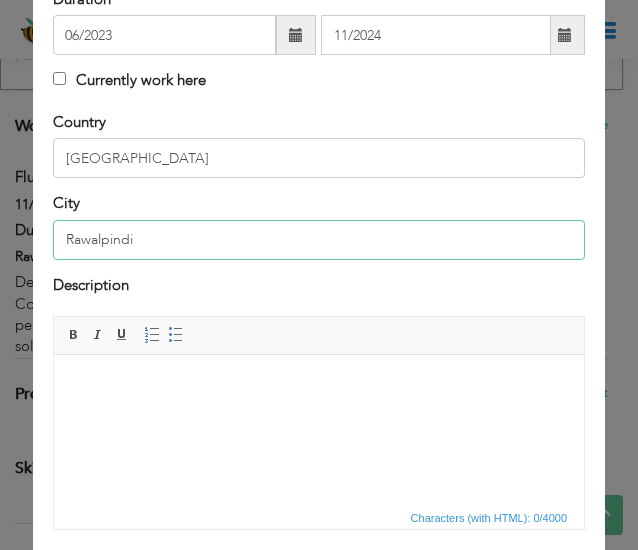 scroll, scrollTop: 291, scrollLeft: 0, axis: vertical 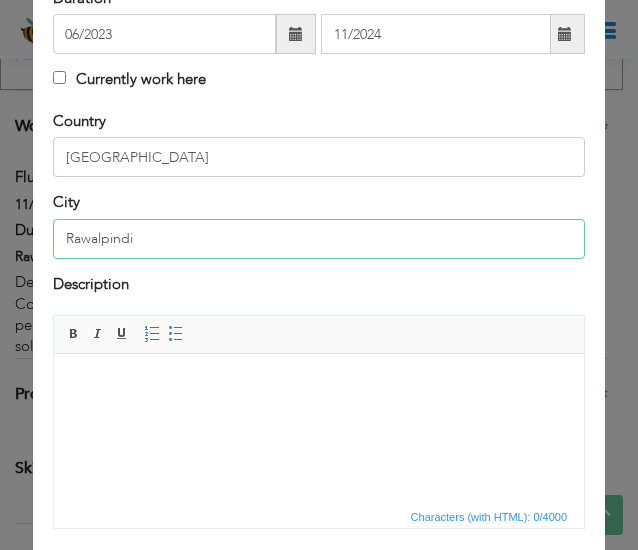 type on "Rawalpindi" 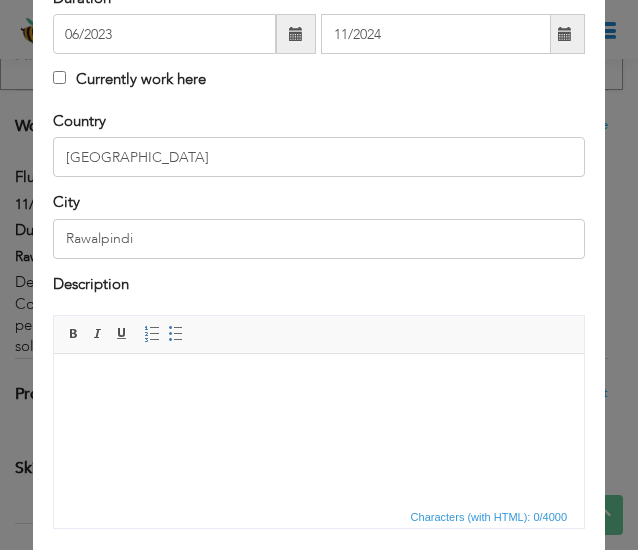 click at bounding box center [318, 383] 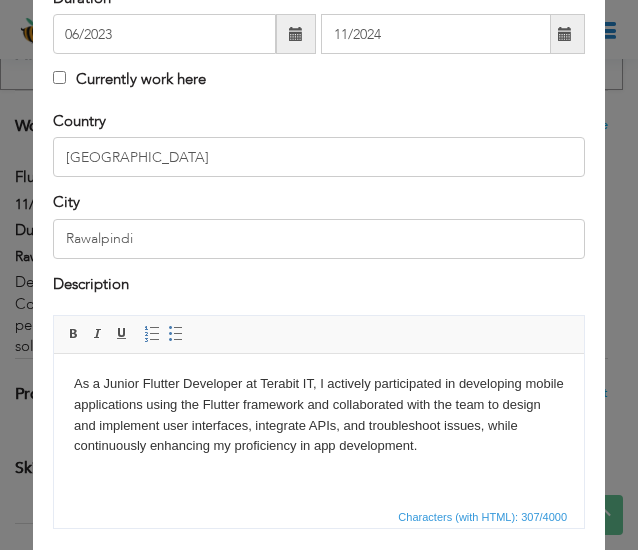 scroll, scrollTop: 317, scrollLeft: 0, axis: vertical 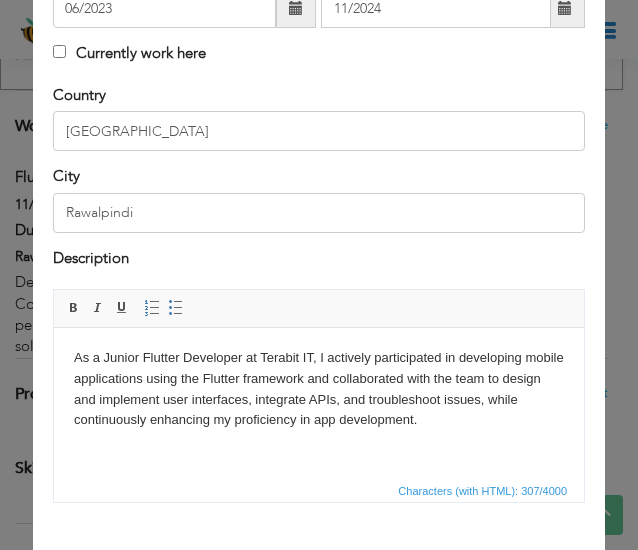 click on "As a Junior Flutter Developer at Terabit IT, I actively participated in developing mobile applications using the Flutter framework and collaborated with the team to design and implement user interfaces, integrate APIs, and troubleshoot issues, while continuously enhancing my proficiency in app development." at bounding box center [318, 388] 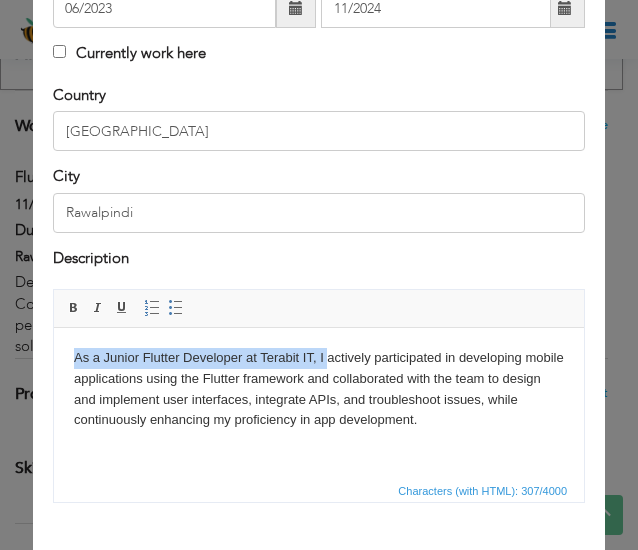 drag, startPoint x: 325, startPoint y: 358, endPoint x: 61, endPoint y: 356, distance: 264.00757 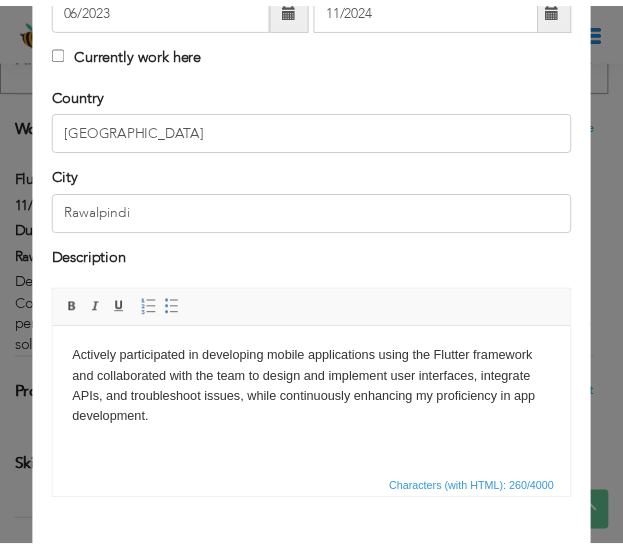 scroll, scrollTop: 415, scrollLeft: 0, axis: vertical 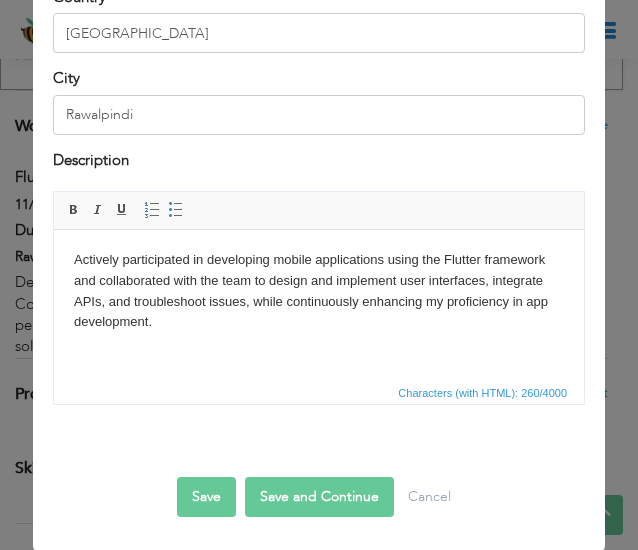 click on "Save" at bounding box center [206, 497] 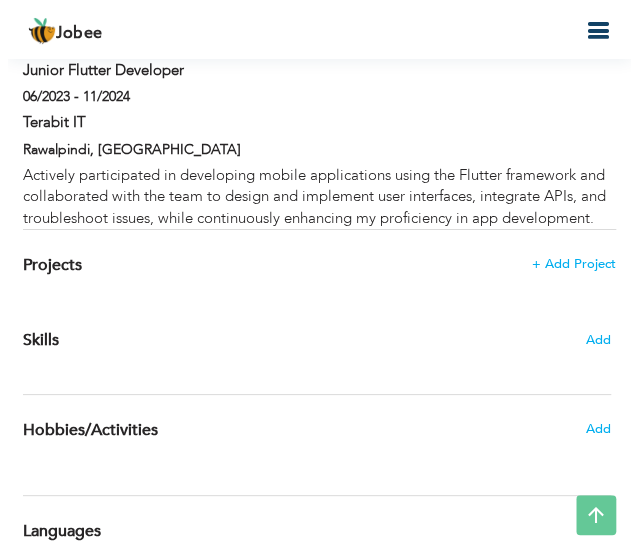 scroll, scrollTop: 1703, scrollLeft: 0, axis: vertical 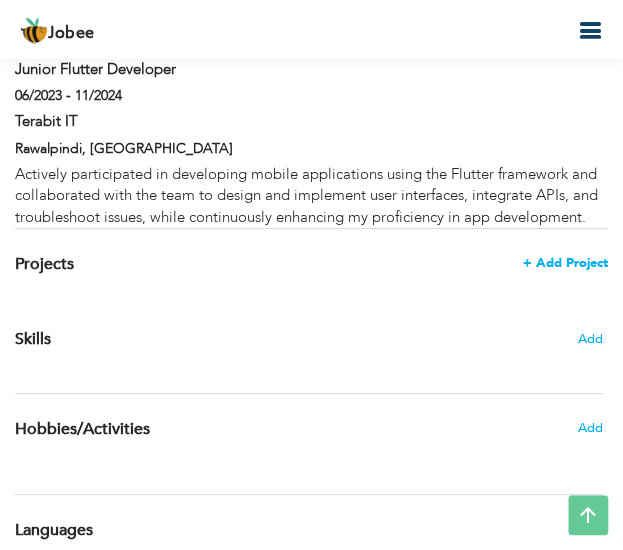 click on "+ Add Project" at bounding box center [565, 263] 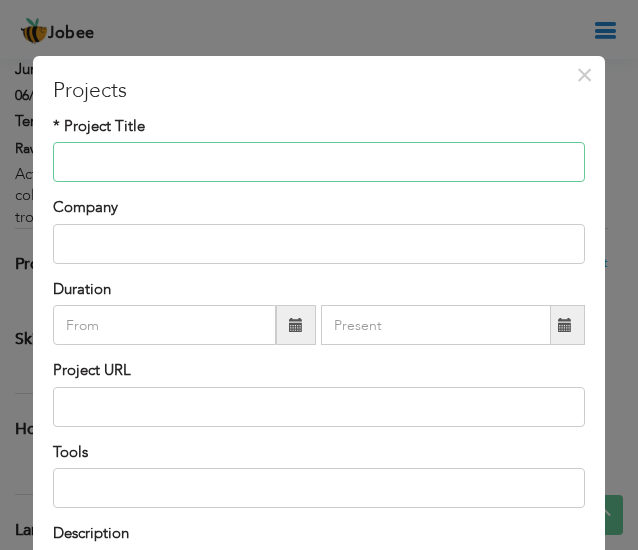 click at bounding box center [319, 162] 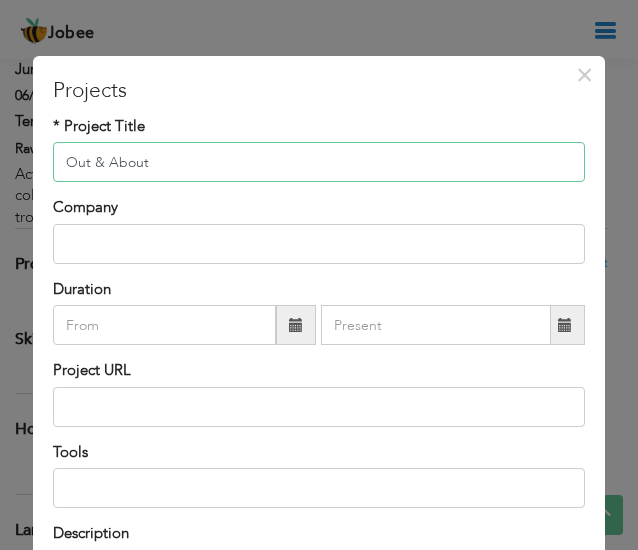 type on "Out & About" 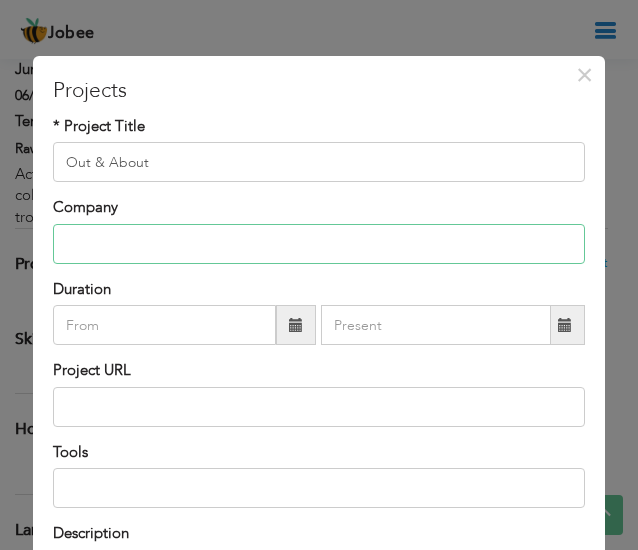 click at bounding box center (319, 244) 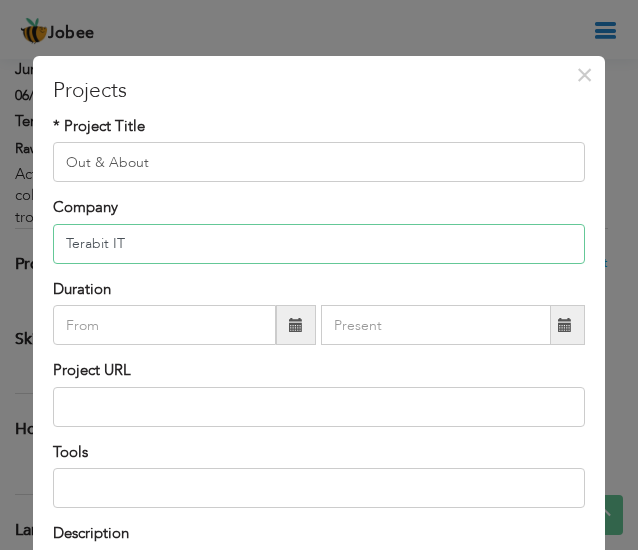 scroll, scrollTop: 96, scrollLeft: 0, axis: vertical 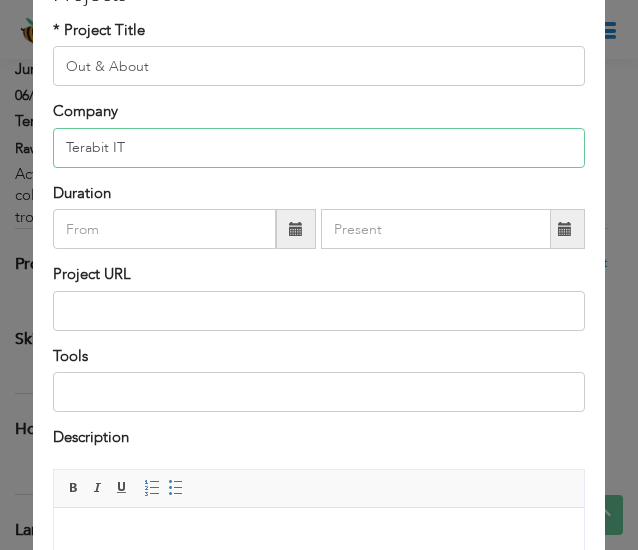 type on "Terabit IT" 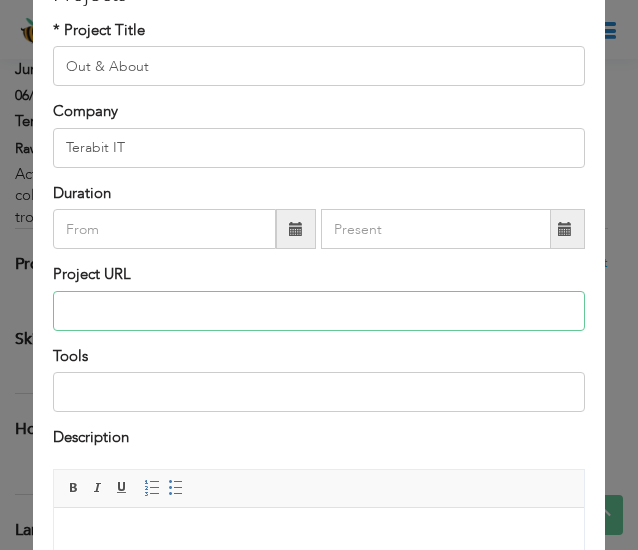 click at bounding box center [319, 311] 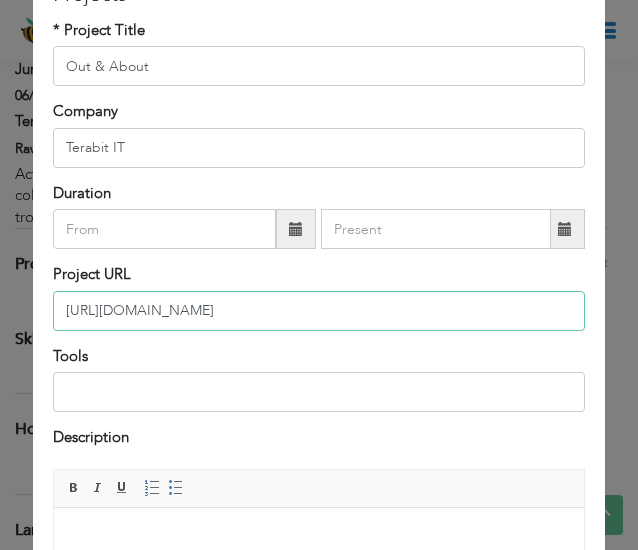 scroll, scrollTop: 0, scrollLeft: 203, axis: horizontal 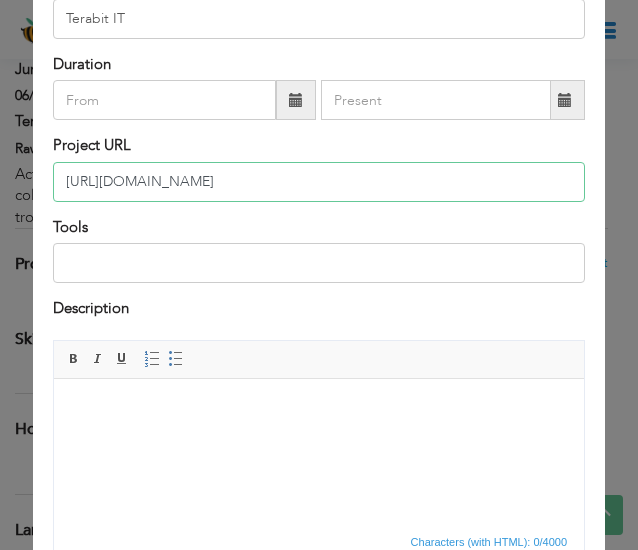 type on "[URL][DOMAIN_NAME]" 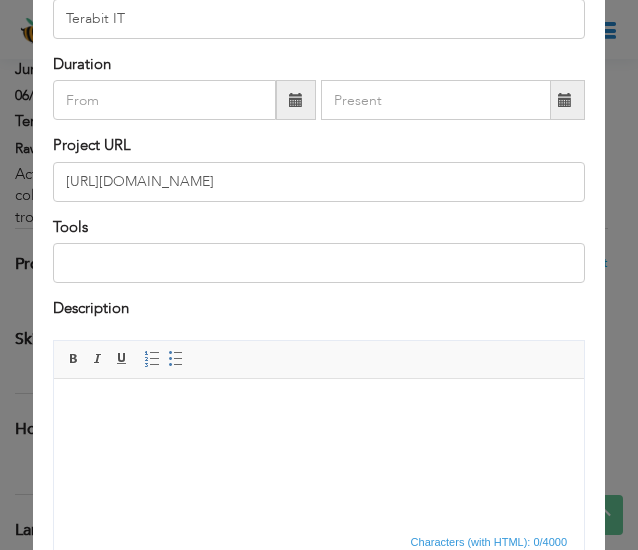 scroll, scrollTop: 0, scrollLeft: 0, axis: both 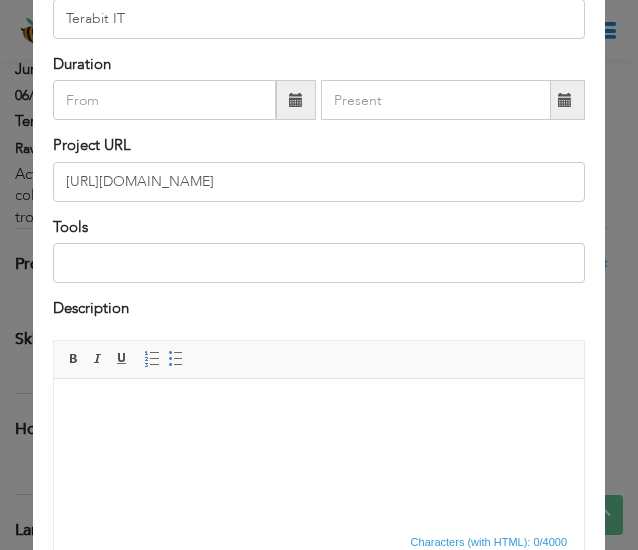 click at bounding box center (318, 408) 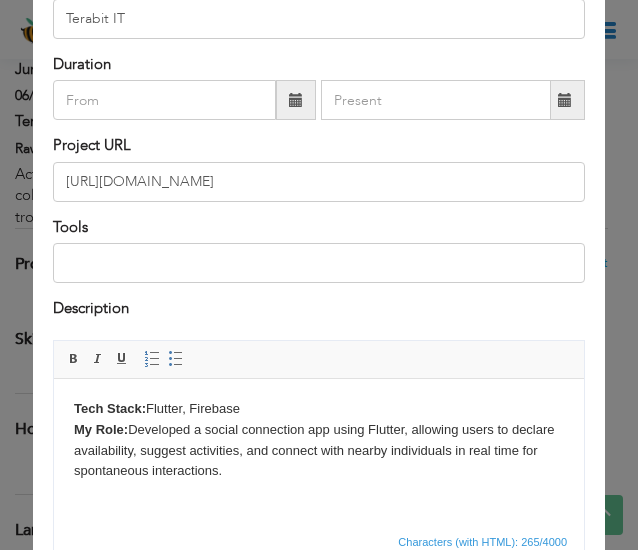 click on "Tech Stack:  Flutter, Firebase My Role:  Developed a social connection app using Flutter, allowing users to declare availability, suggest activities, and connect with nearby individuals in real time for spontaneous interactions." at bounding box center (318, 439) 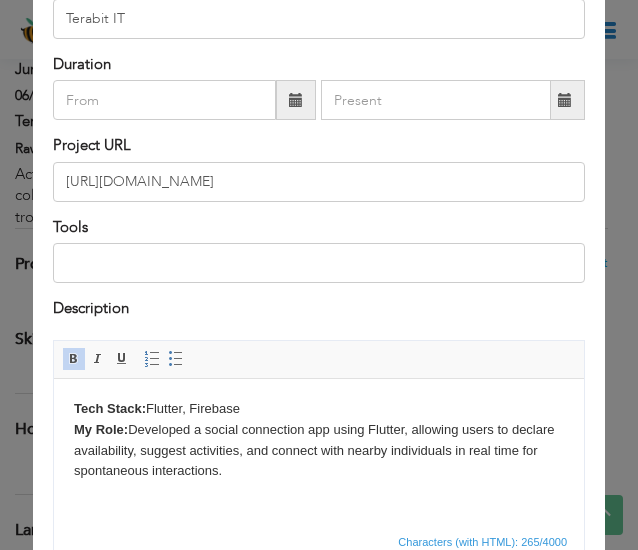 click on "Tech Stack:  Flutter, Firebase My Role:  Developed a social connection app using Flutter, allowing users to declare availability, suggest activities, and connect with nearby individuals in real time for spontaneous interactions." at bounding box center (318, 439) 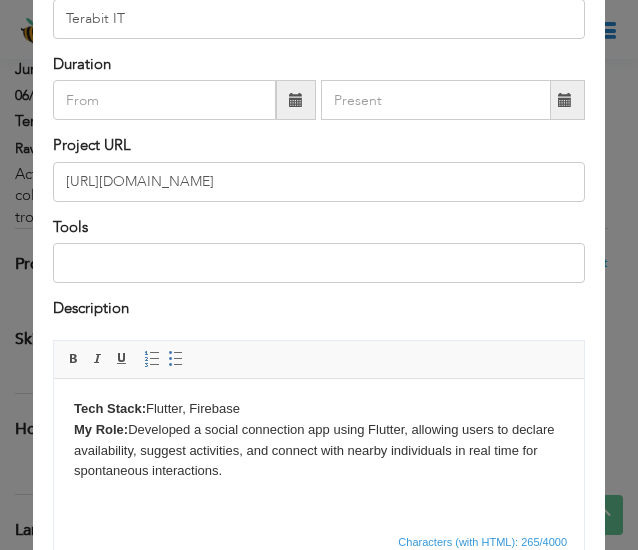 click on "Tech Stack:  Flutter, Firebase My Role:  Developed a social connection app using Flutter, allowing users to declare availability, suggest activities, and connect with nearby individuals in real time for spontaneous interactions." at bounding box center (318, 439) 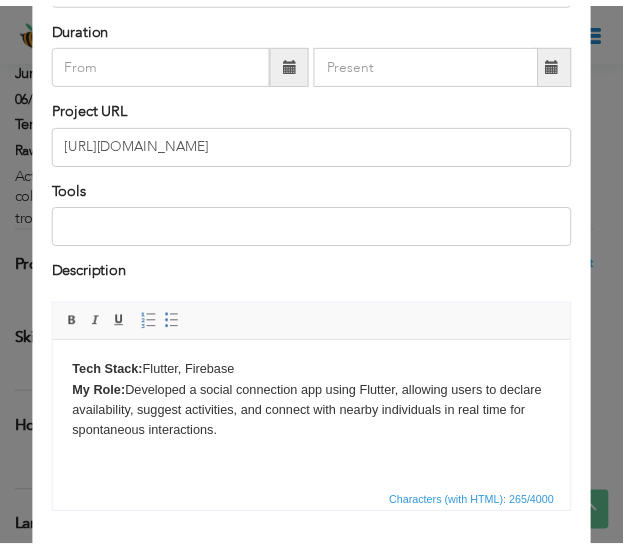 scroll, scrollTop: 374, scrollLeft: 0, axis: vertical 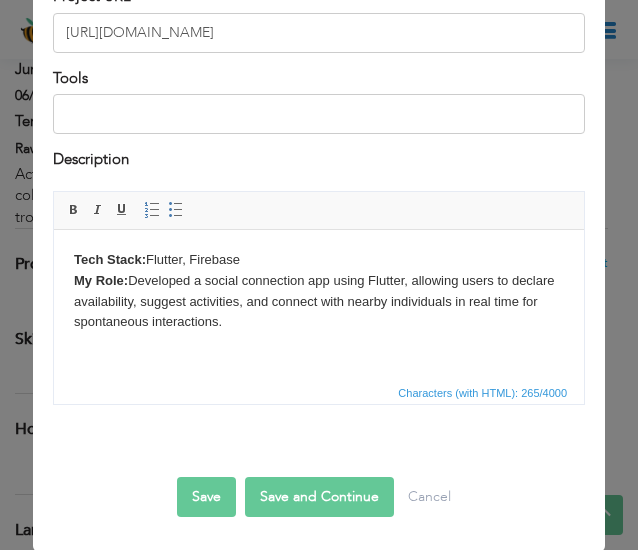click on "Save" at bounding box center (206, 497) 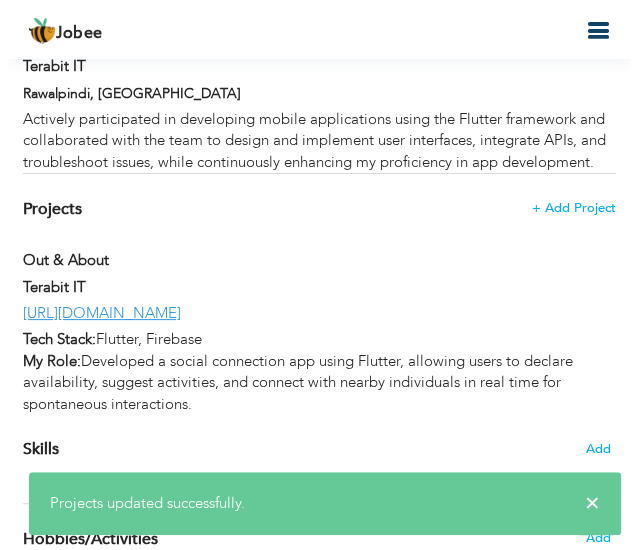 scroll, scrollTop: 1771, scrollLeft: 0, axis: vertical 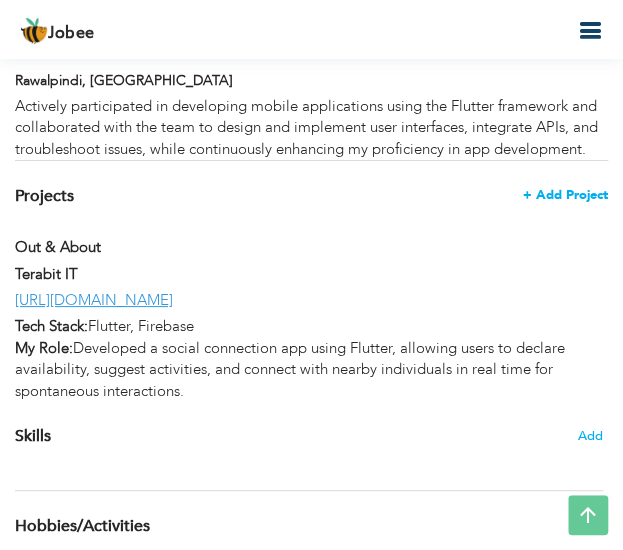 click on "+ Add Project" at bounding box center (565, 195) 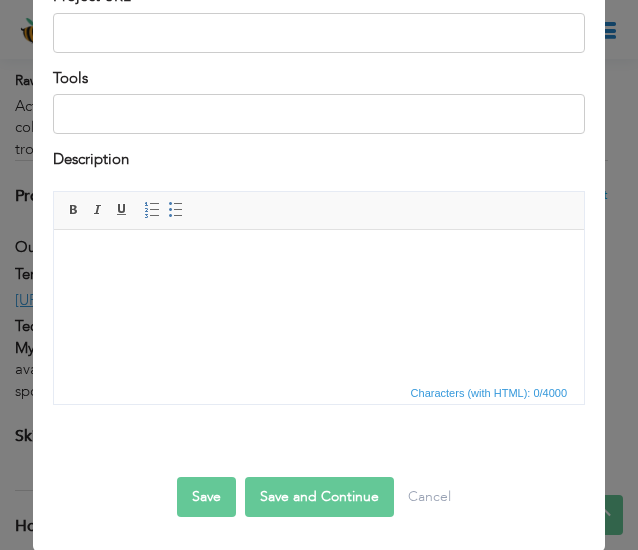 scroll, scrollTop: 0, scrollLeft: 0, axis: both 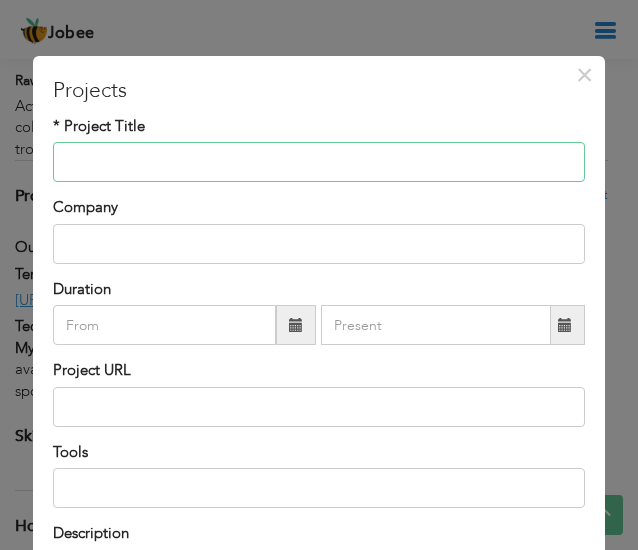 click at bounding box center (319, 162) 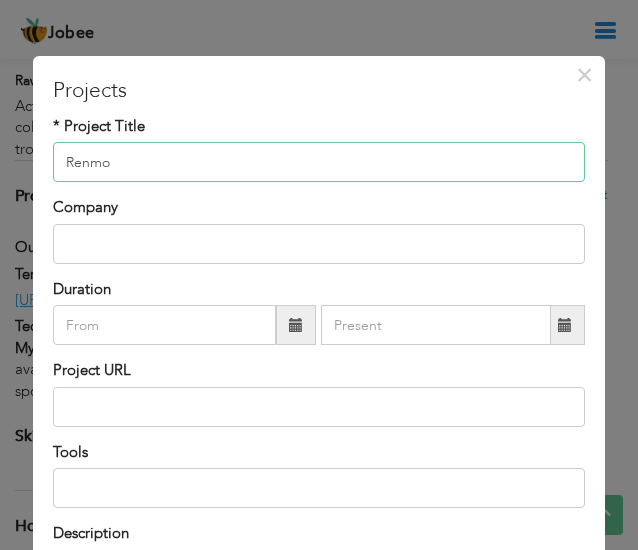 type on "Renmo" 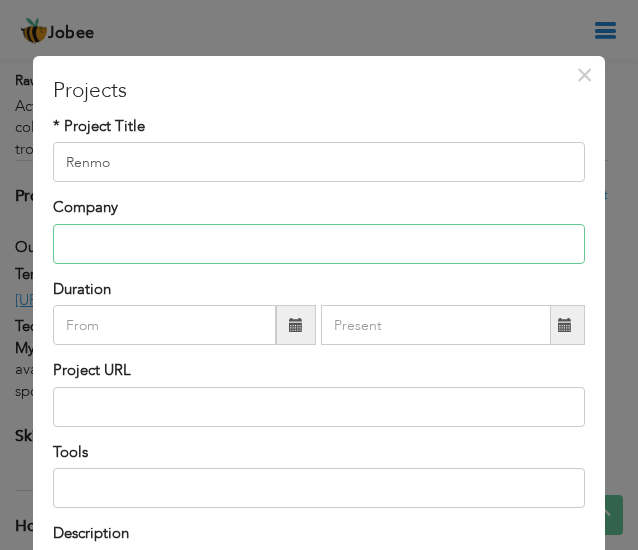 click at bounding box center (319, 244) 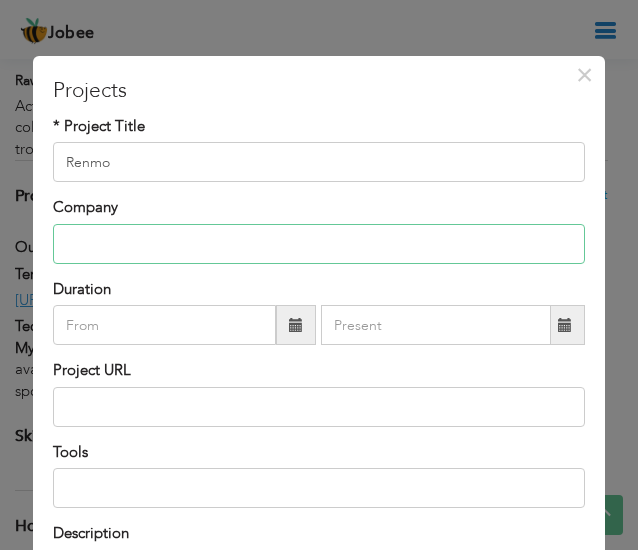 click at bounding box center [319, 244] 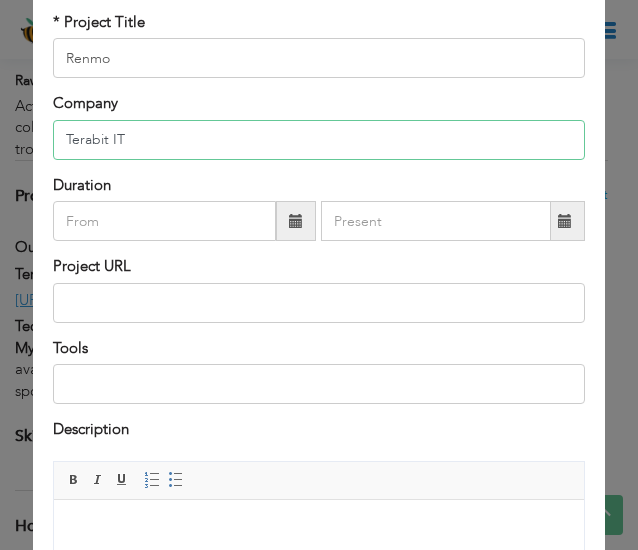 scroll, scrollTop: 108, scrollLeft: 0, axis: vertical 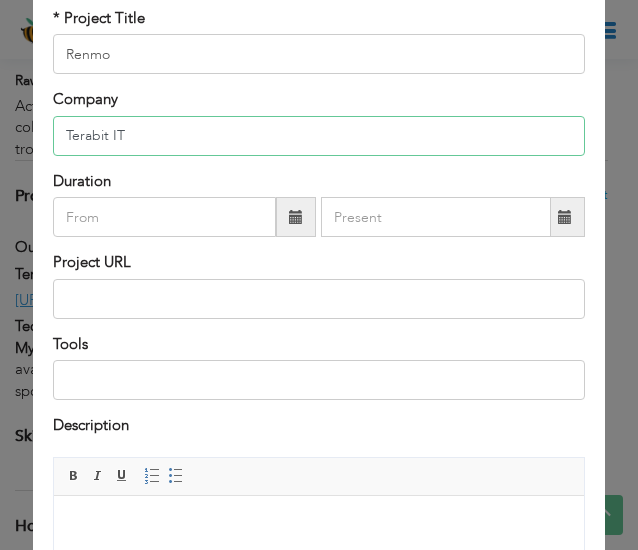 type on "Terabit IT" 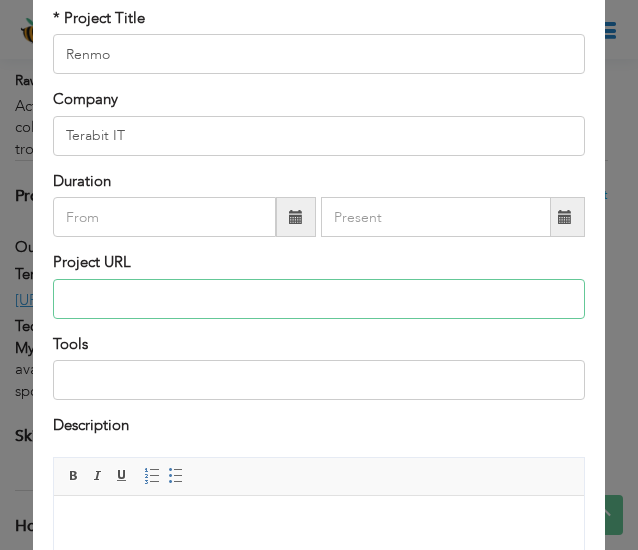 click at bounding box center [319, 299] 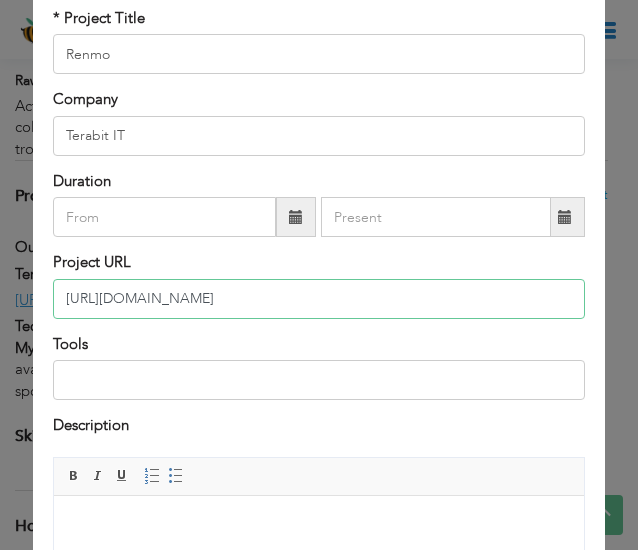 scroll, scrollTop: 0, scrollLeft: 83, axis: horizontal 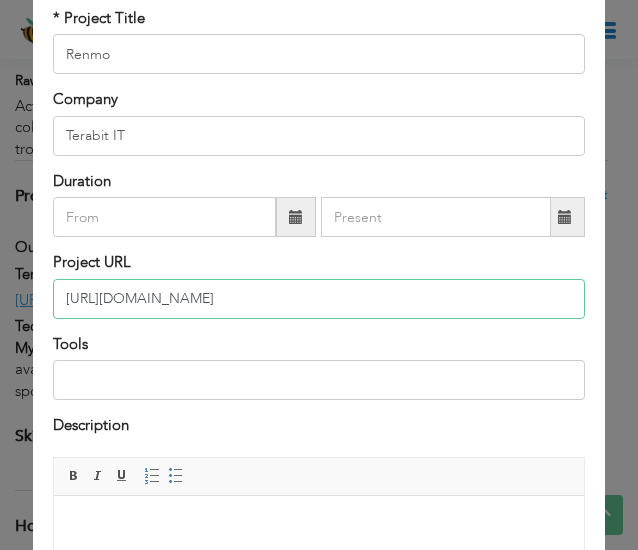 type on "[URL][DOMAIN_NAME]" 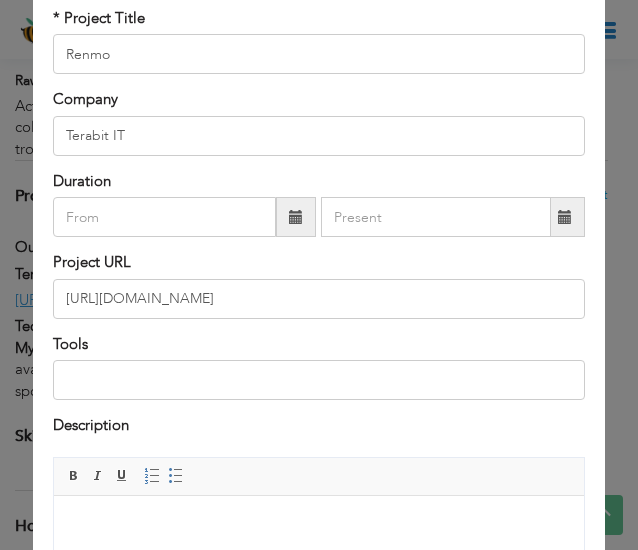 scroll, scrollTop: 0, scrollLeft: 0, axis: both 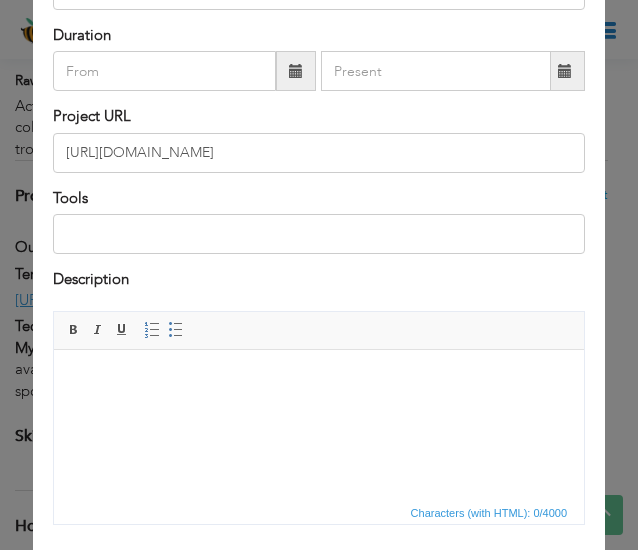 click at bounding box center [318, 379] 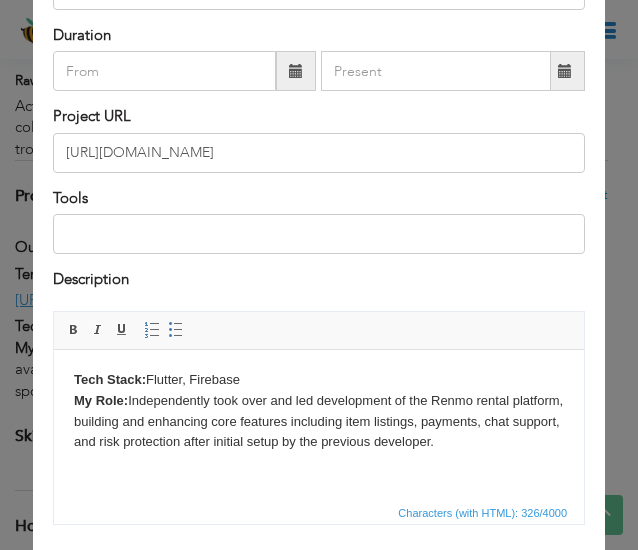 scroll, scrollTop: 374, scrollLeft: 0, axis: vertical 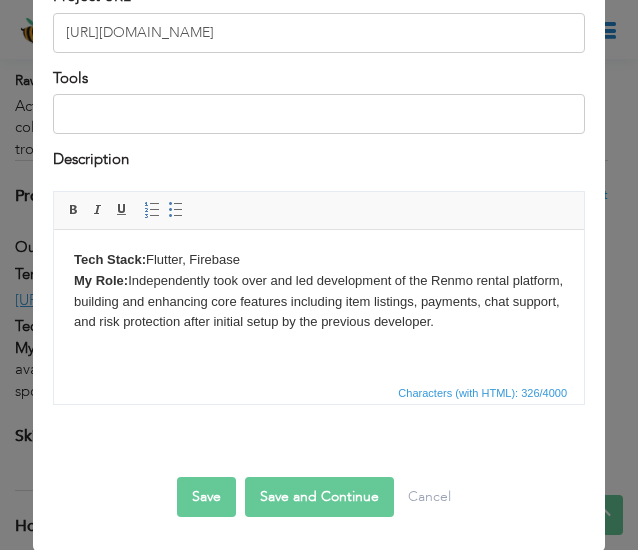 click on "Save and Continue" at bounding box center (319, 497) 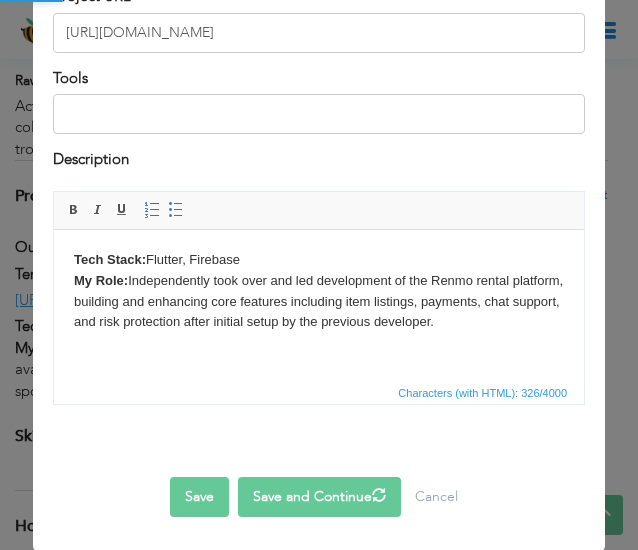type 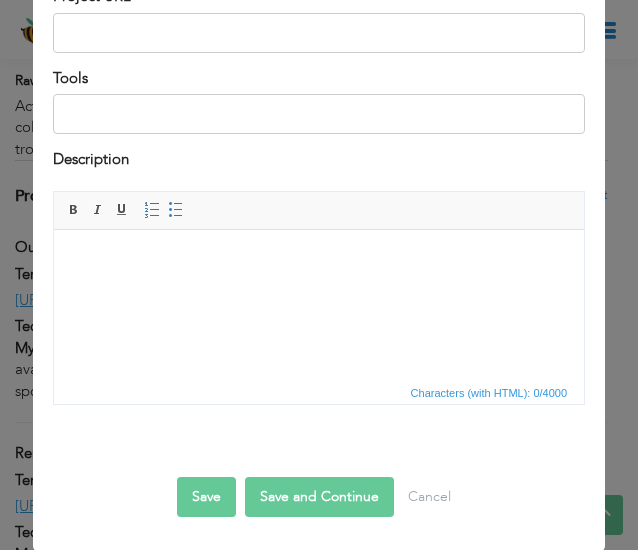 scroll, scrollTop: 147, scrollLeft: 0, axis: vertical 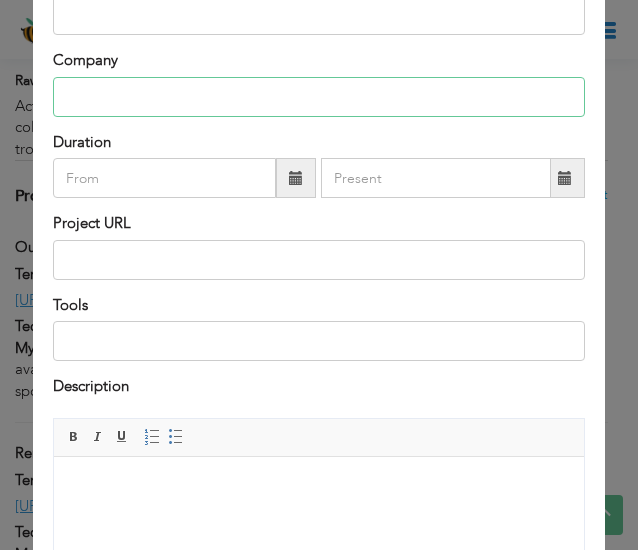 click at bounding box center (319, 97) 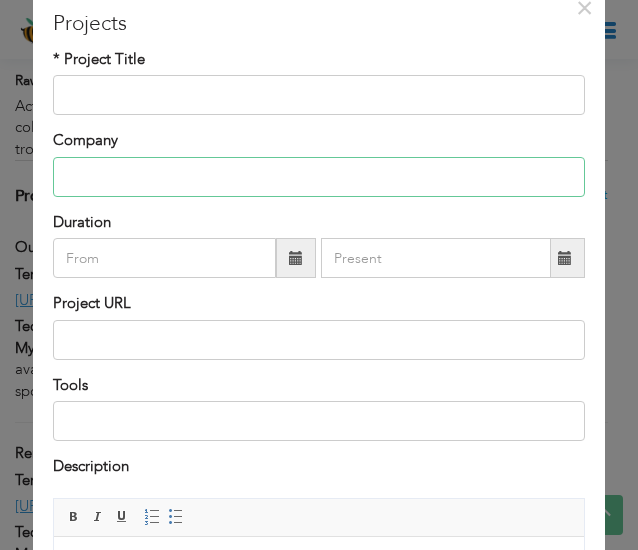 scroll, scrollTop: 67, scrollLeft: 0, axis: vertical 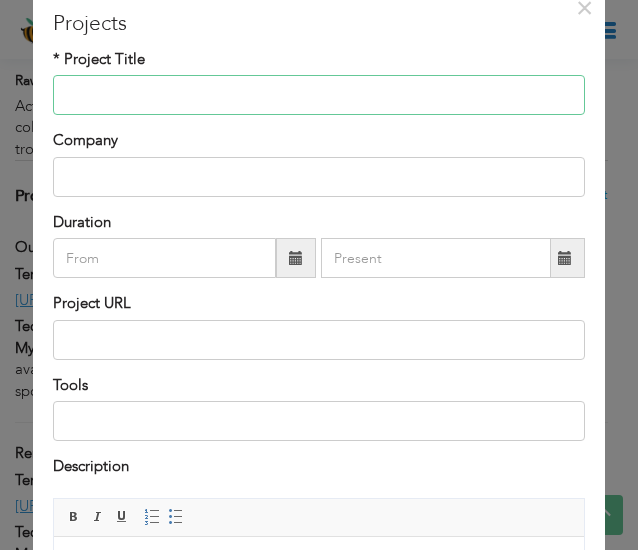 click at bounding box center [319, 95] 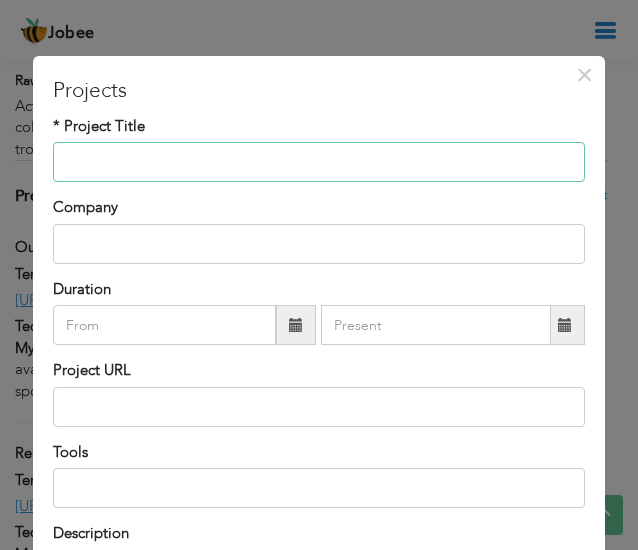 scroll, scrollTop: 1, scrollLeft: 0, axis: vertical 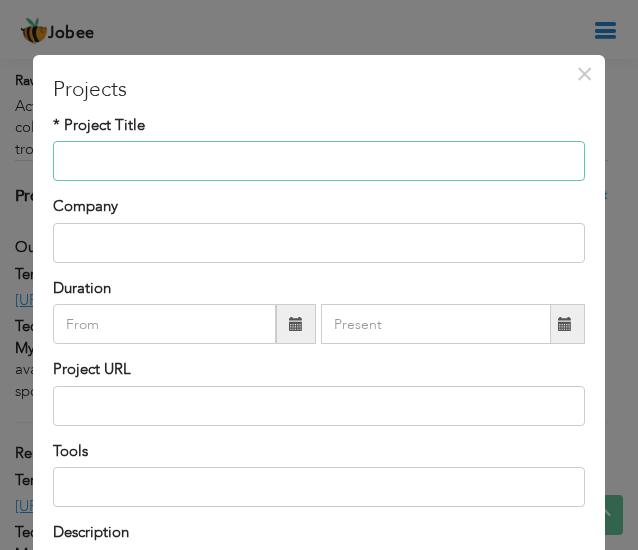 paste on "Games of Fortunes" 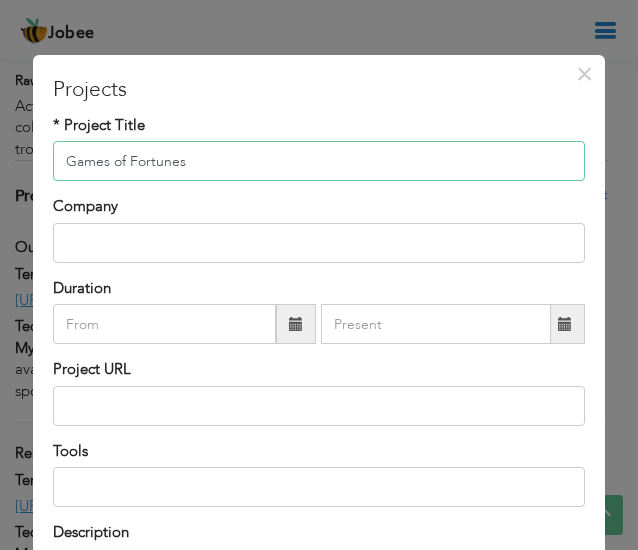 type on "Games of Fortunes" 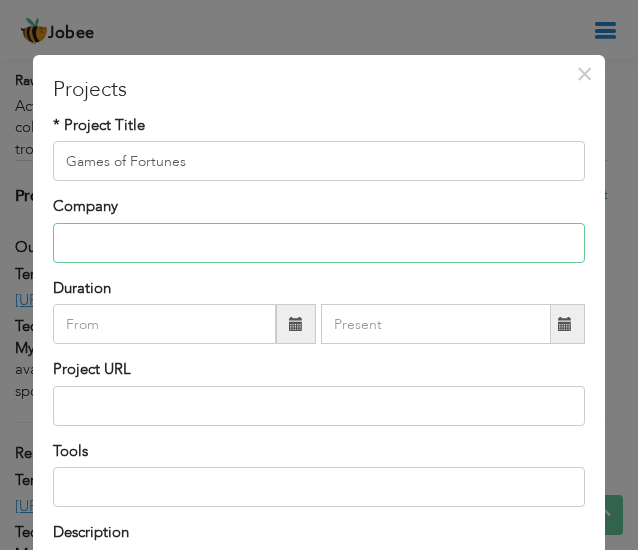 click at bounding box center (319, 243) 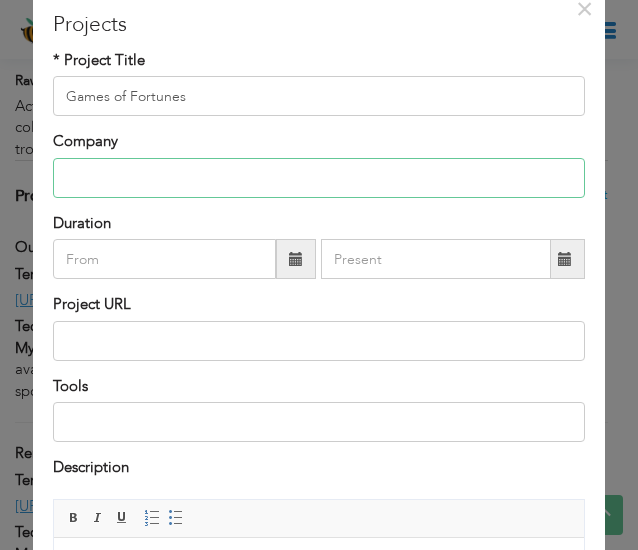 scroll, scrollTop: 67, scrollLeft: 0, axis: vertical 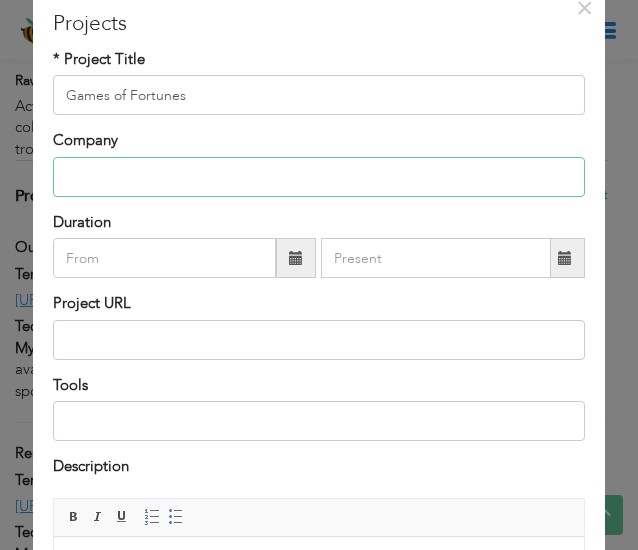 click at bounding box center (319, 177) 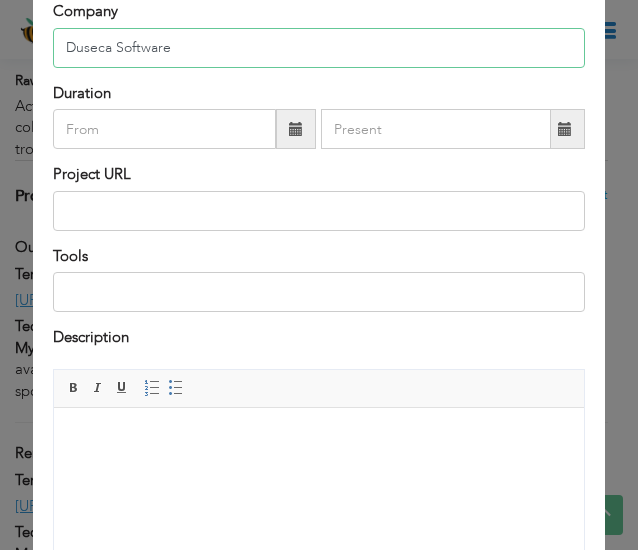 scroll, scrollTop: 197, scrollLeft: 0, axis: vertical 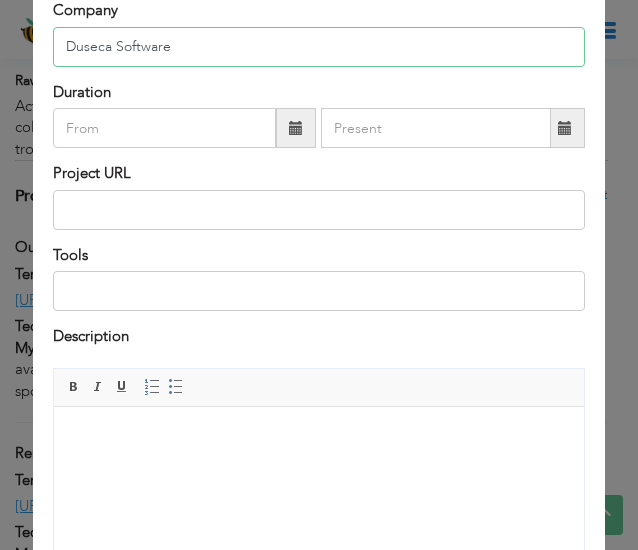 type on "Duseca Software" 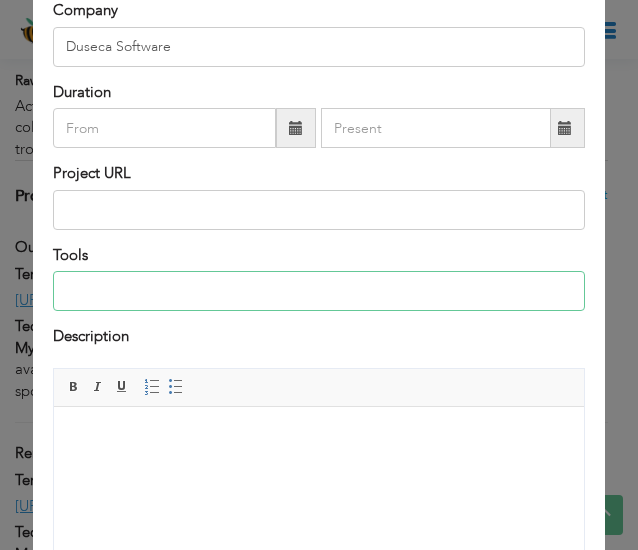 click at bounding box center (319, 291) 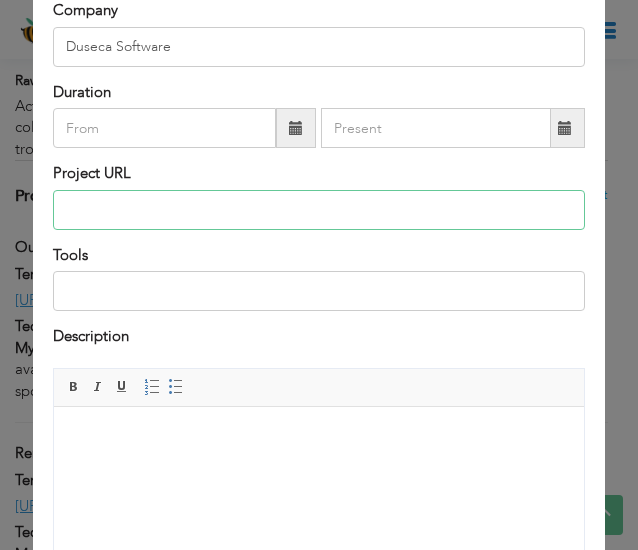 click at bounding box center (319, 210) 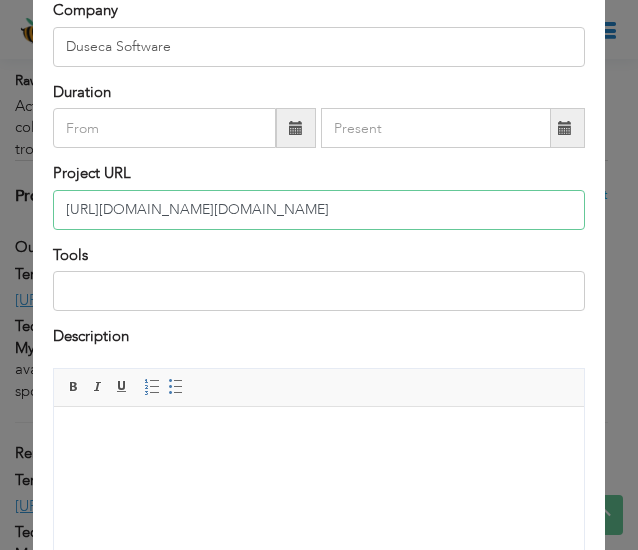 scroll, scrollTop: 0, scrollLeft: 154, axis: horizontal 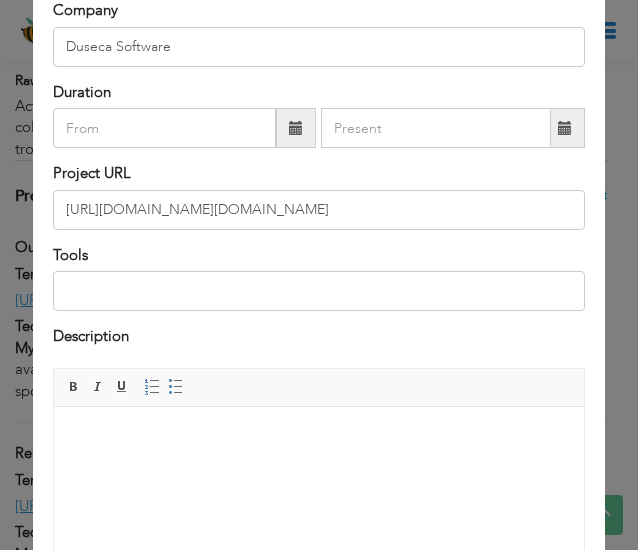 click at bounding box center [318, 436] 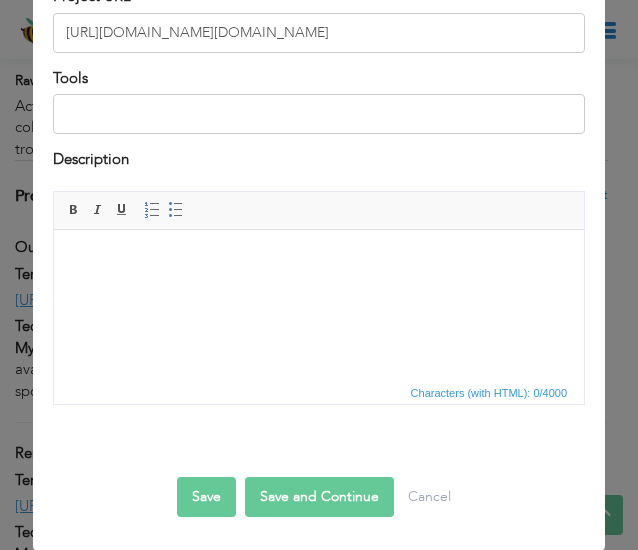 click at bounding box center [318, 259] 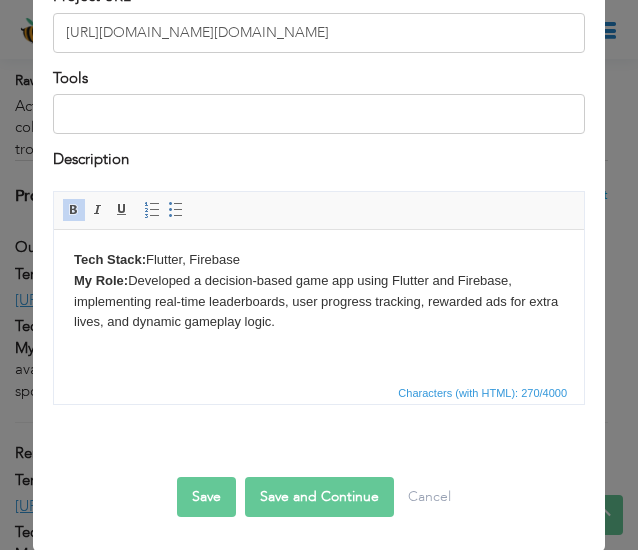 click on "Tech Stack:  Flutter, Firebase My Role:  Developed a decision-based game app using Flutter and Firebase, implementing real-time leaderboards, user progress tracking, rewarded ads for extra lives, and dynamic gameplay logic." at bounding box center [318, 290] 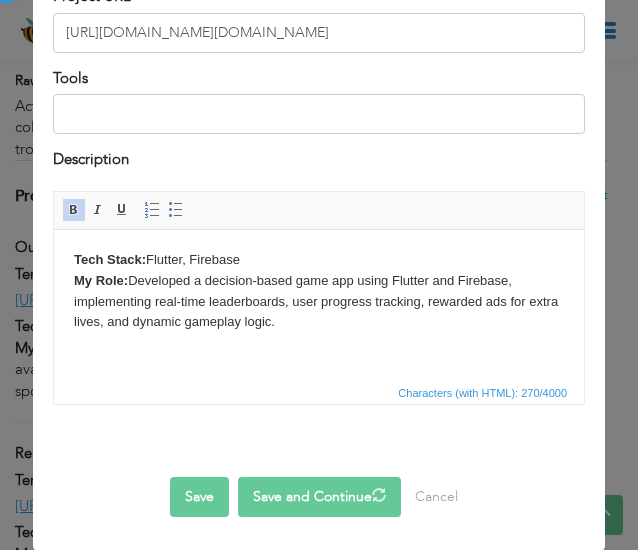 type 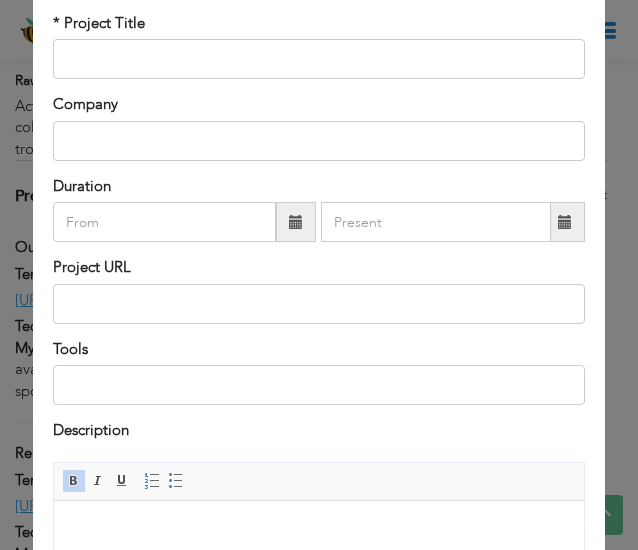 scroll, scrollTop: 102, scrollLeft: 0, axis: vertical 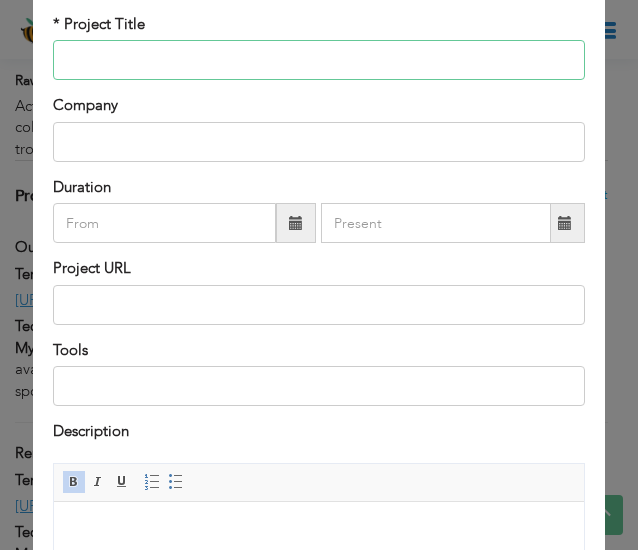 click at bounding box center [319, 60] 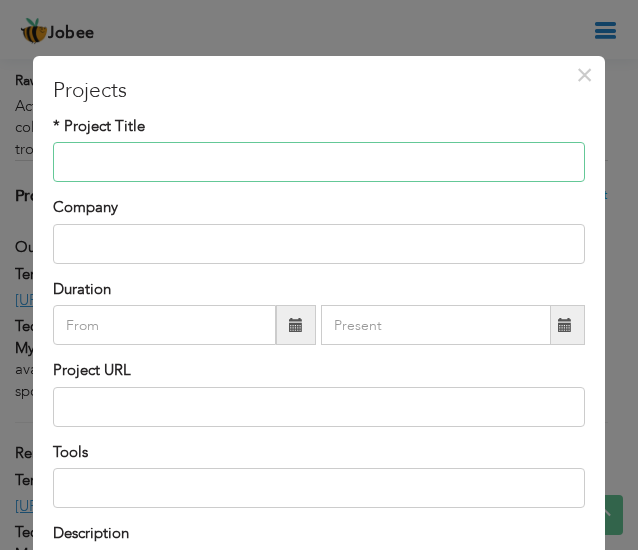 scroll, scrollTop: 1, scrollLeft: 0, axis: vertical 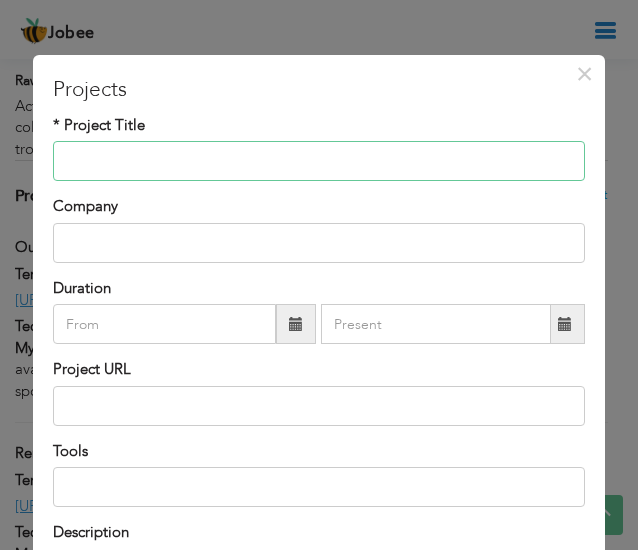 paste on "GoFactoryPrice [GEOGRAPHIC_DATA]" 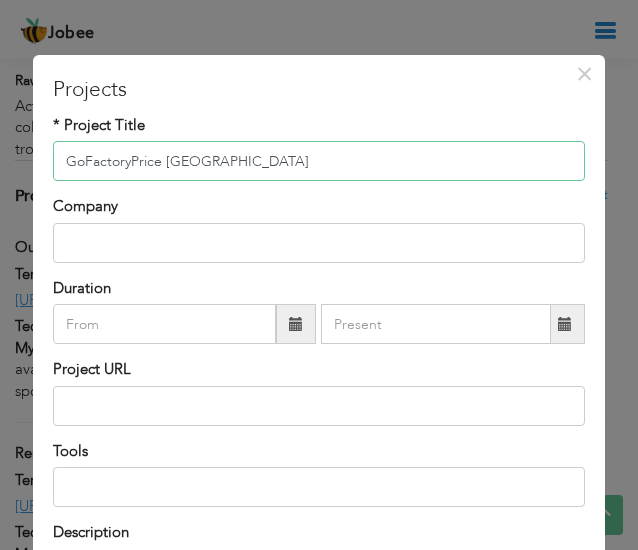 type on "GoFactoryPrice [GEOGRAPHIC_DATA]" 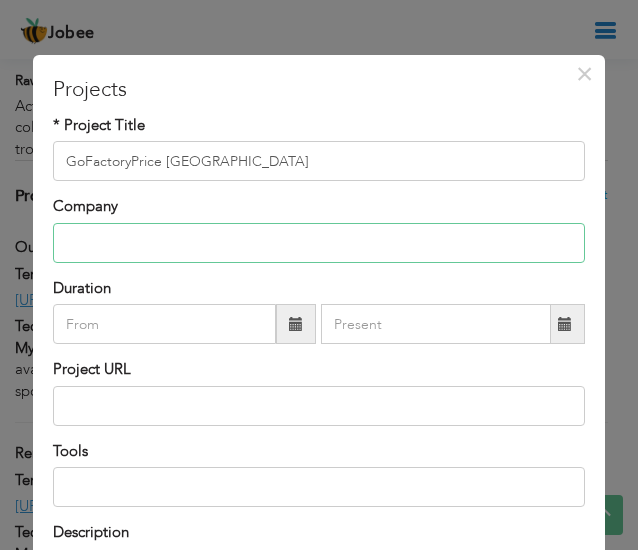 click at bounding box center (319, 243) 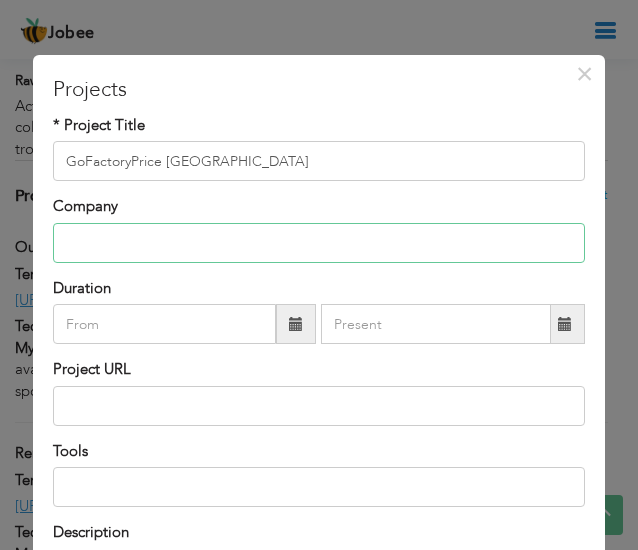 click at bounding box center [319, 243] 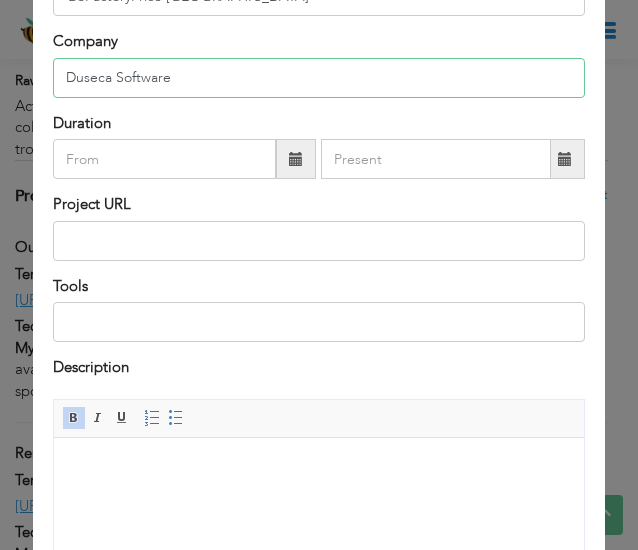 scroll, scrollTop: 175, scrollLeft: 0, axis: vertical 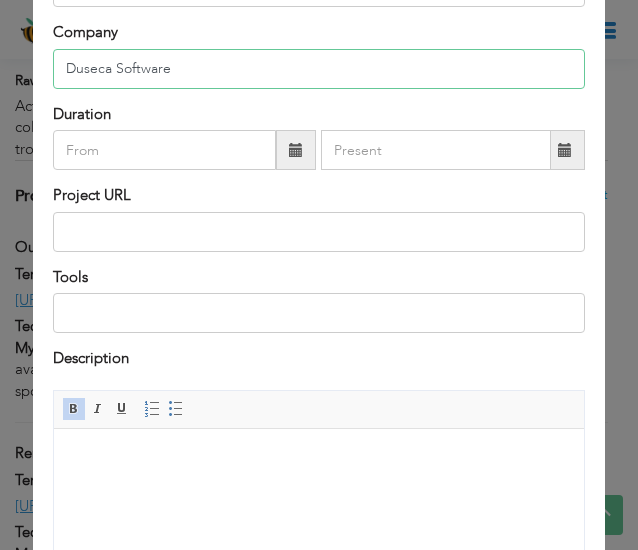 type on "Duseca Software" 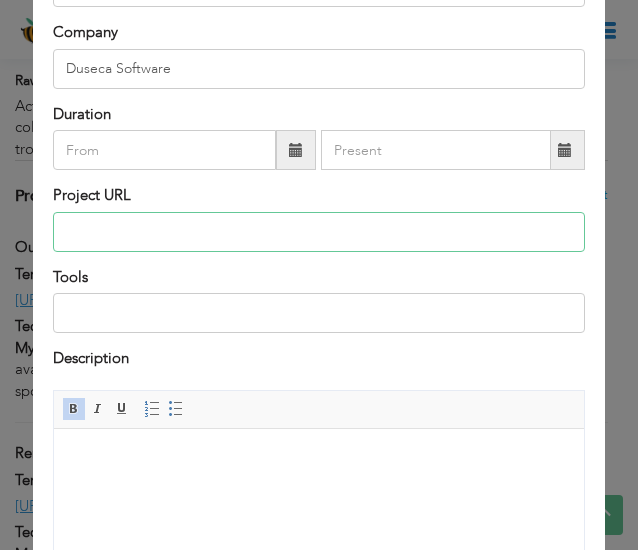 click at bounding box center [319, 232] 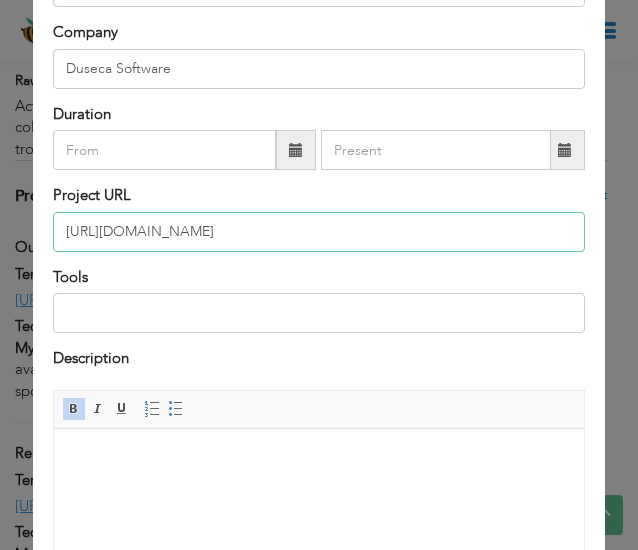 scroll, scrollTop: 0, scrollLeft: 192, axis: horizontal 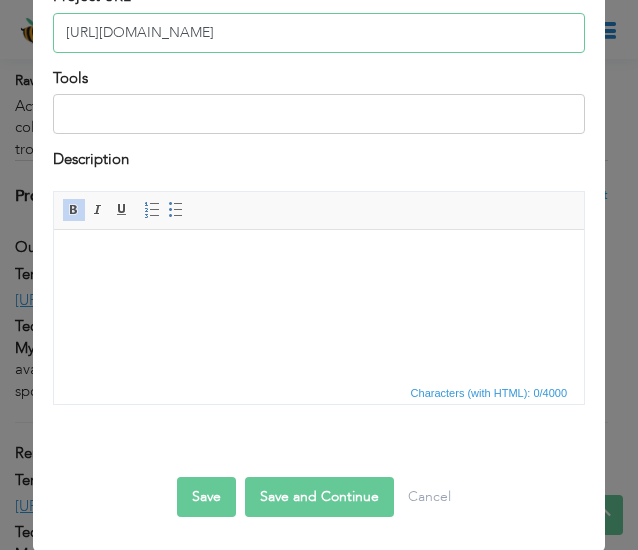 type on "[URL][DOMAIN_NAME]" 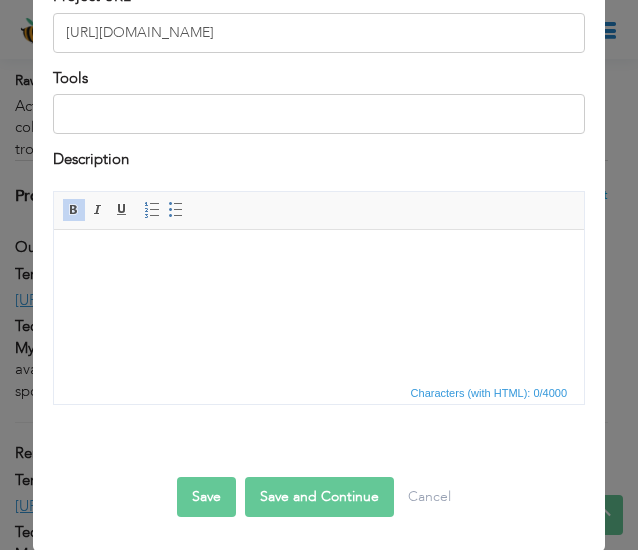 scroll, scrollTop: 0, scrollLeft: 0, axis: both 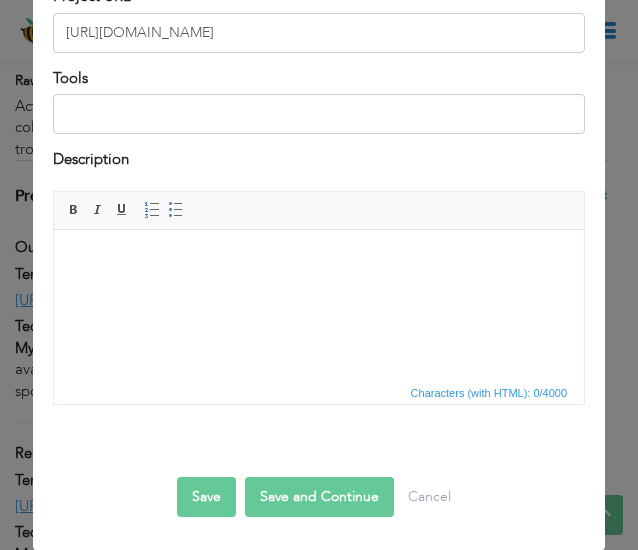 click at bounding box center [318, 259] 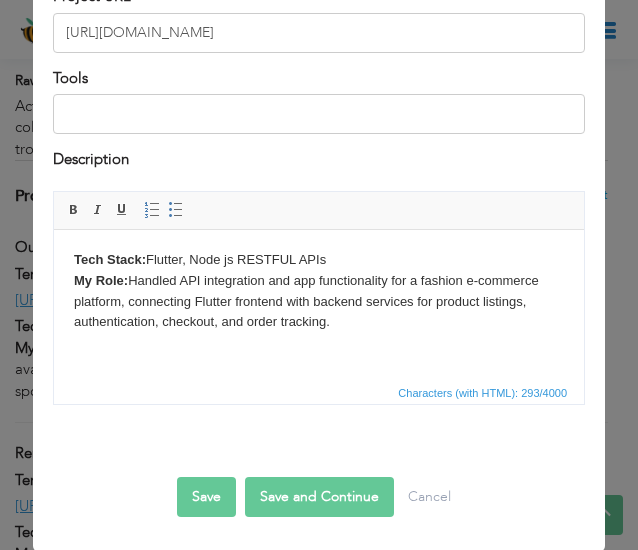 click on "Save and Continue" at bounding box center (319, 497) 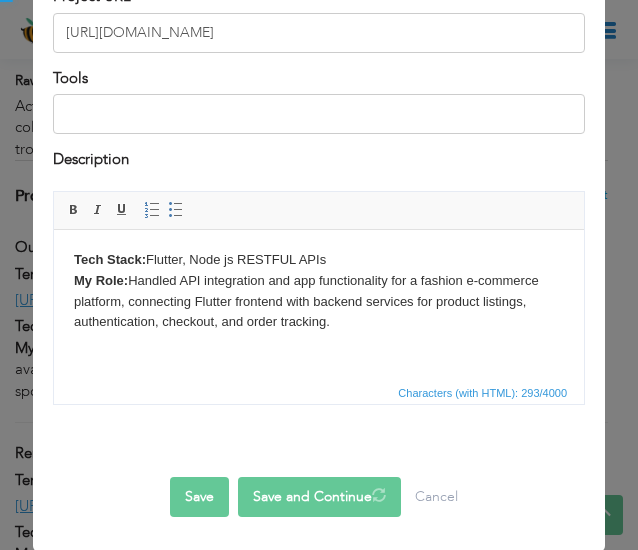 type 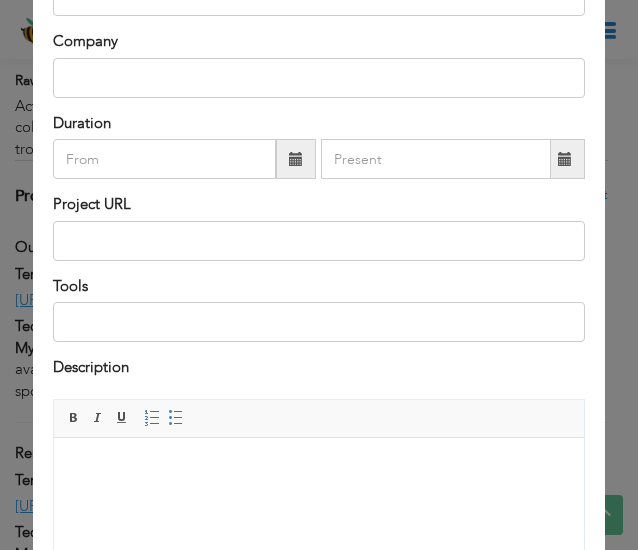 scroll, scrollTop: 27, scrollLeft: 0, axis: vertical 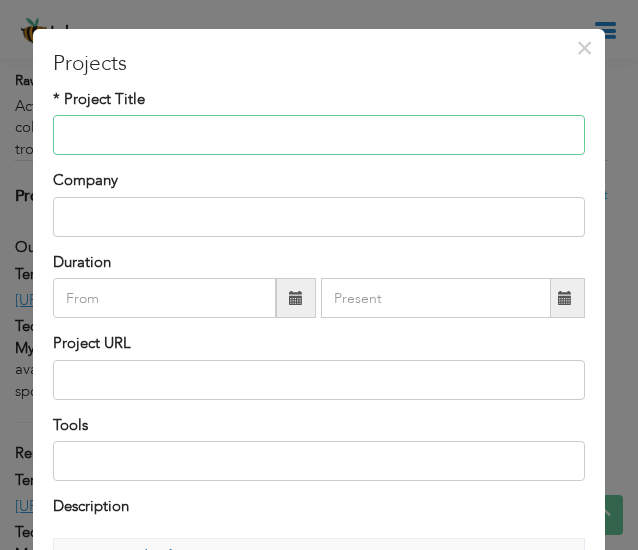 click at bounding box center [319, 135] 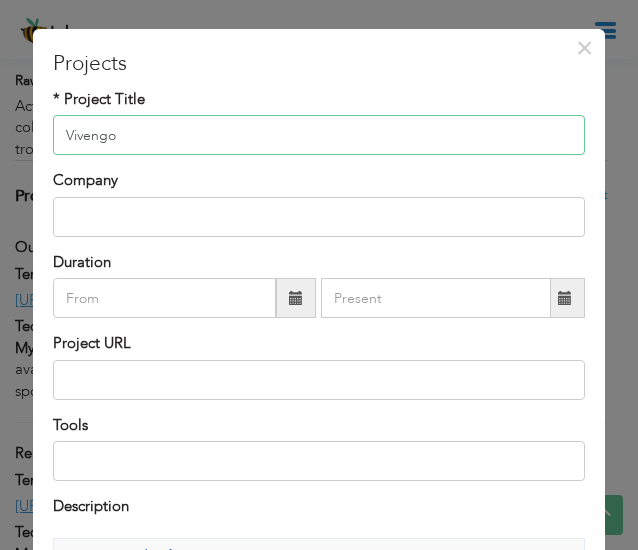 type on "Vivengo" 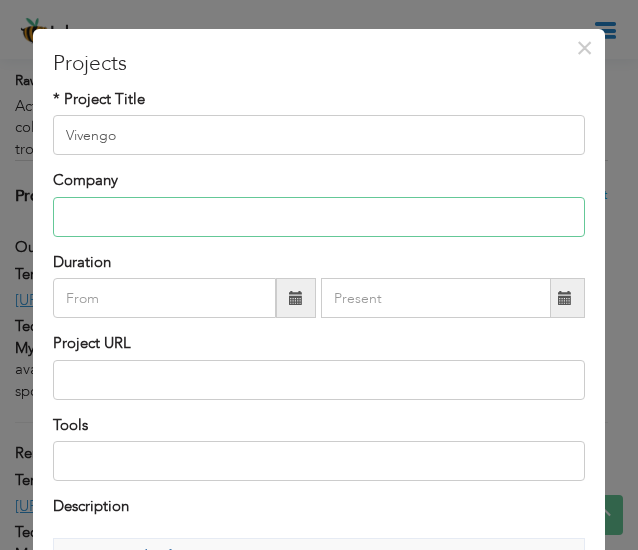 click at bounding box center (319, 217) 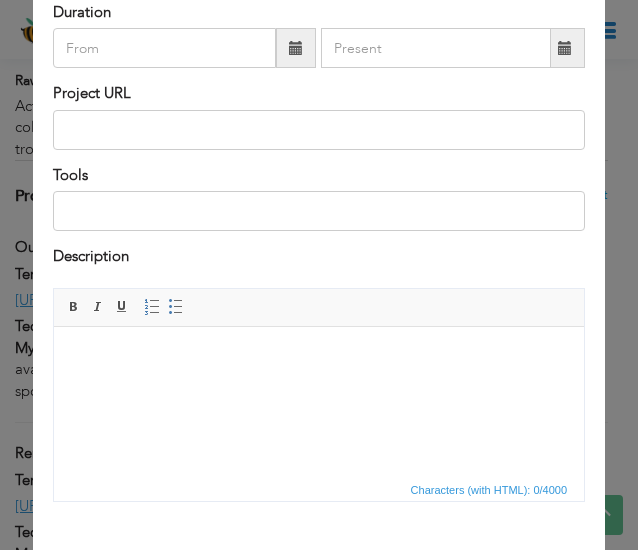 scroll, scrollTop: 198, scrollLeft: 0, axis: vertical 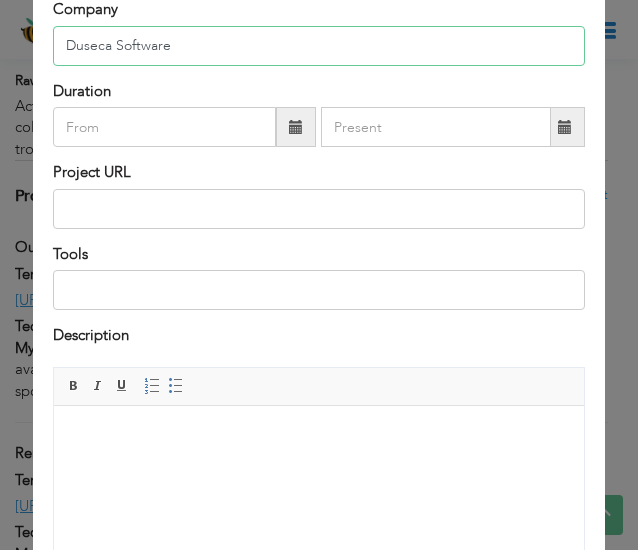 type on "Duseca Software" 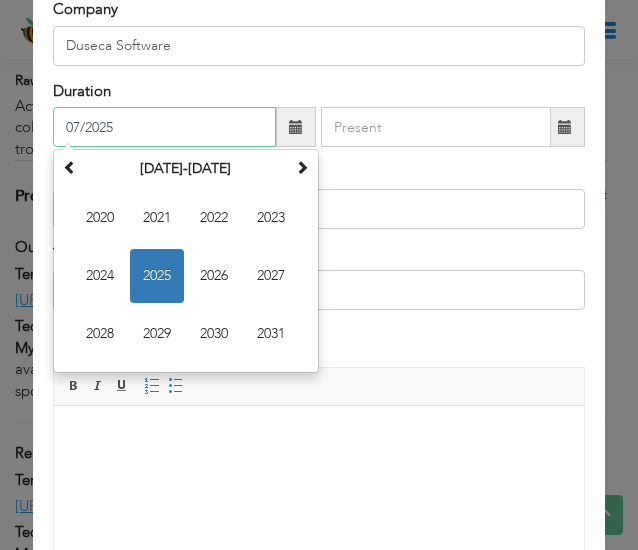 click on "07/2025" at bounding box center (165, 127) 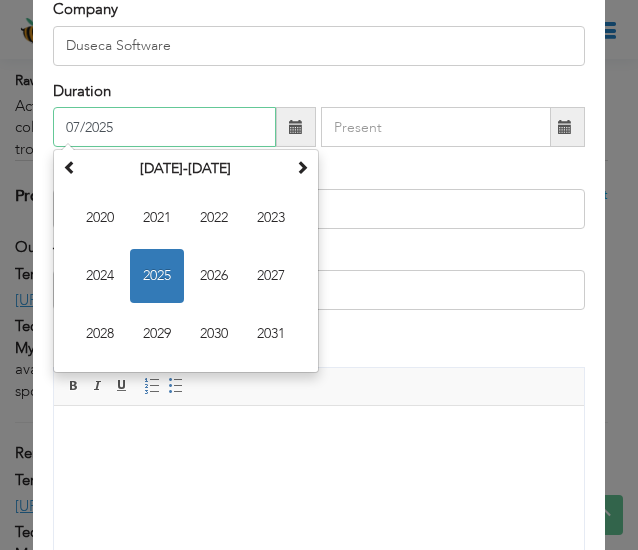 click on "2025" at bounding box center [157, 276] 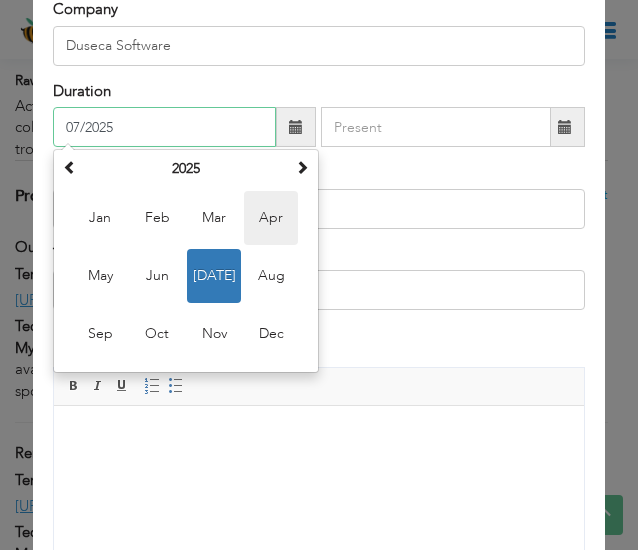 click on "Apr" at bounding box center [271, 218] 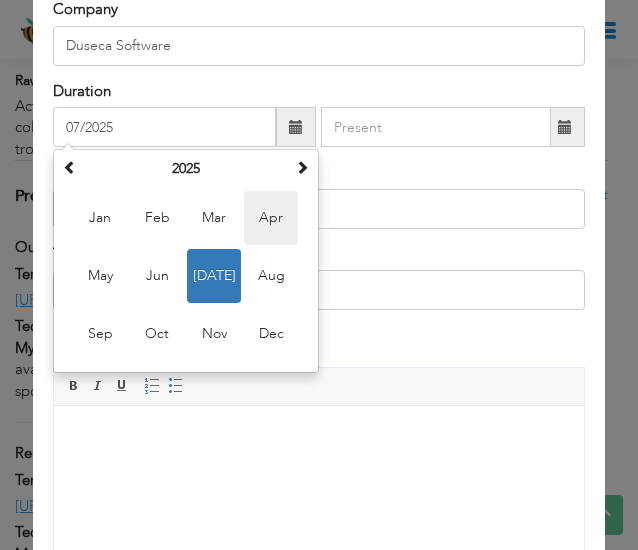 type on "04/2025" 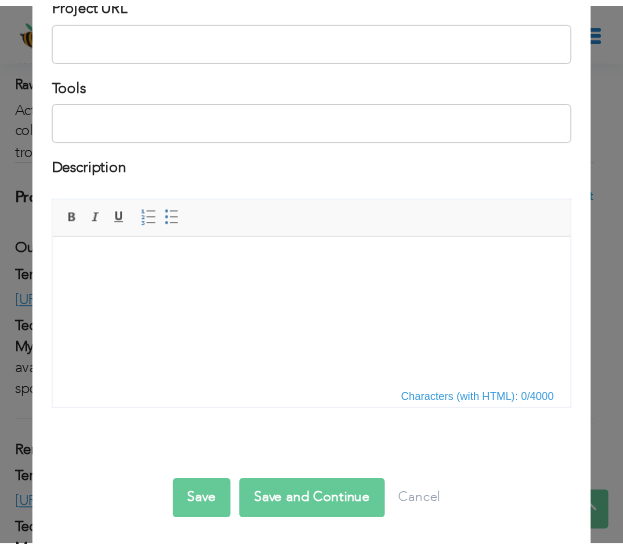 scroll, scrollTop: 374, scrollLeft: 0, axis: vertical 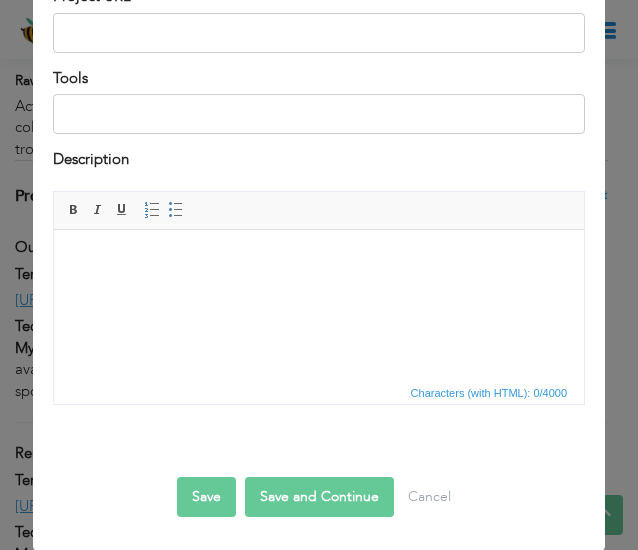 click at bounding box center (318, 259) 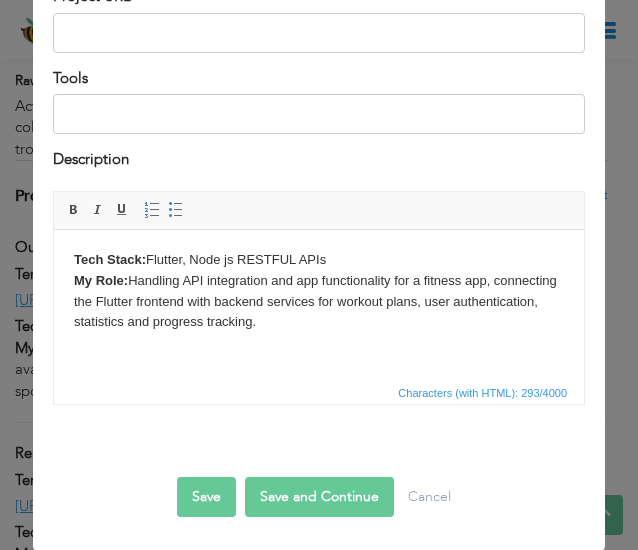 click on "Save" at bounding box center [206, 497] 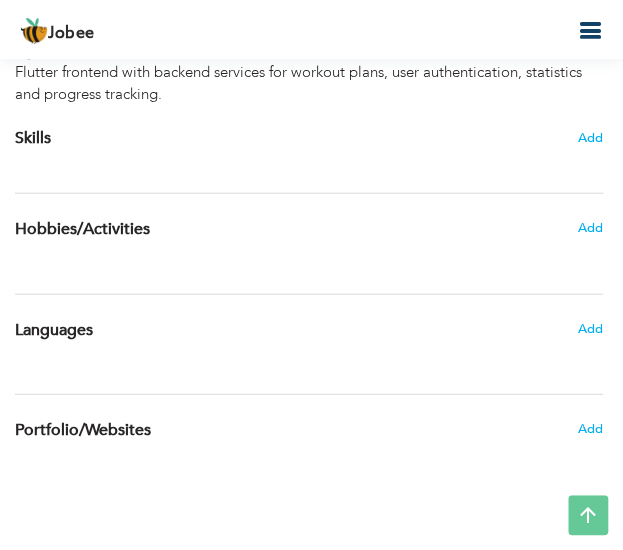 scroll, scrollTop: 3003, scrollLeft: 0, axis: vertical 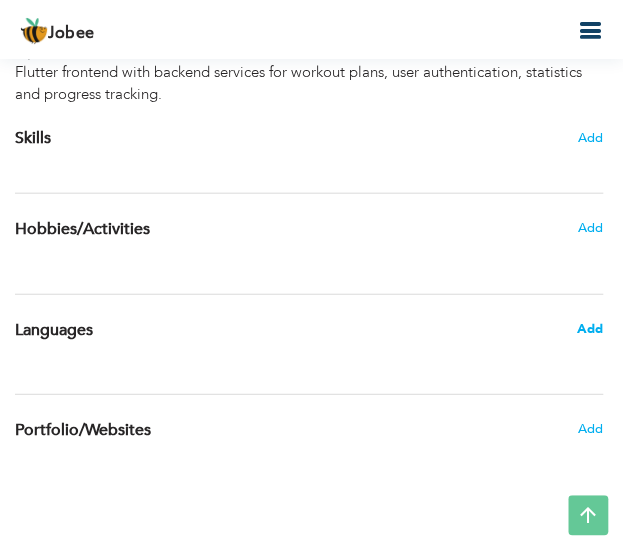 click on "Add" at bounding box center (590, 329) 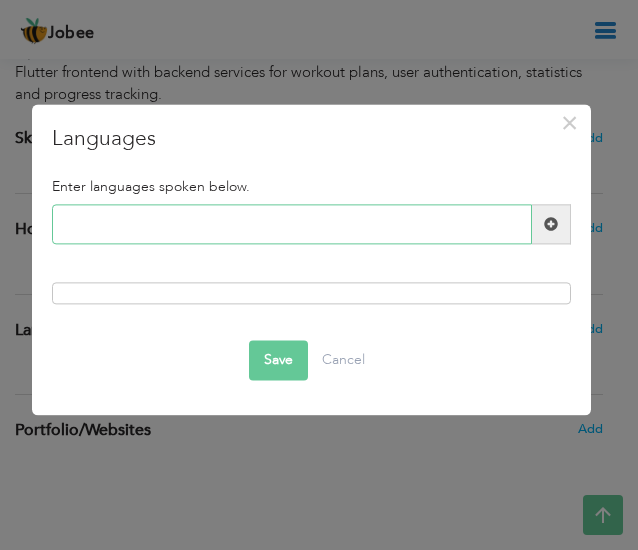 click at bounding box center (292, 225) 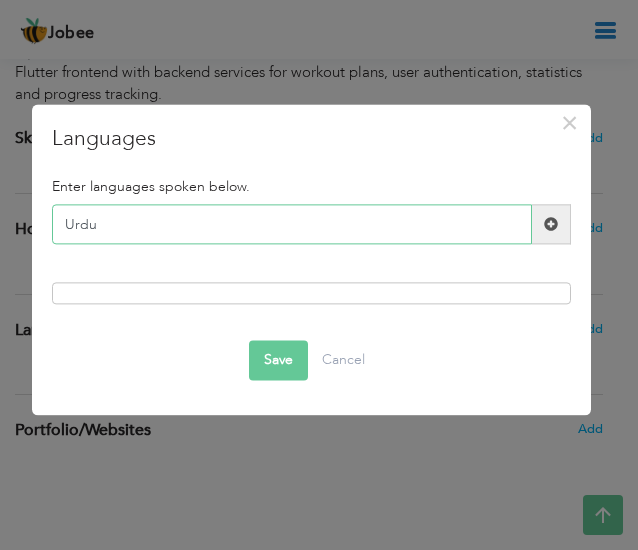 type on "Urdu" 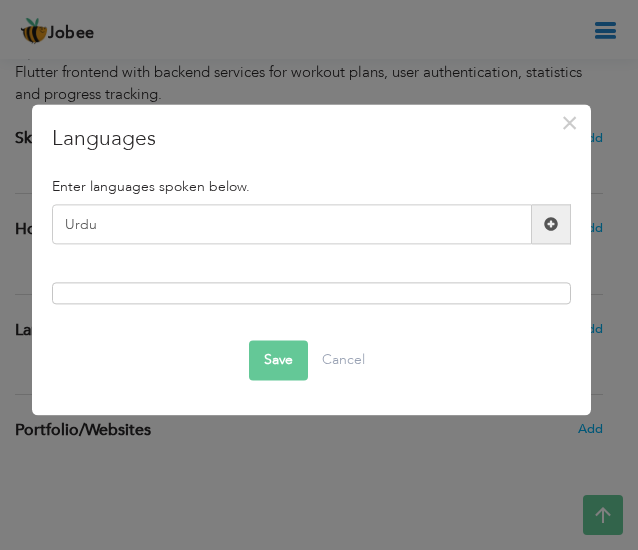 drag, startPoint x: 455, startPoint y: 339, endPoint x: 556, endPoint y: 227, distance: 150.81445 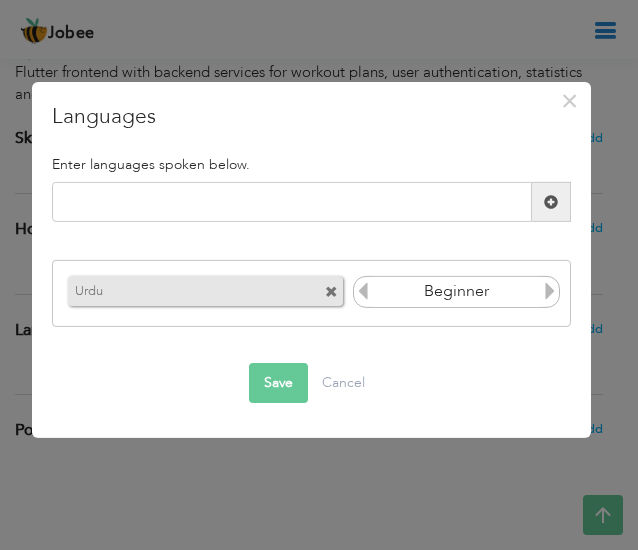 click at bounding box center [550, 291] 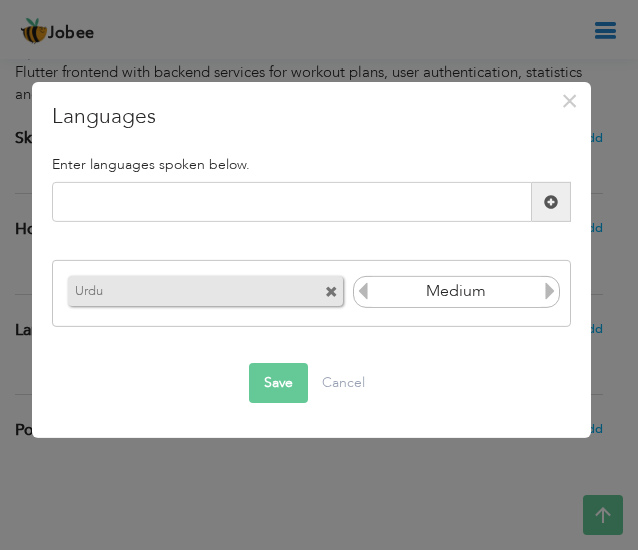 click at bounding box center [550, 291] 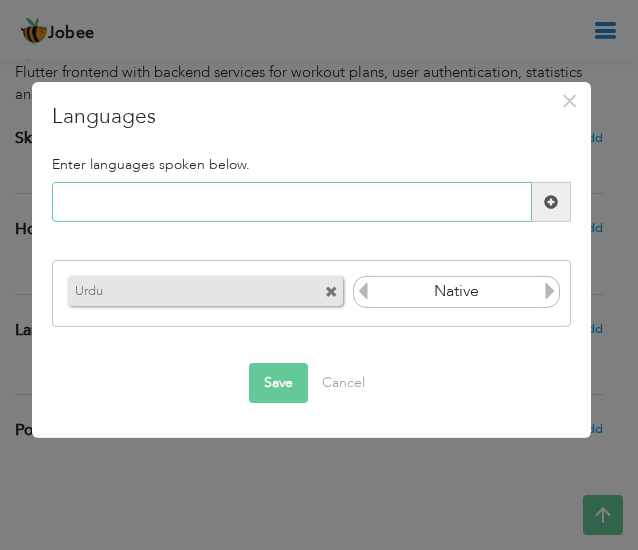 click at bounding box center [292, 202] 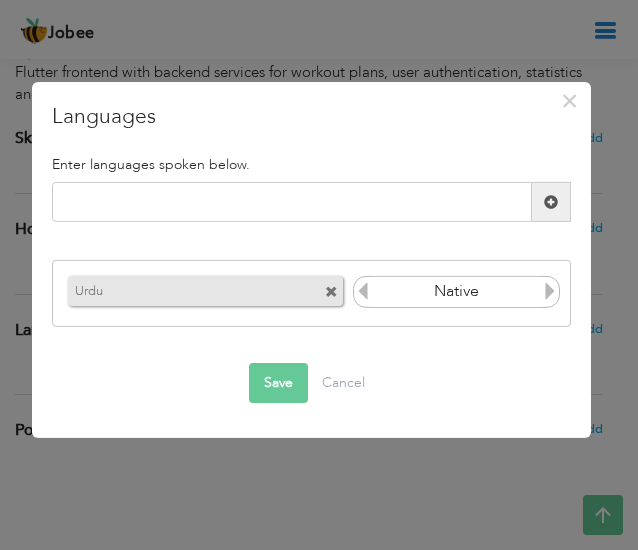 click at bounding box center [550, 291] 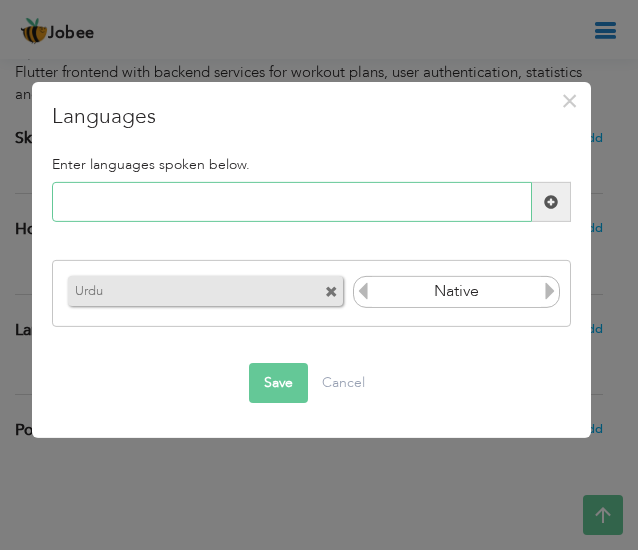 click at bounding box center (292, 202) 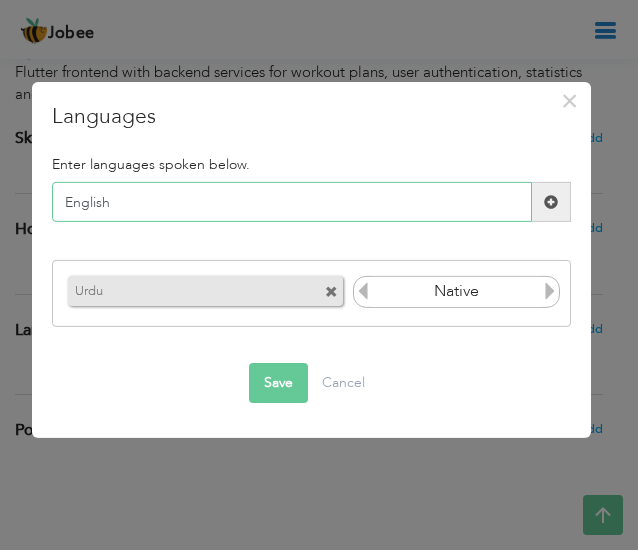 type on "English" 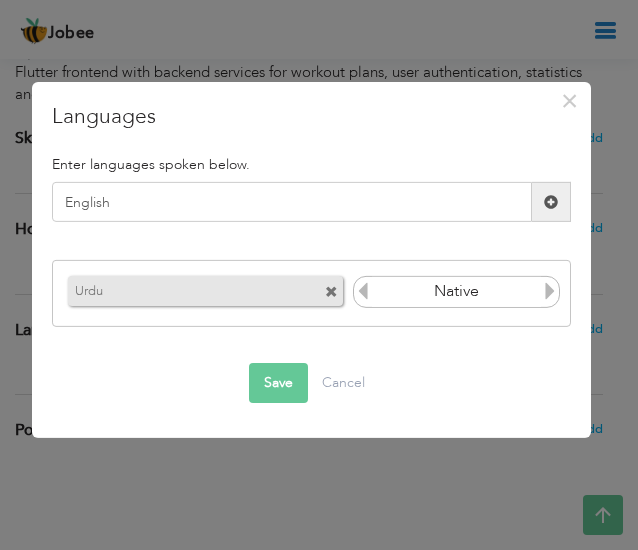 click at bounding box center (551, 202) 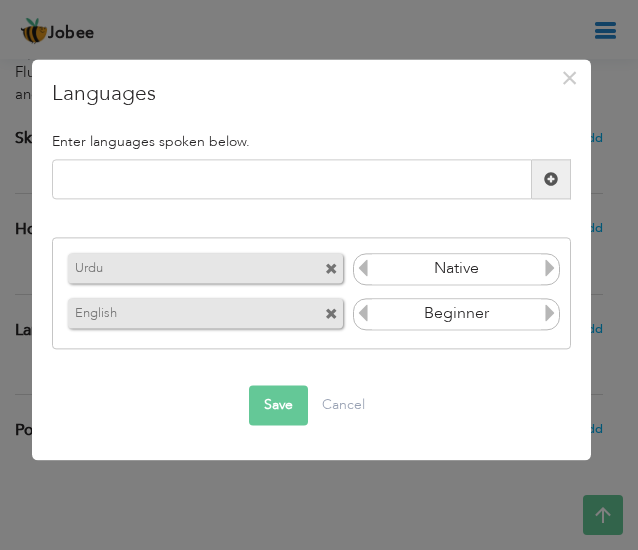 click at bounding box center [550, 268] 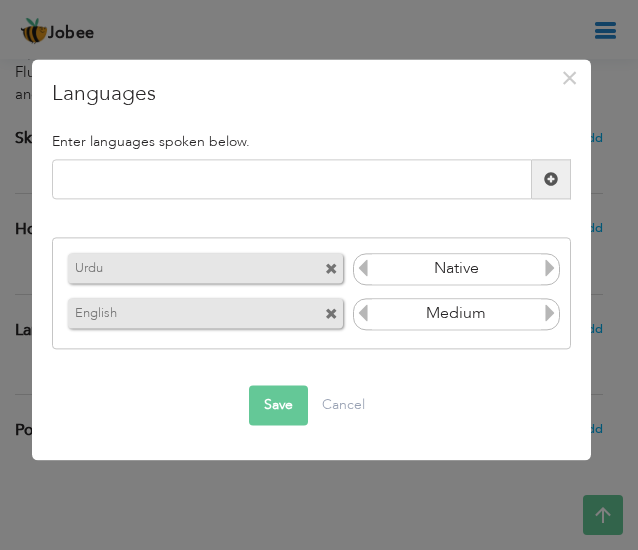 click at bounding box center (550, 313) 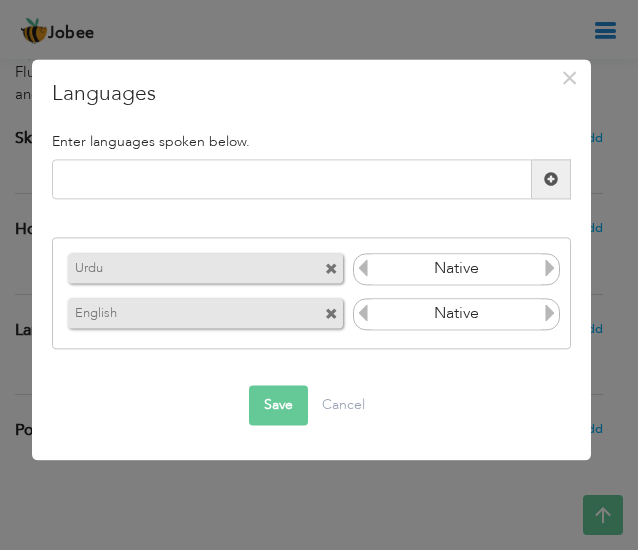 click at bounding box center (550, 313) 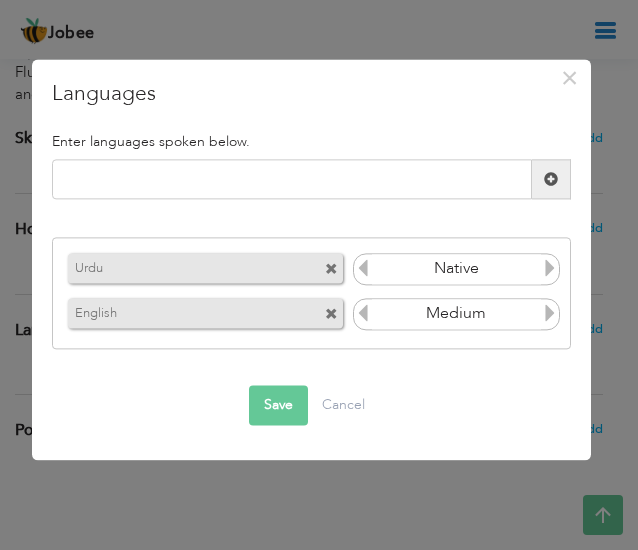 click on "Save" at bounding box center [278, 406] 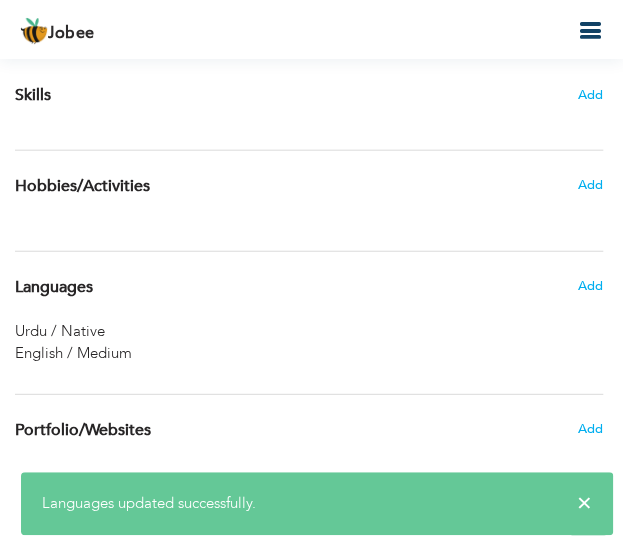 scroll, scrollTop: 3046, scrollLeft: 0, axis: vertical 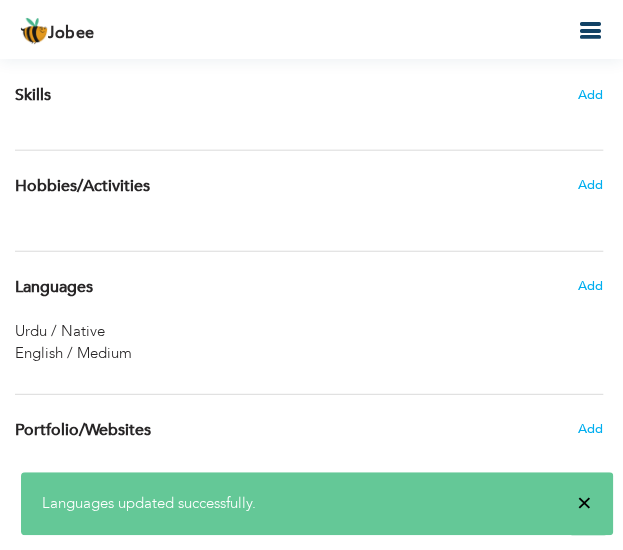 click on "×" at bounding box center (584, 503) 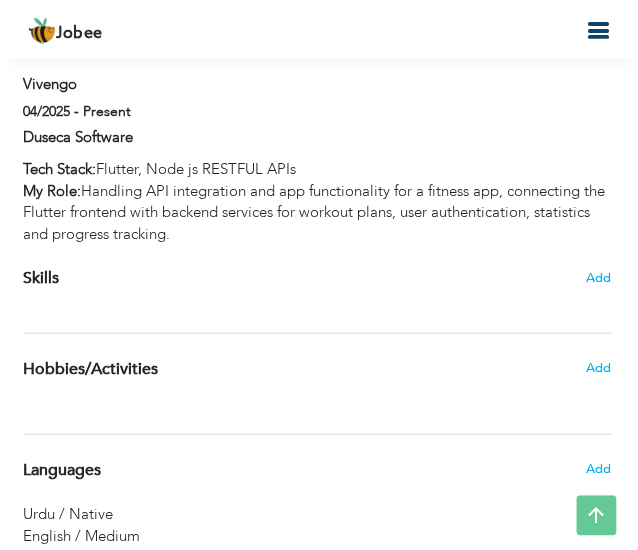 scroll, scrollTop: 2778, scrollLeft: 0, axis: vertical 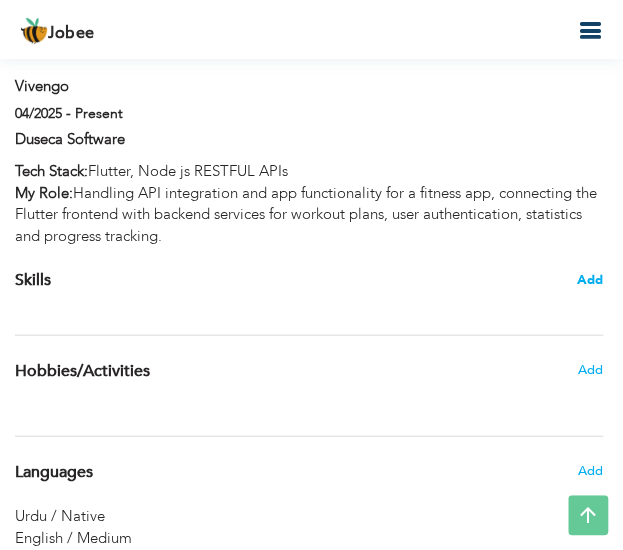 click on "Add" at bounding box center [590, 279] 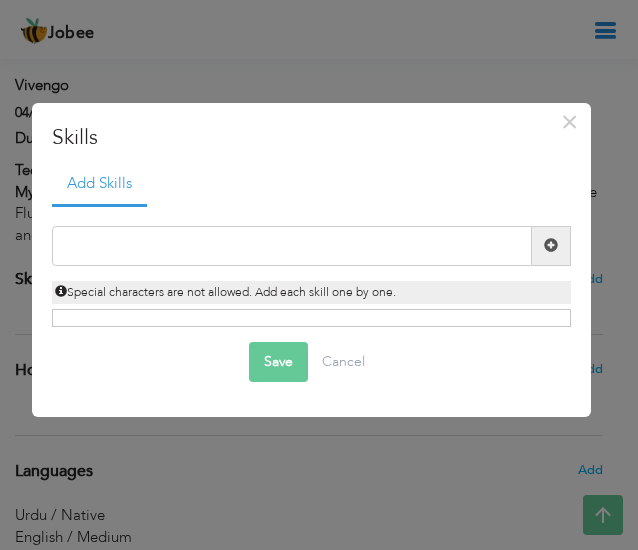 click on "Special characters are not allowed. Add each skill one by one." at bounding box center (225, 292) 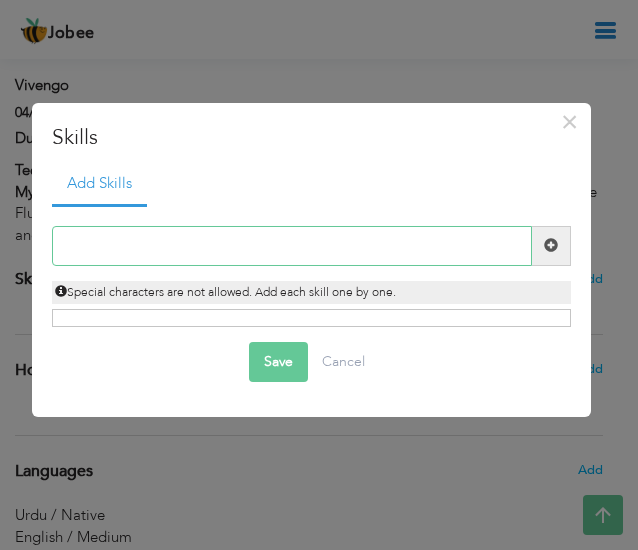click at bounding box center (292, 246) 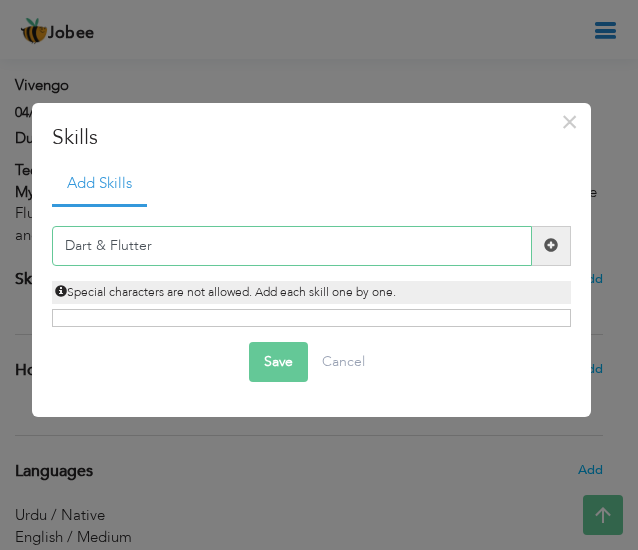type on "Dart & Flutter" 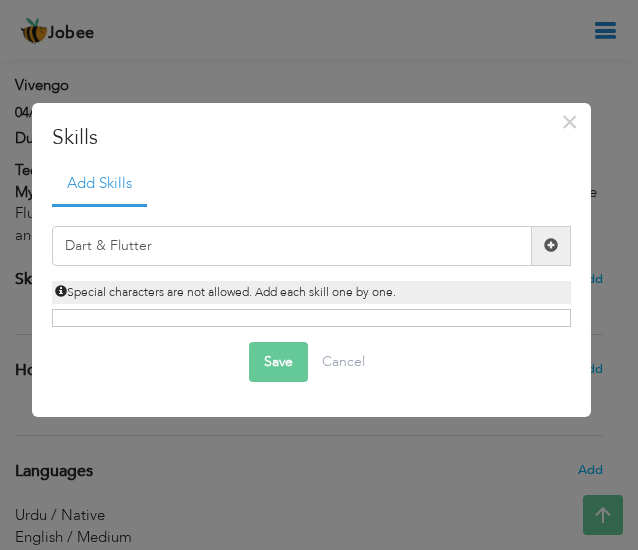 click at bounding box center (551, 246) 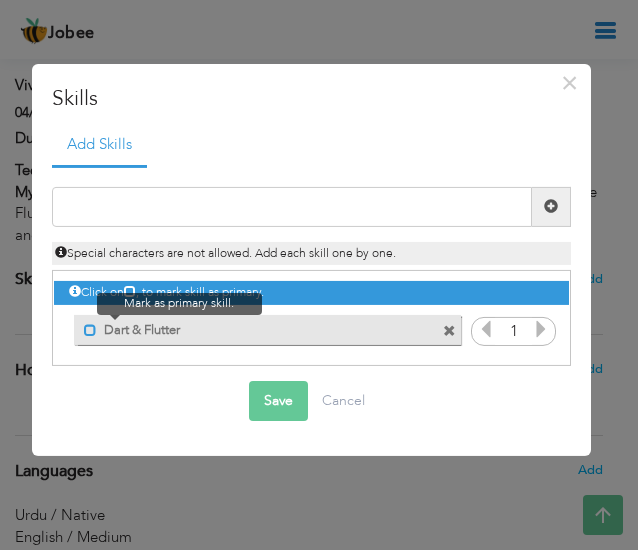click at bounding box center [90, 330] 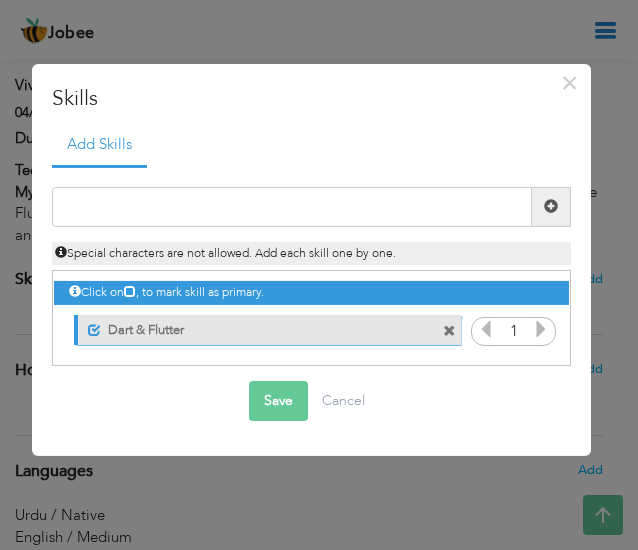 click at bounding box center [541, 329] 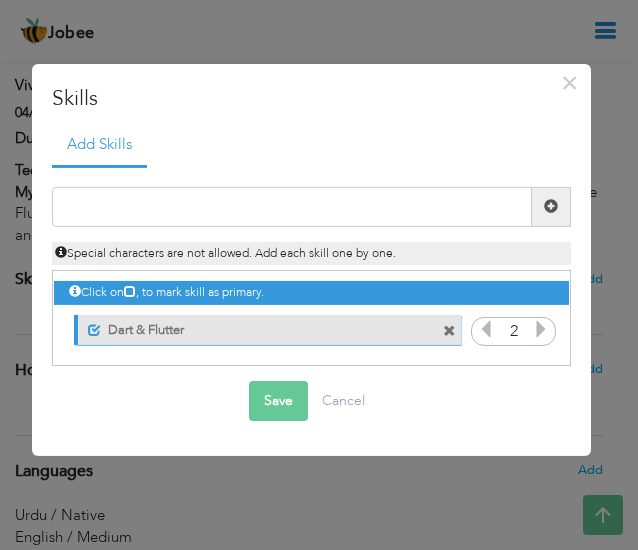click at bounding box center [541, 329] 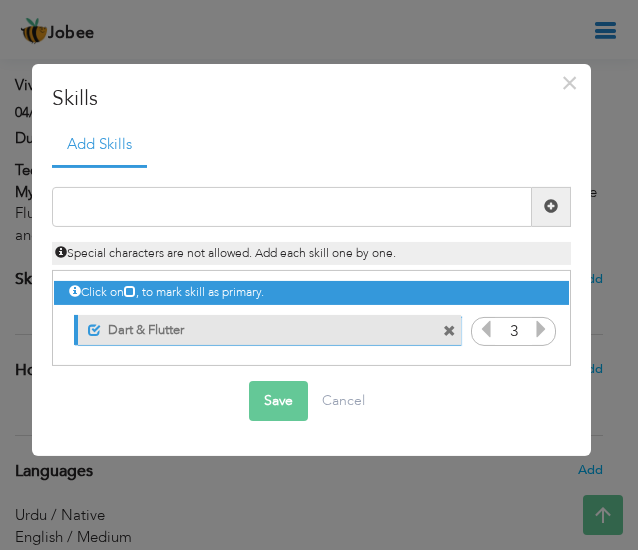 click at bounding box center [541, 329] 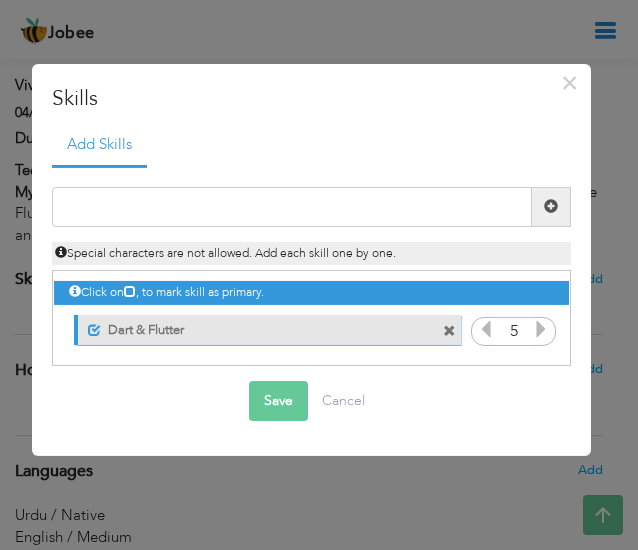 click at bounding box center (541, 329) 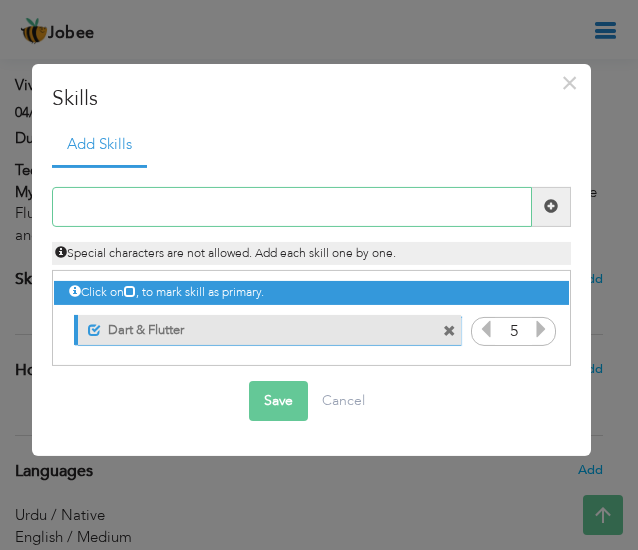 click at bounding box center [292, 207] 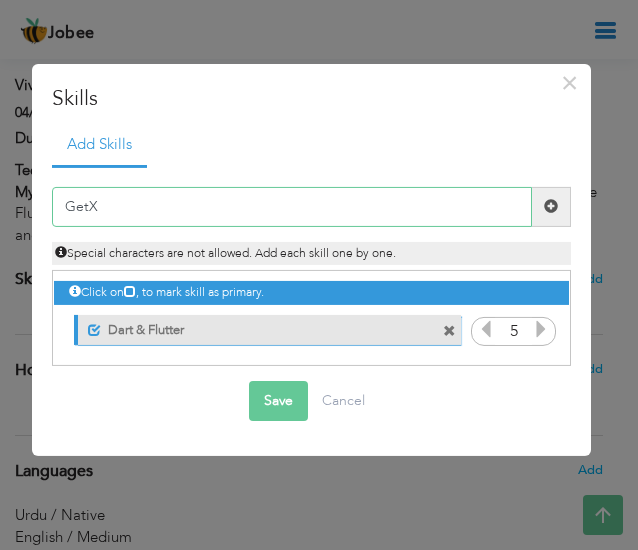 type on "GetX" 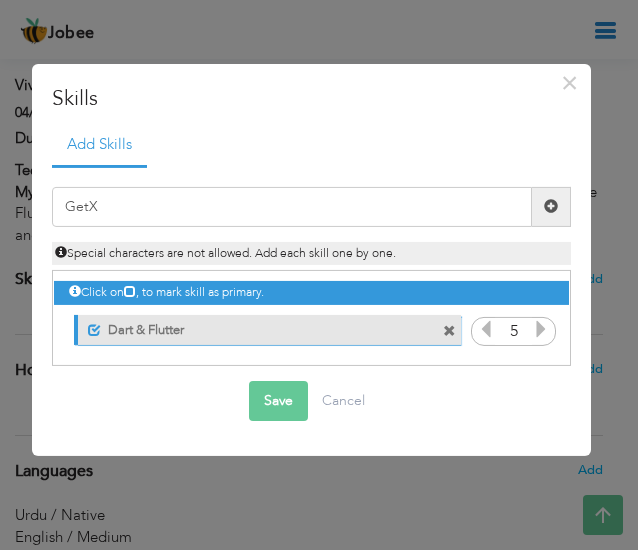 click at bounding box center (551, 207) 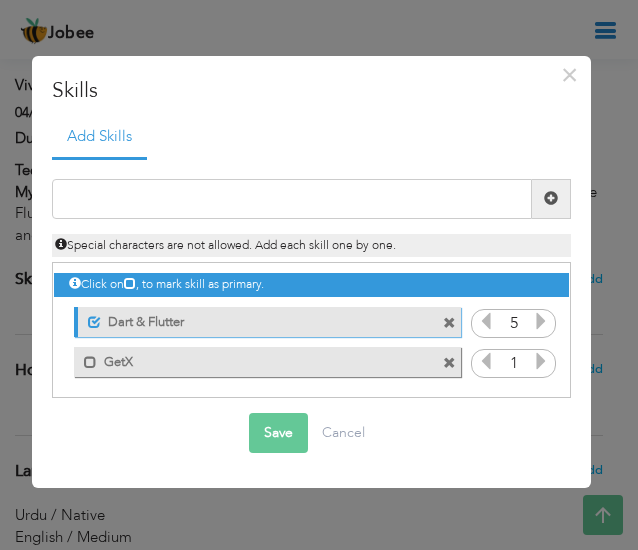 click at bounding box center (541, 361) 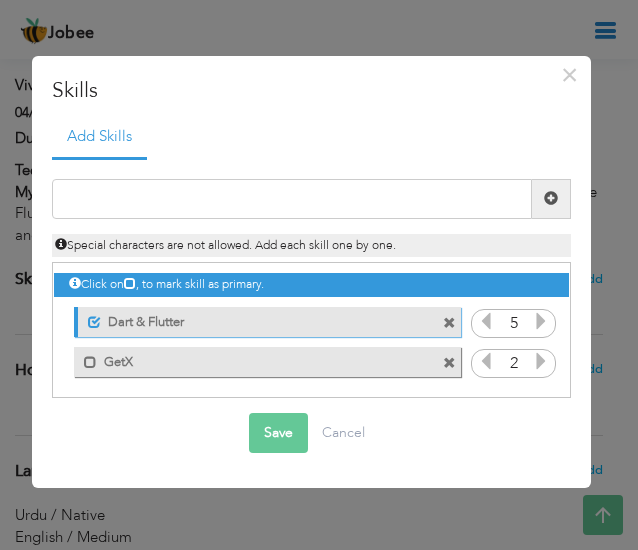 click at bounding box center [541, 361] 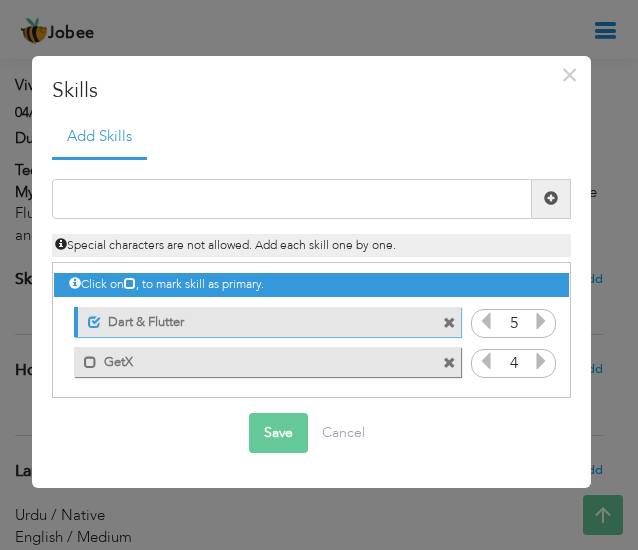 click at bounding box center [541, 361] 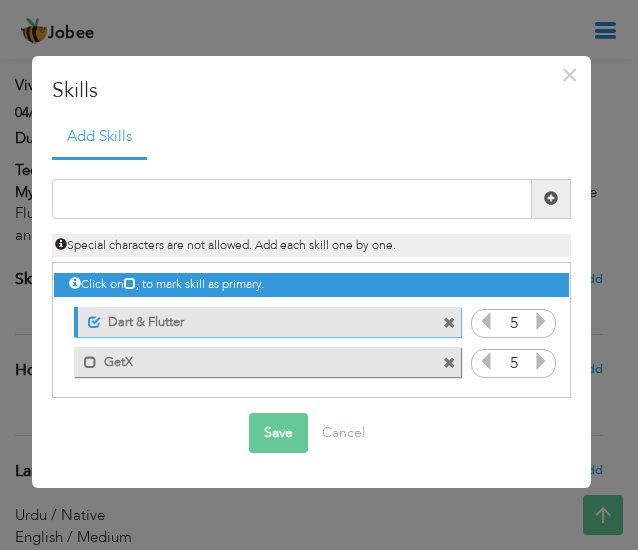 click at bounding box center (486, 361) 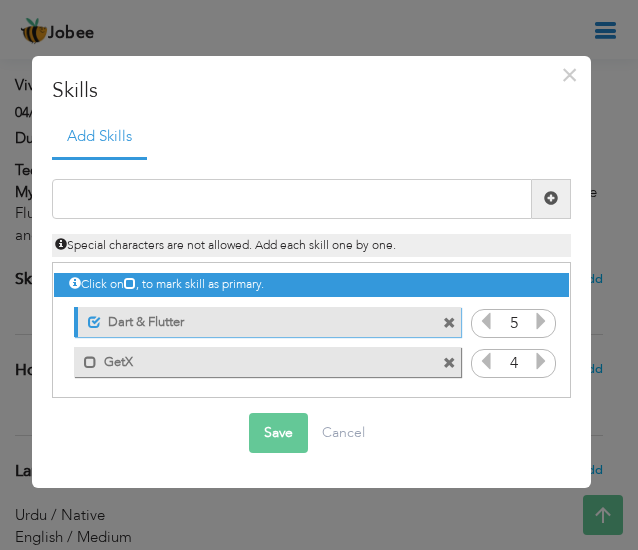 click at bounding box center [541, 361] 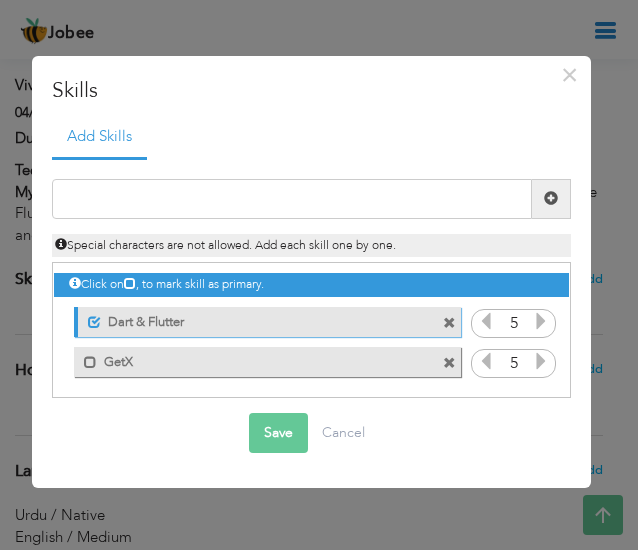 click at bounding box center (486, 361) 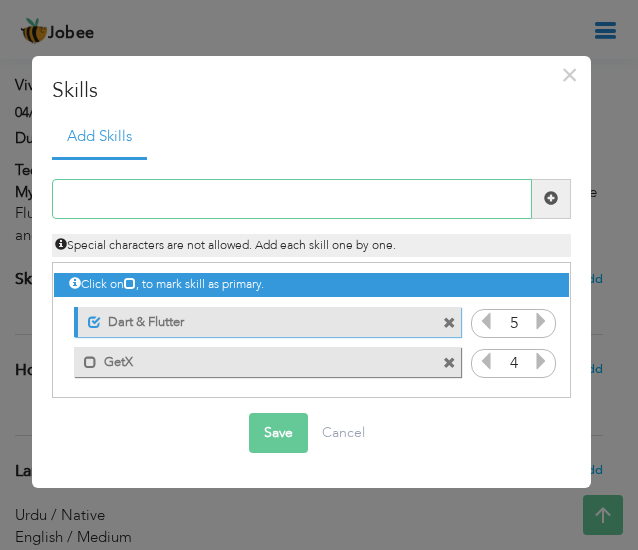 click at bounding box center [292, 199] 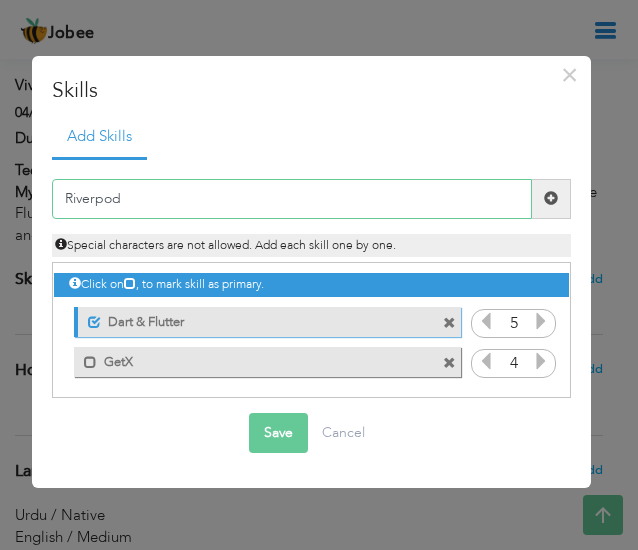 type on "Riverpod" 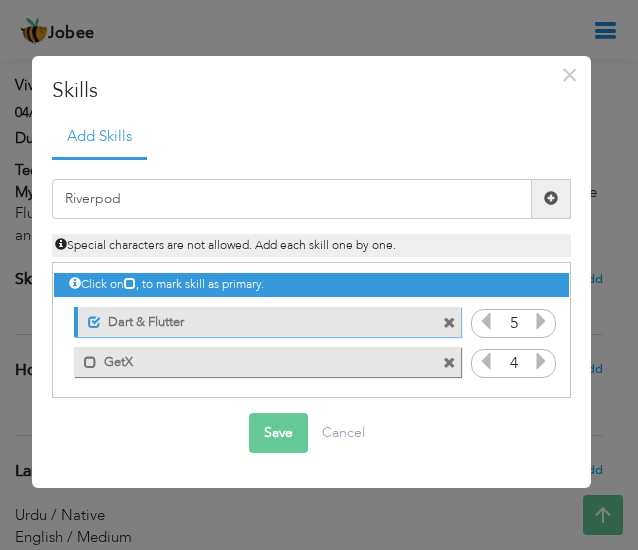 click at bounding box center [551, 198] 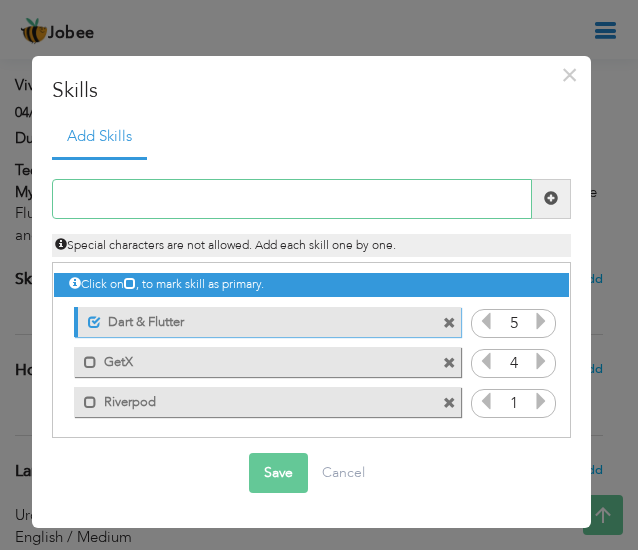 click at bounding box center [292, 199] 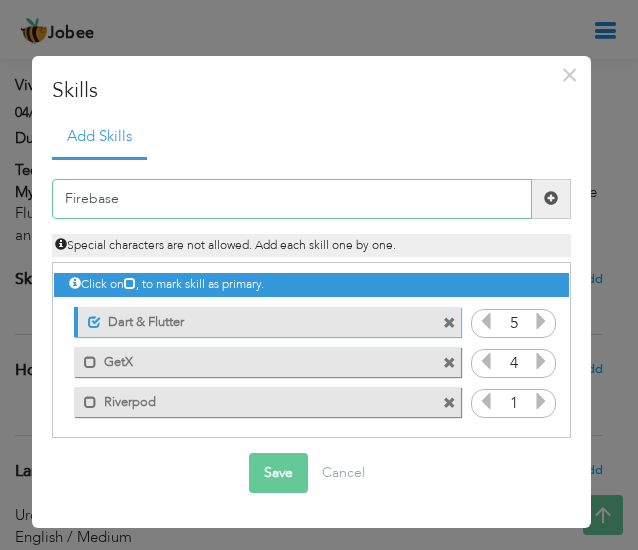 type on "Firebase" 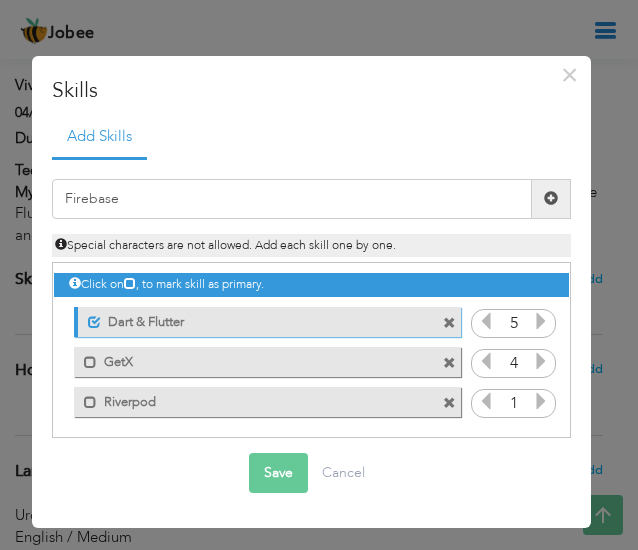 click at bounding box center [551, 199] 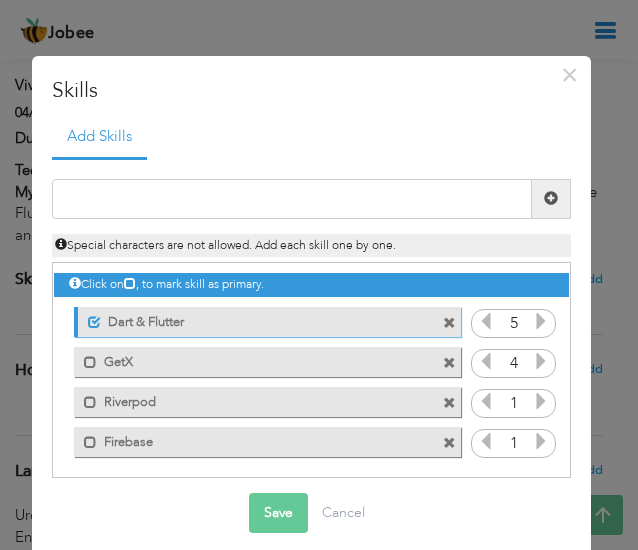 click at bounding box center [541, 441] 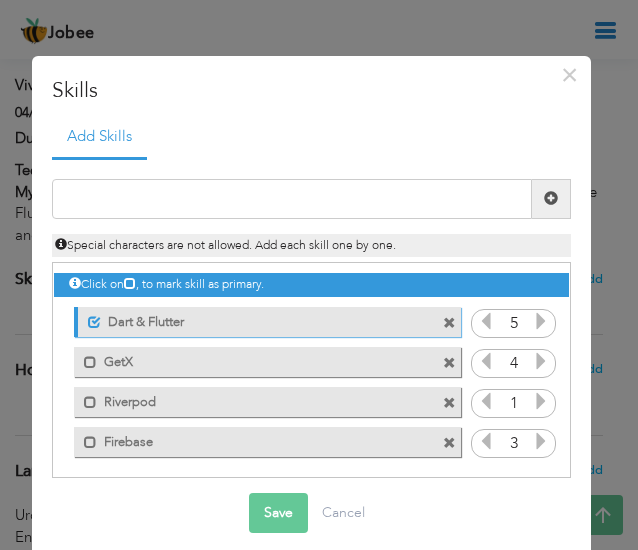 click at bounding box center (541, 441) 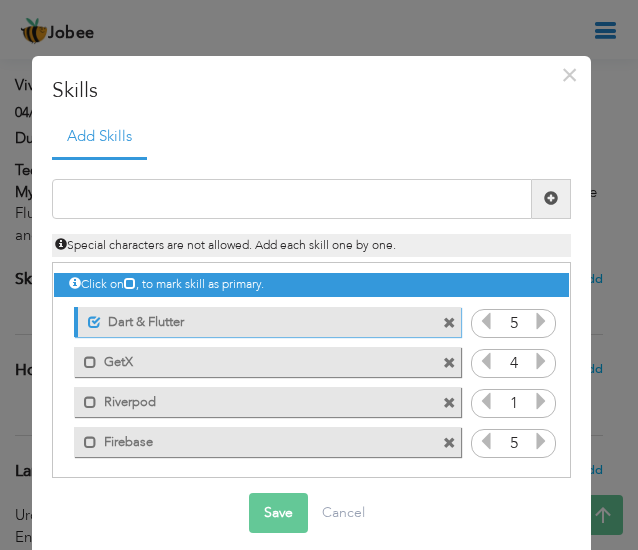 click at bounding box center [541, 441] 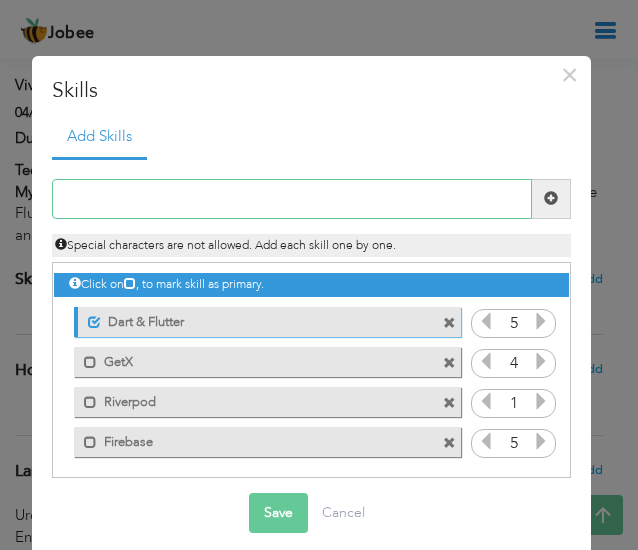 click at bounding box center (292, 199) 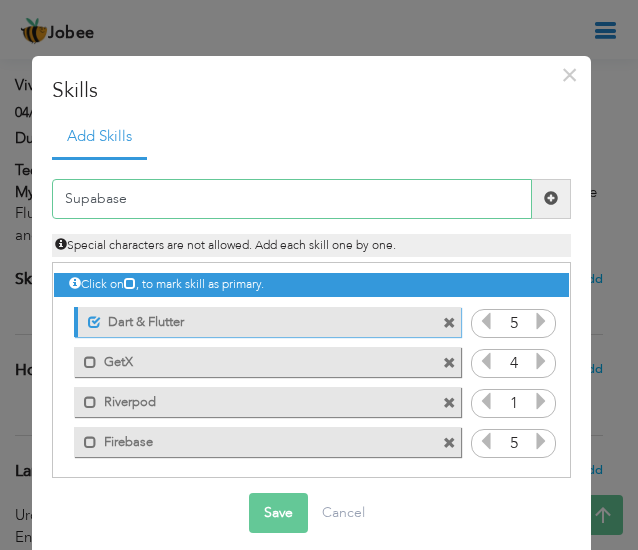 type on "Supabase" 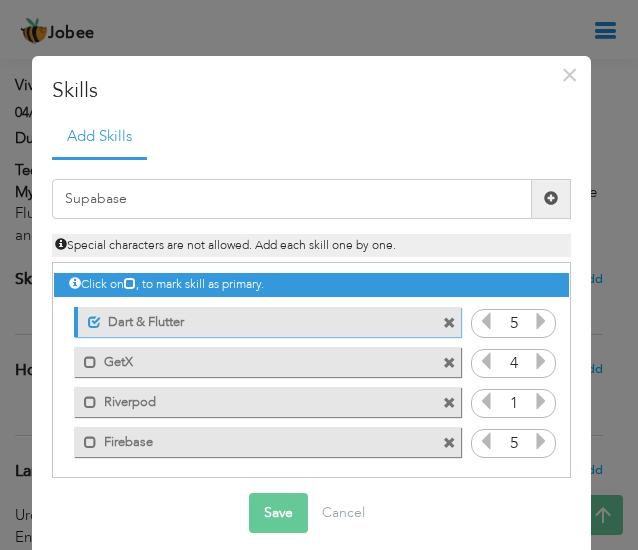 click at bounding box center [551, 199] 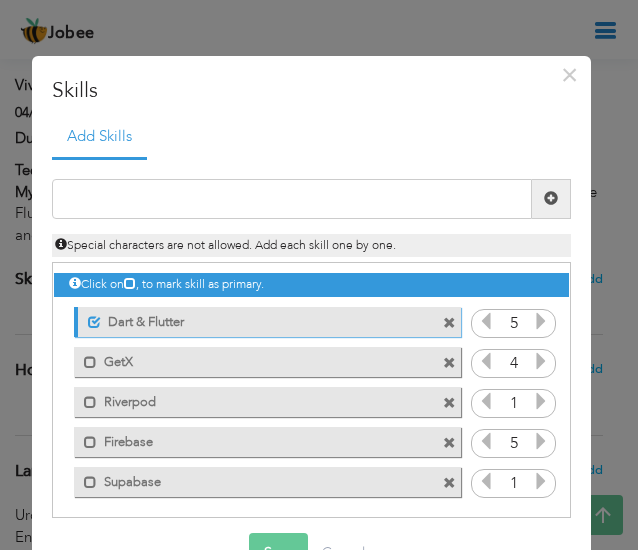 click at bounding box center (541, 481) 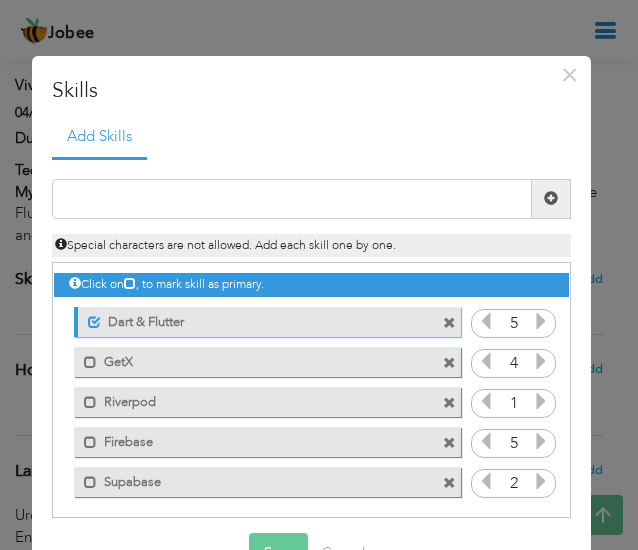 click at bounding box center [541, 481] 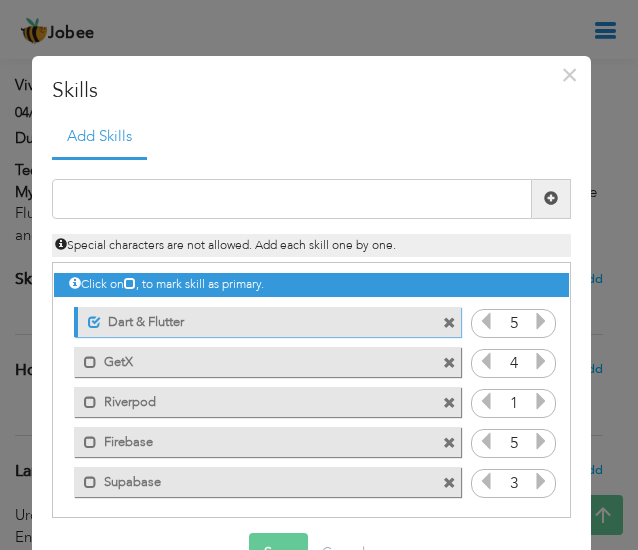 click at bounding box center (541, 481) 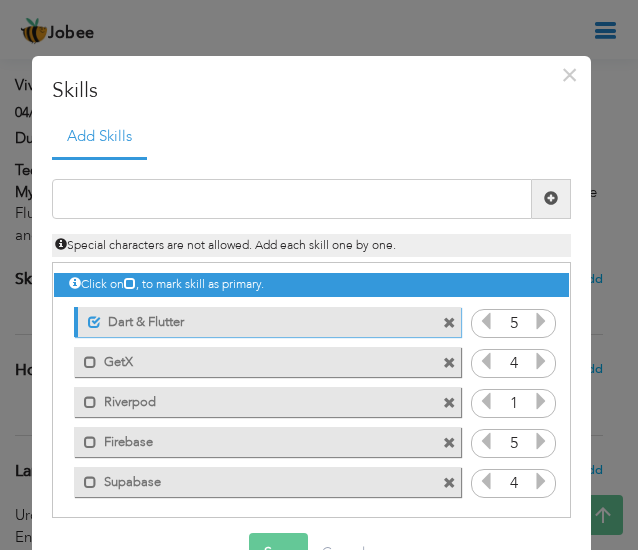 scroll, scrollTop: 56, scrollLeft: 0, axis: vertical 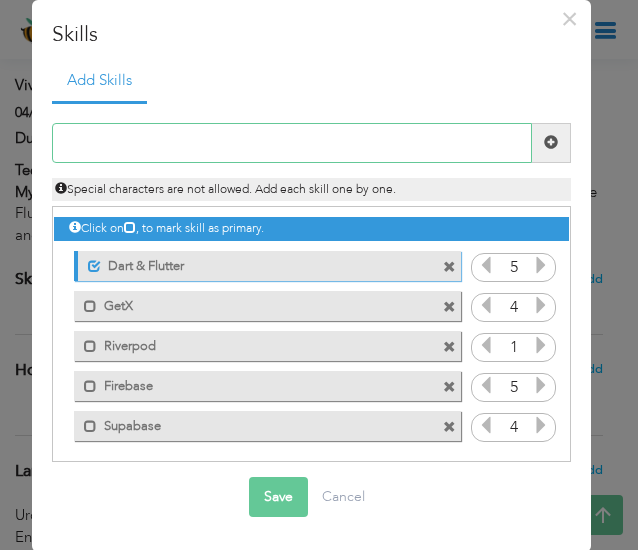 click at bounding box center (292, 143) 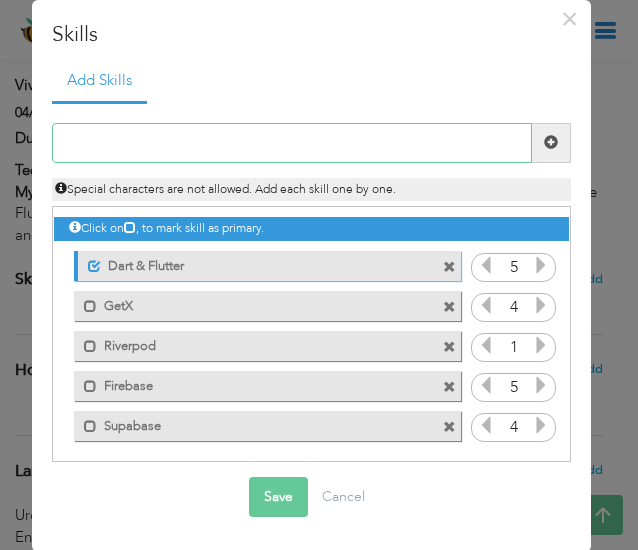 click at bounding box center [292, 143] 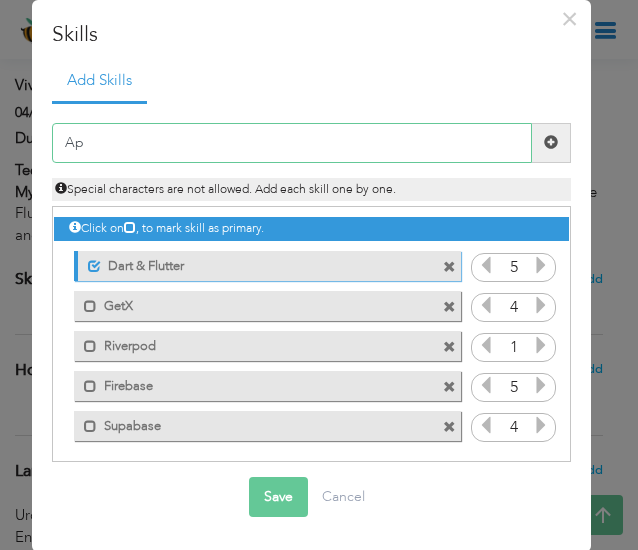 type on "A" 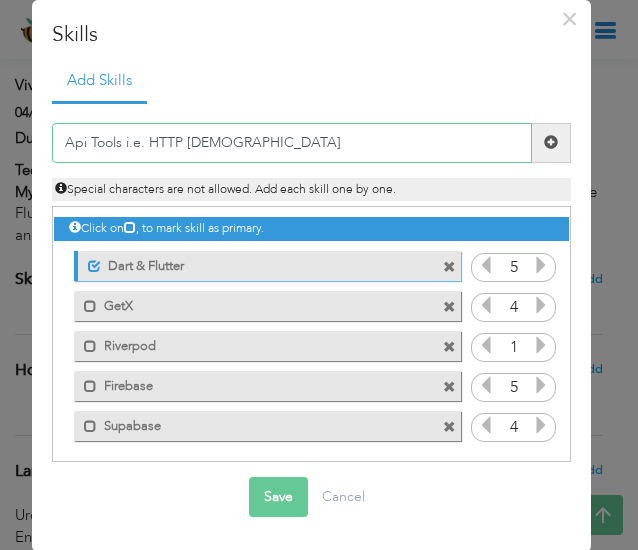 click on "Api Tools i.e. HTTP Dio" at bounding box center (292, 143) 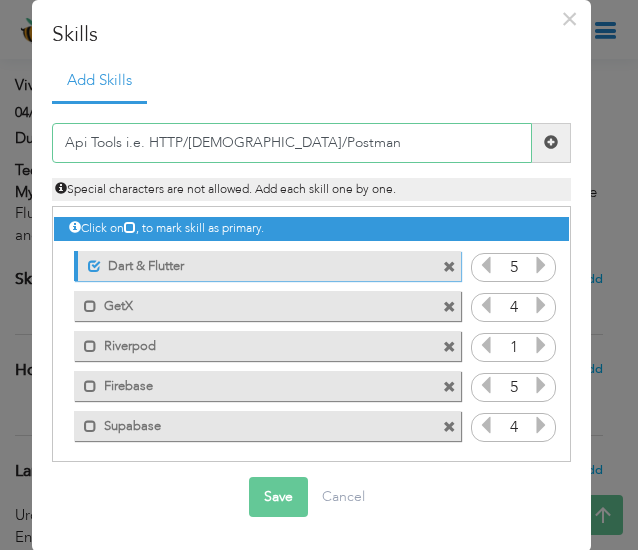 type on "Api Tools i.e. HTTP/Dio/Postman" 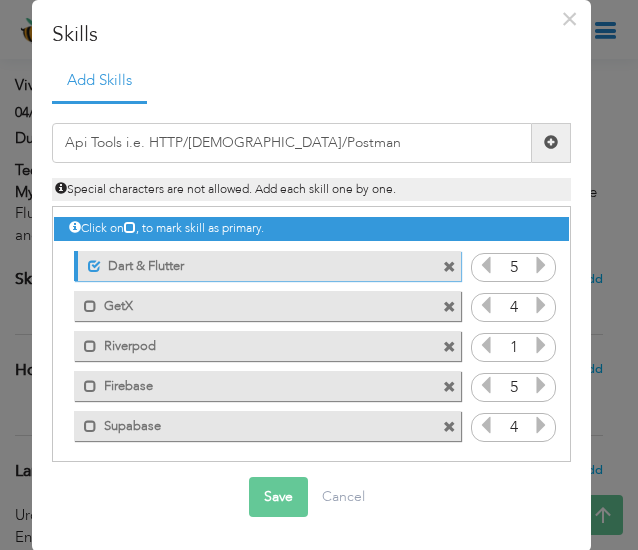 click at bounding box center [551, 142] 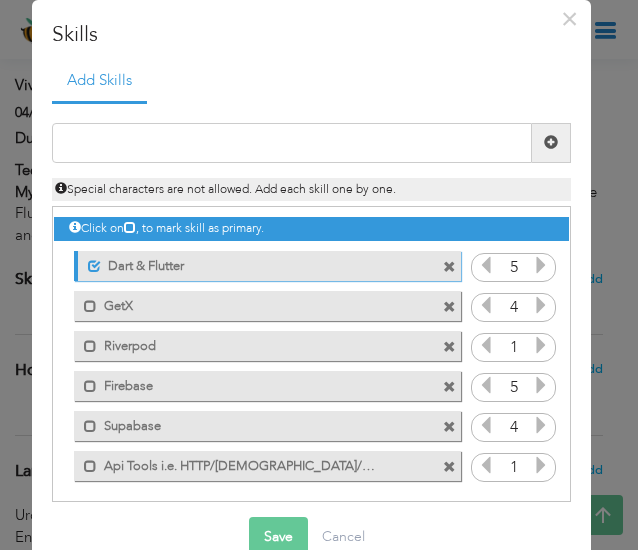 click at bounding box center [541, 465] 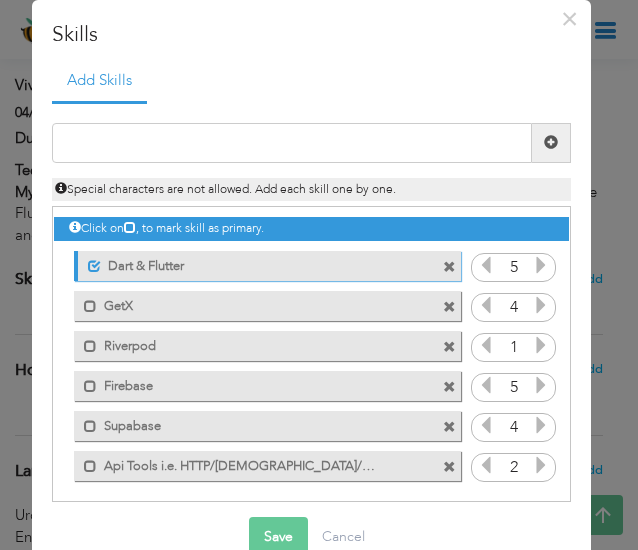 click at bounding box center (541, 465) 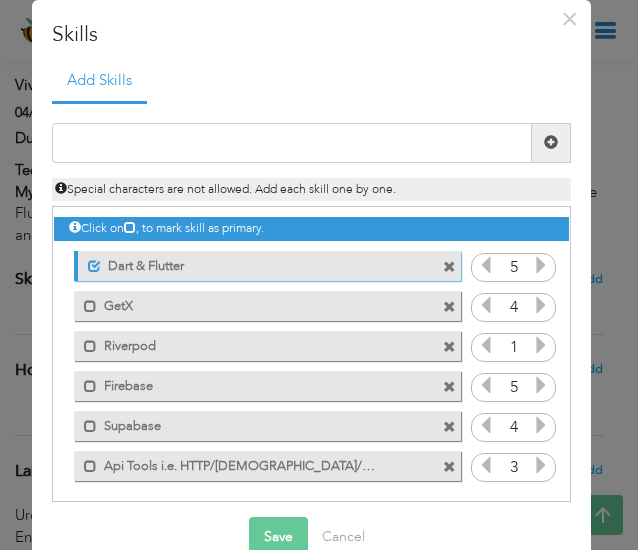click at bounding box center [541, 465] 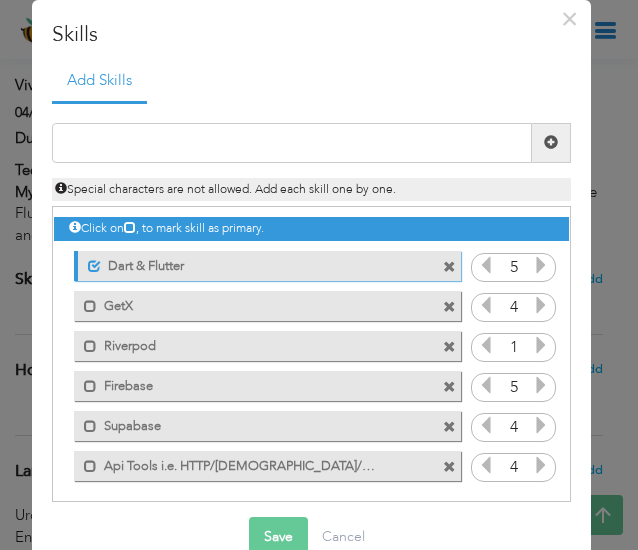 click at bounding box center [541, 465] 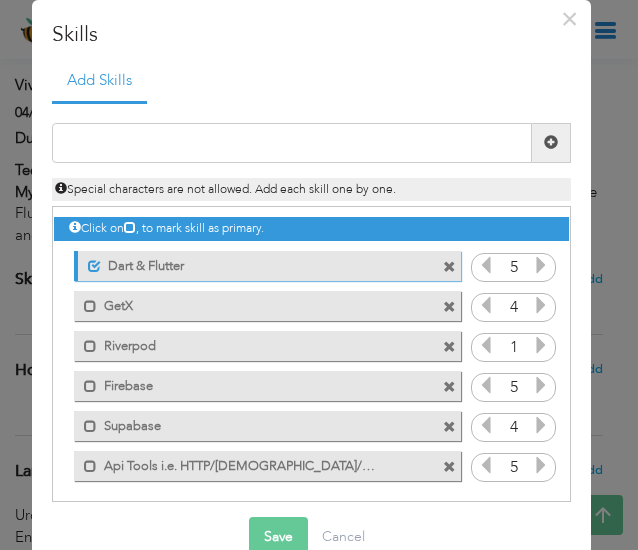 scroll, scrollTop: 96, scrollLeft: 0, axis: vertical 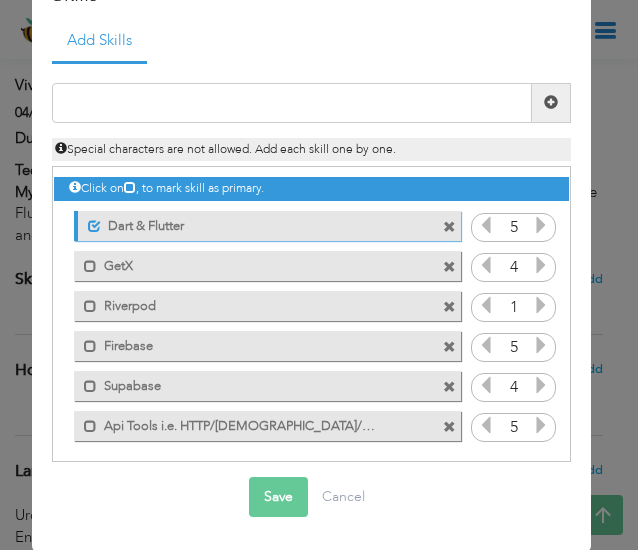 click on "Api Tools i.e. HTTP/Dio/Postman" at bounding box center (238, 423) 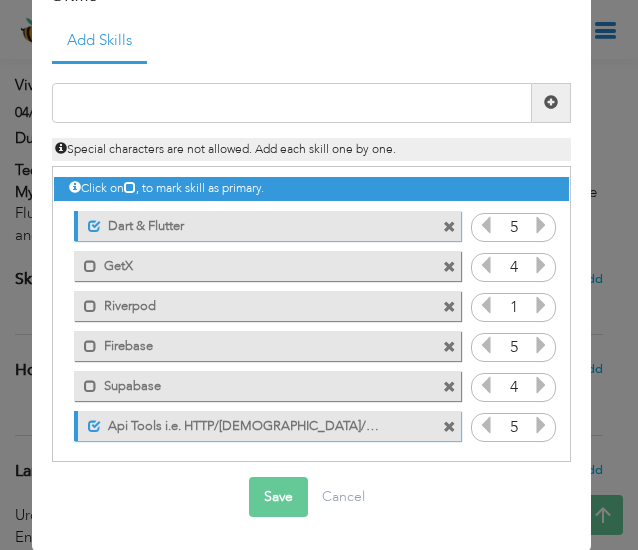 click on "Api Tools i.e. HTTP/Dio/Postman" at bounding box center [241, 423] 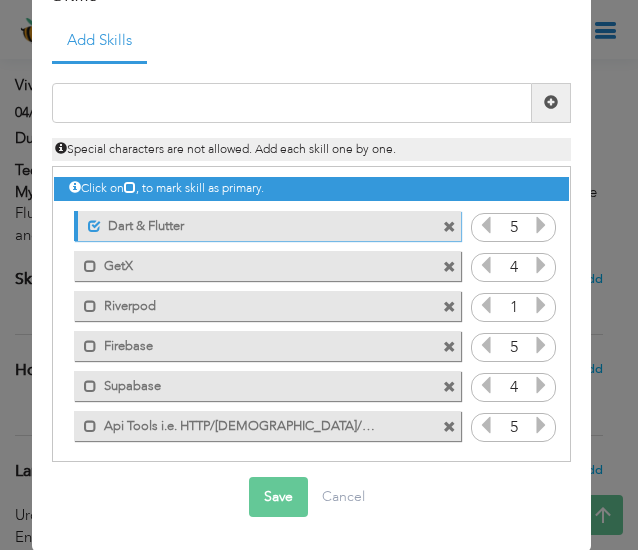 click at bounding box center [449, 427] 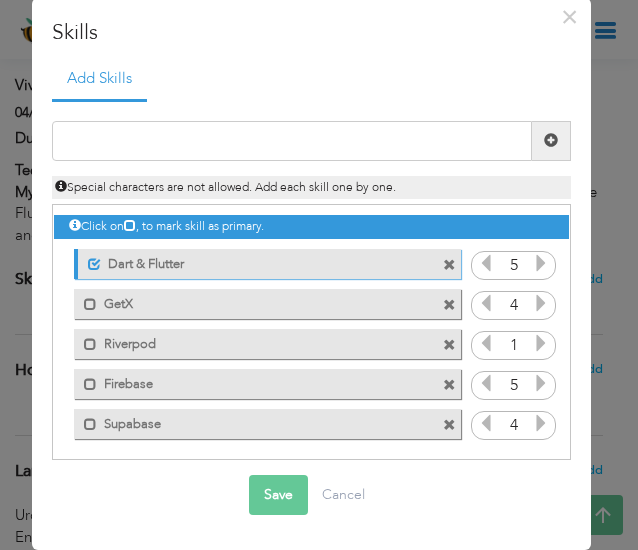 scroll, scrollTop: 56, scrollLeft: 0, axis: vertical 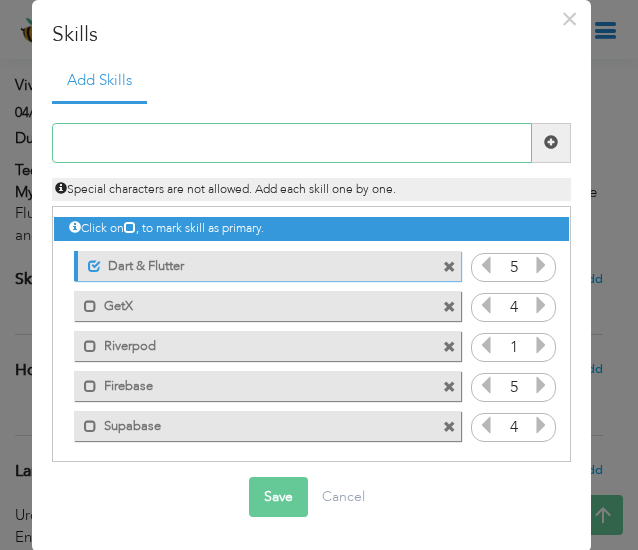 click at bounding box center [292, 143] 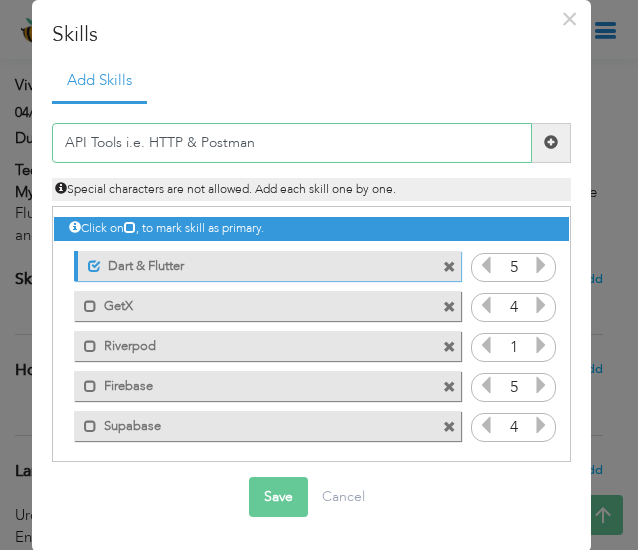 type on "API Tools i.e. HTTP & Postman" 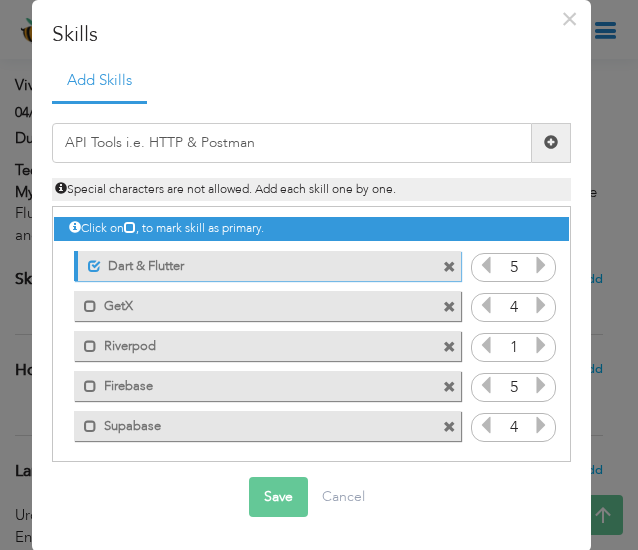 click at bounding box center [551, 142] 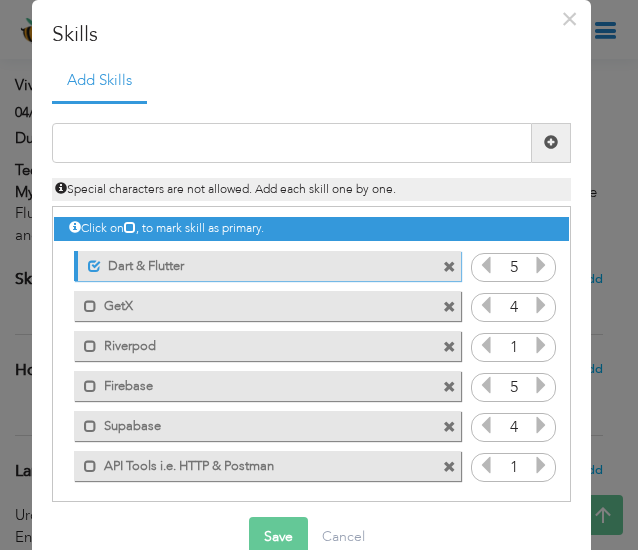 click at bounding box center (541, 465) 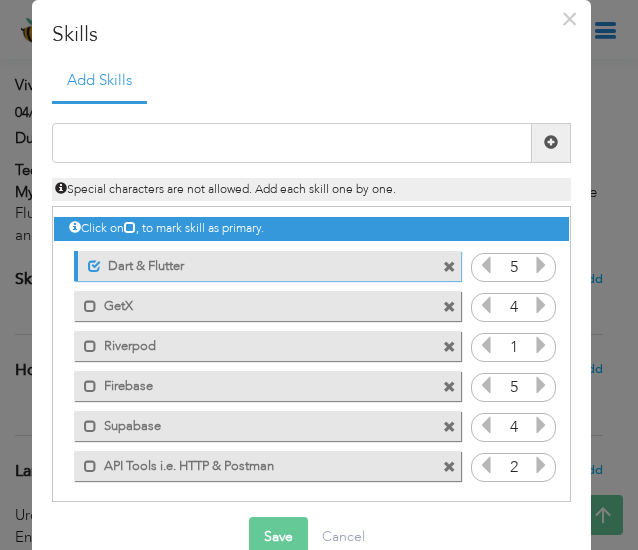 click at bounding box center [541, 465] 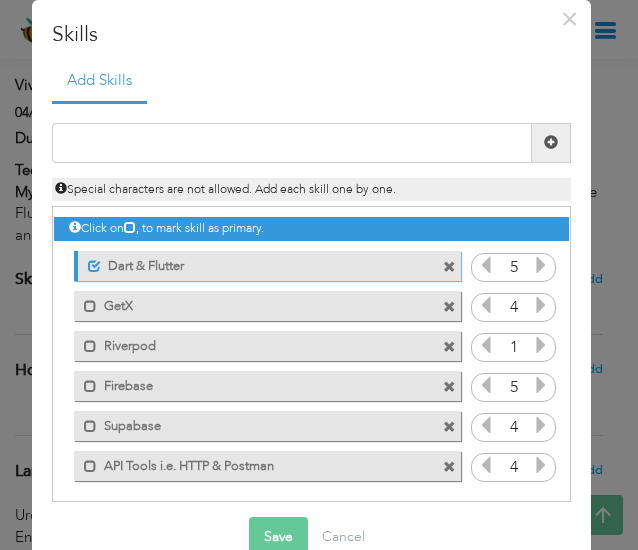 click at bounding box center (541, 465) 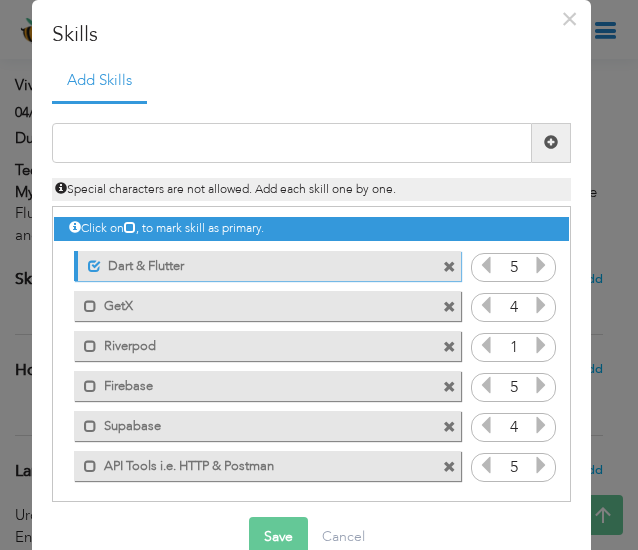 click at bounding box center [541, 465] 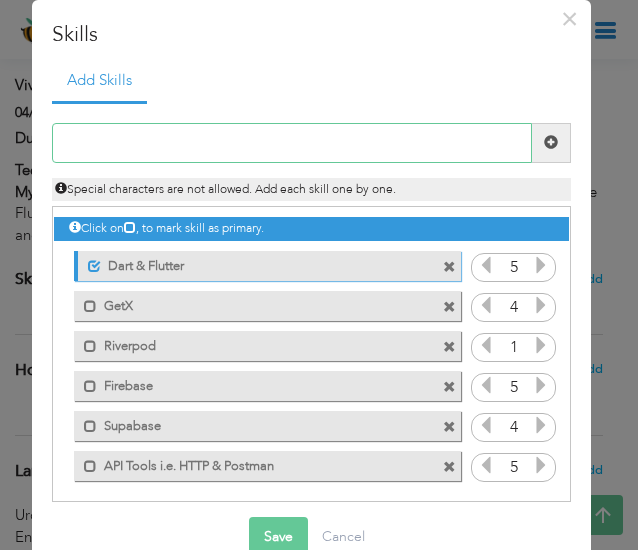 click at bounding box center [292, 143] 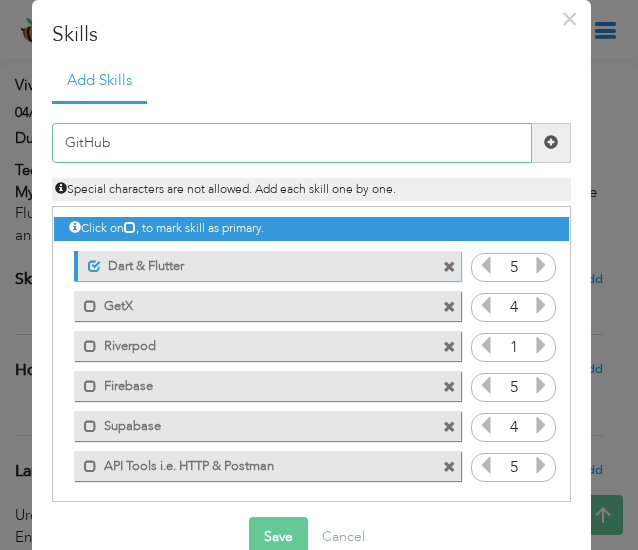 type on "GitHub" 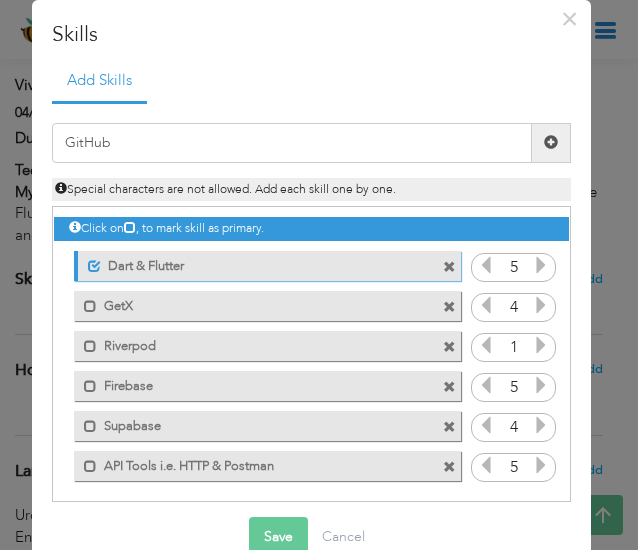 click at bounding box center (551, 142) 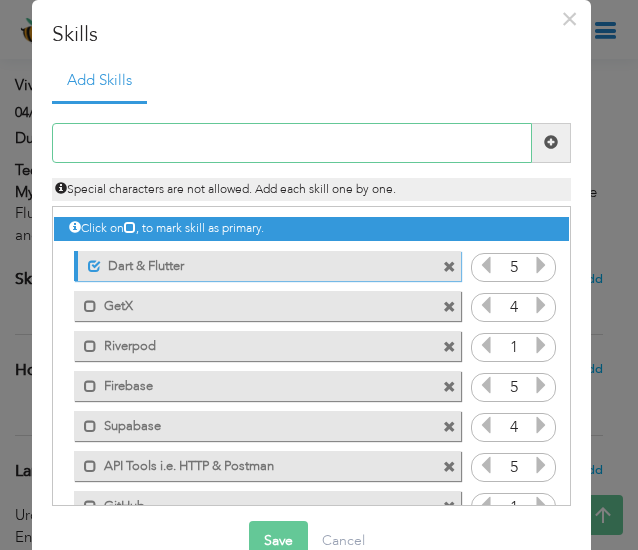 click at bounding box center [292, 143] 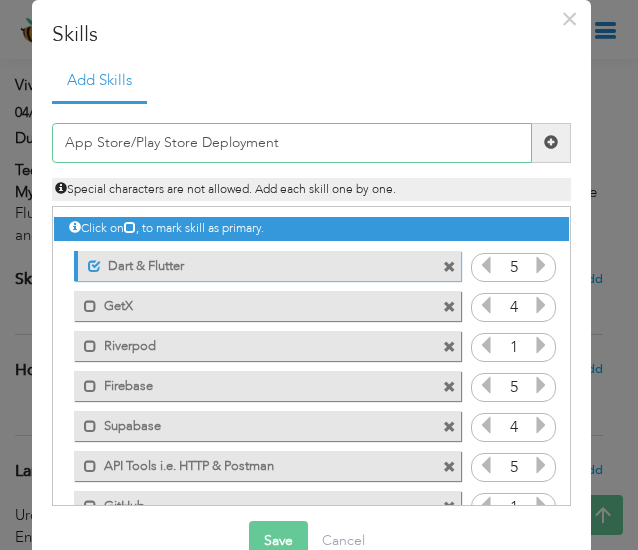 type on "App Store/Play Store Deployment" 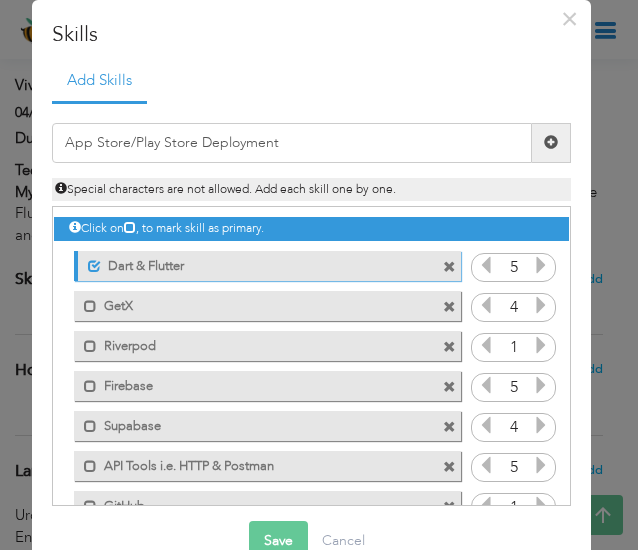 click at bounding box center [551, 143] 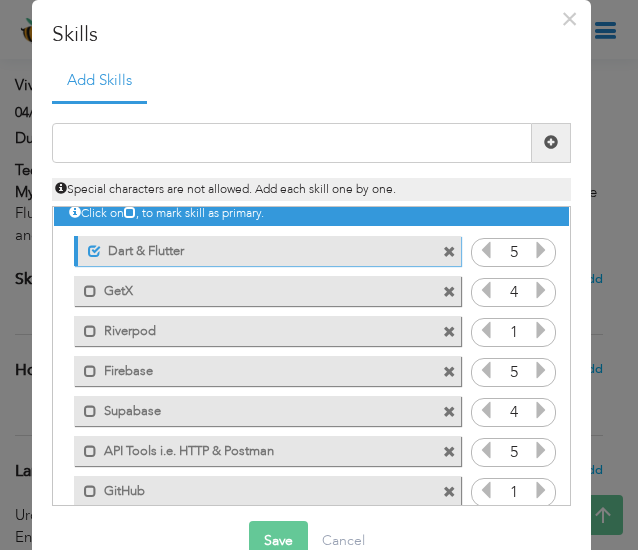 scroll, scrollTop: 7, scrollLeft: 0, axis: vertical 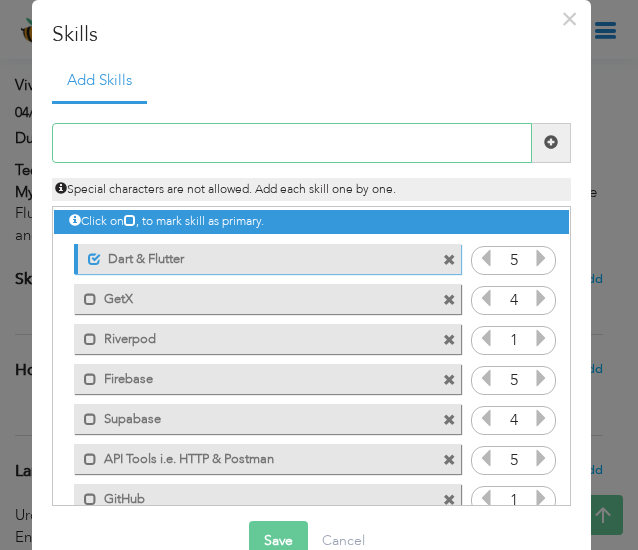 click at bounding box center (292, 143) 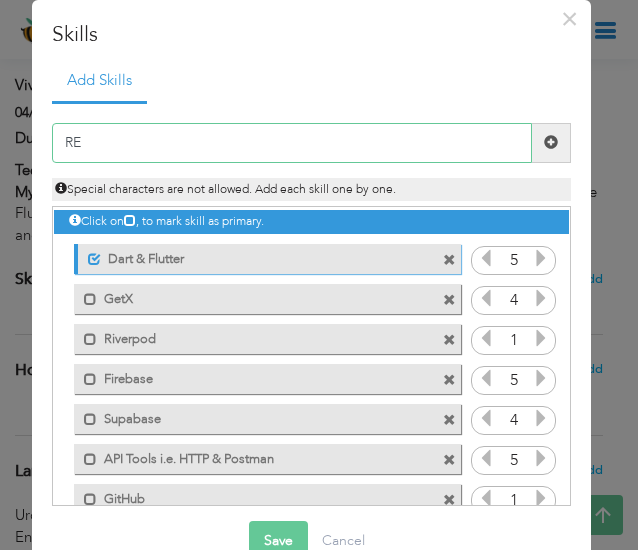 type on "R" 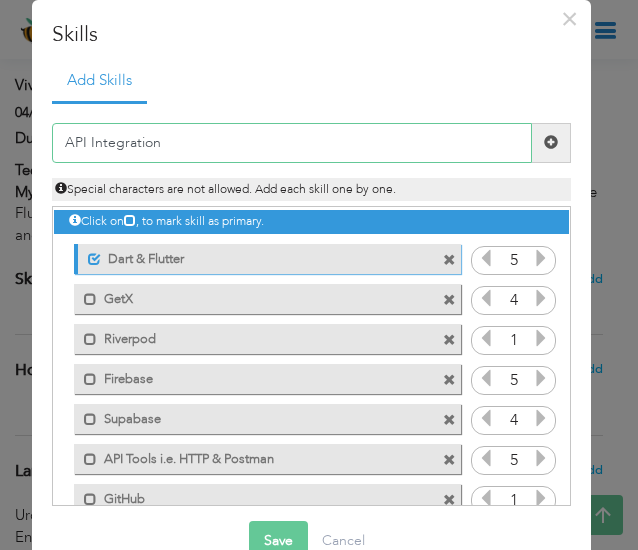 type on "API Integration" 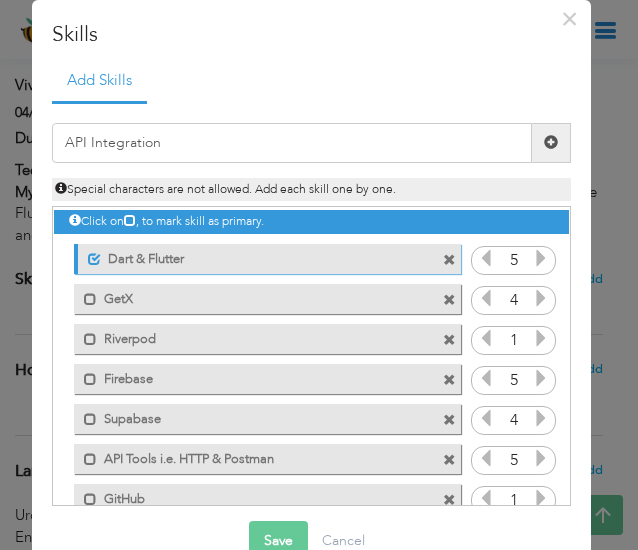 click at bounding box center (551, 142) 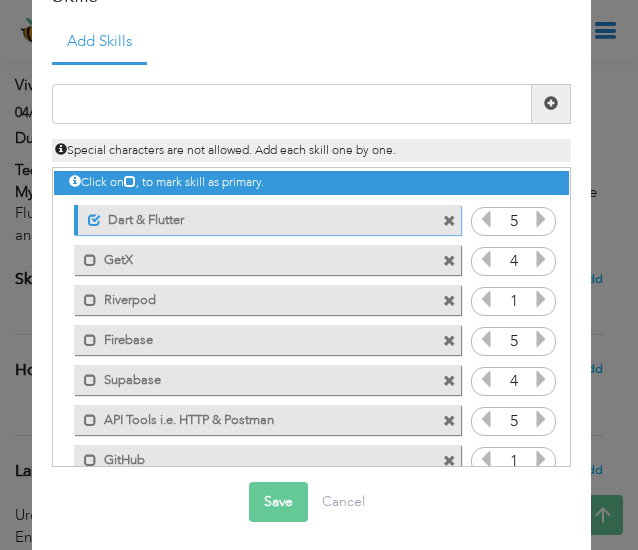 scroll, scrollTop: 96, scrollLeft: 0, axis: vertical 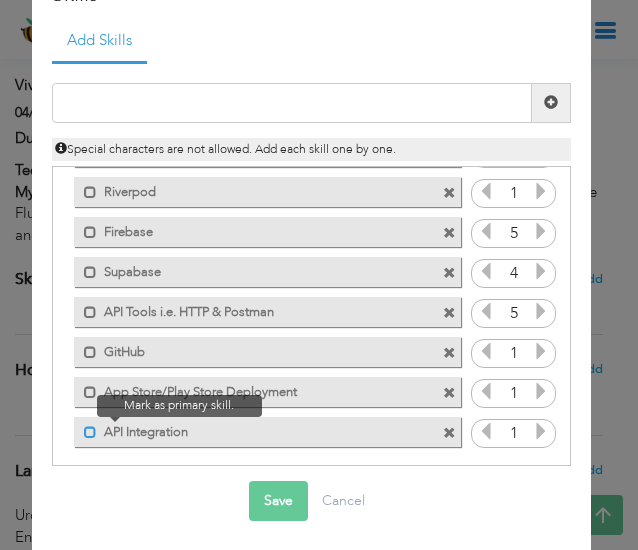 click at bounding box center (90, 432) 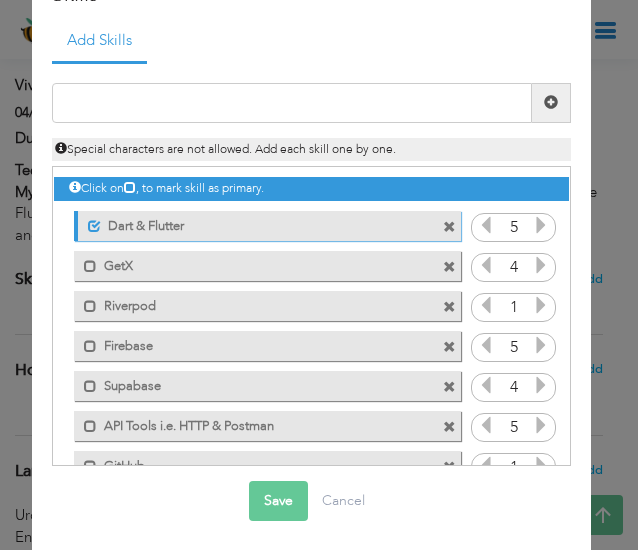 scroll, scrollTop: 114, scrollLeft: 0, axis: vertical 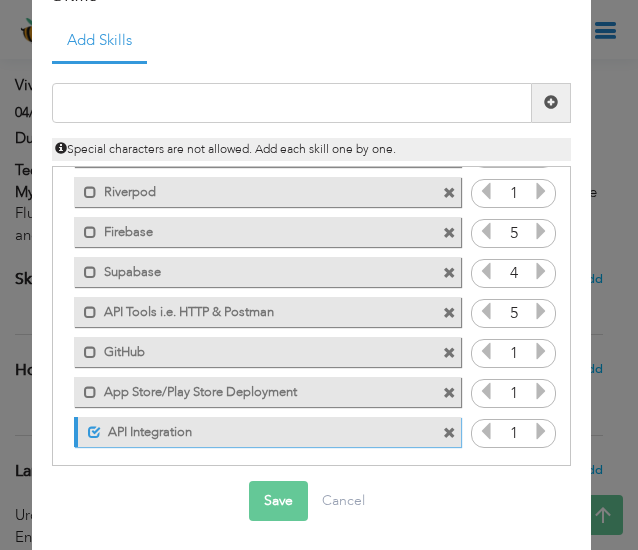 click at bounding box center [541, 431] 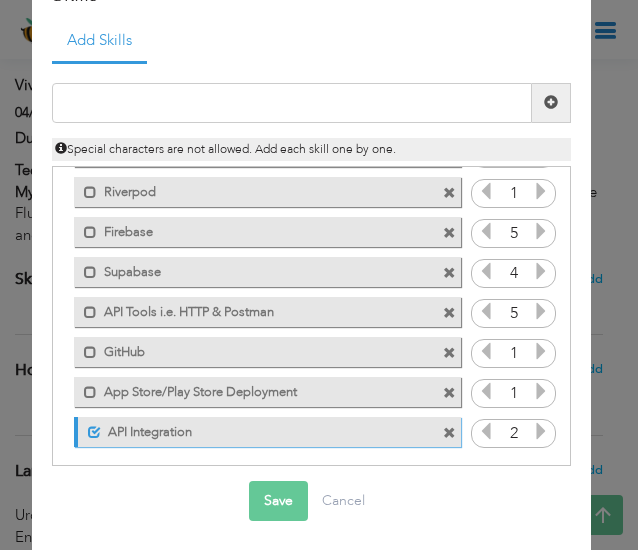 click at bounding box center [541, 431] 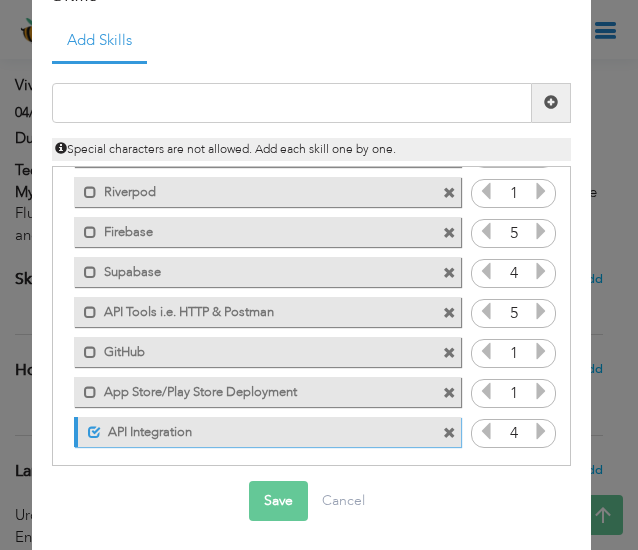 click at bounding box center (541, 431) 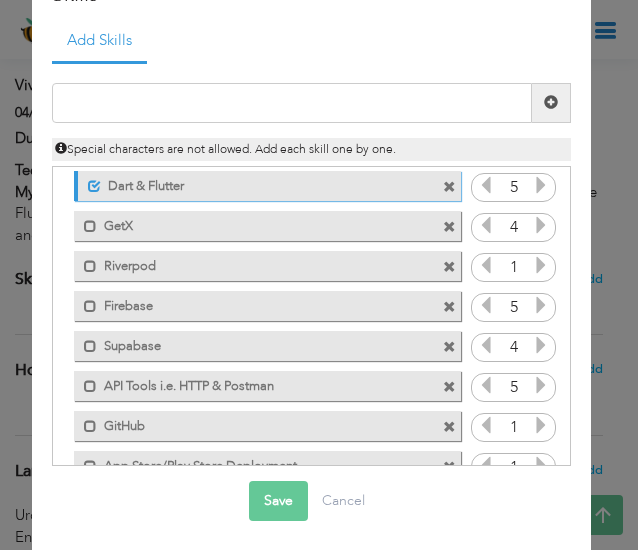 scroll, scrollTop: 0, scrollLeft: 0, axis: both 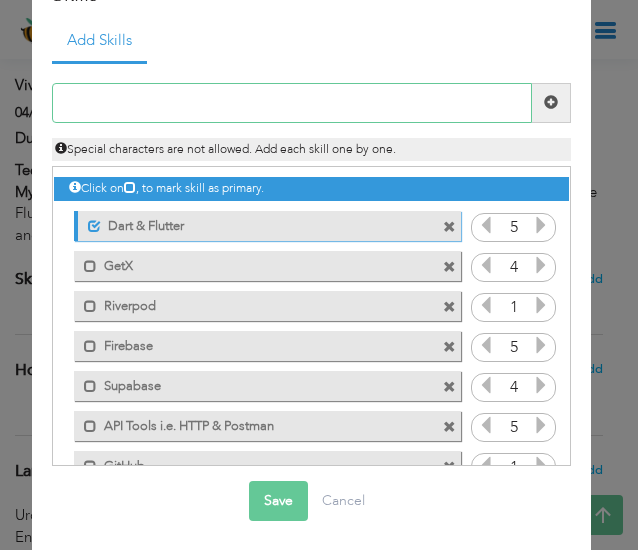 click at bounding box center [292, 103] 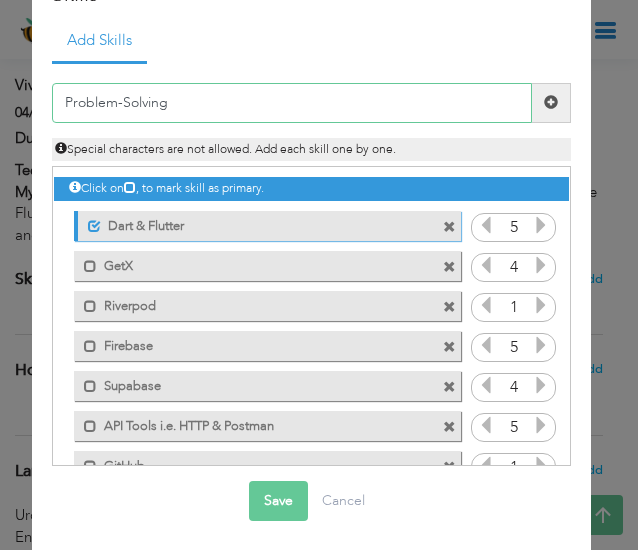 type on "Problem-Solving" 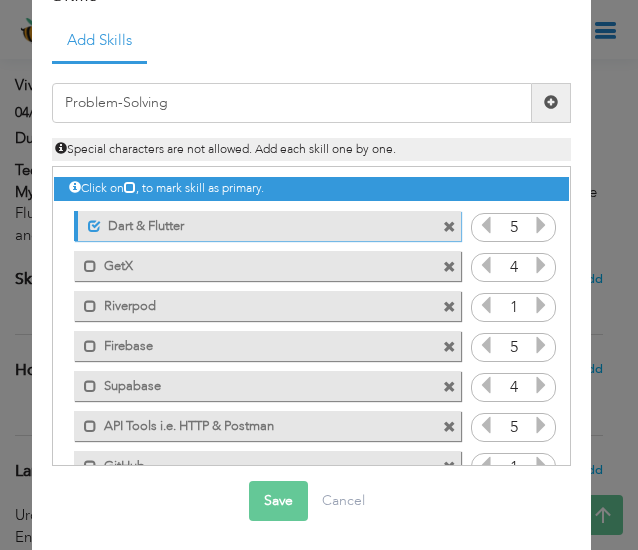 click at bounding box center (551, 103) 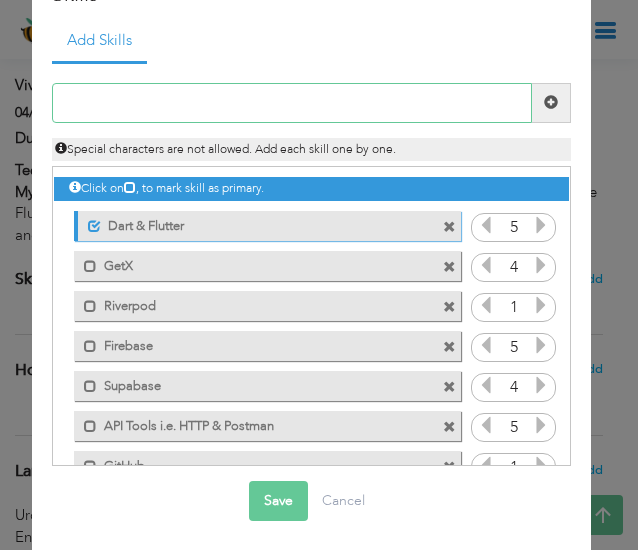 click at bounding box center (292, 103) 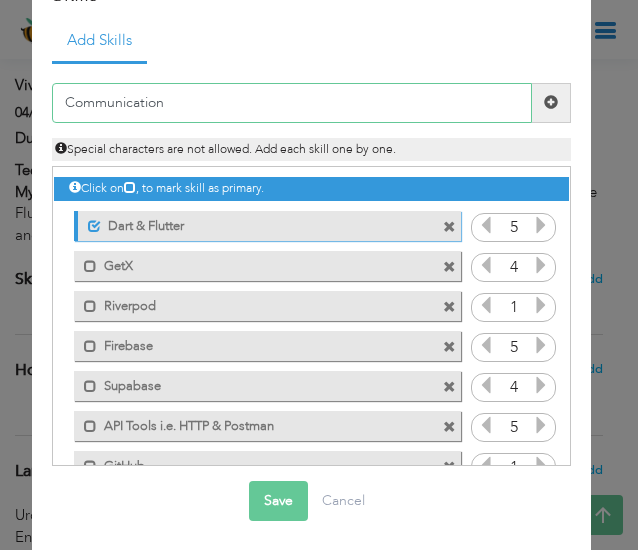 type on "Communication" 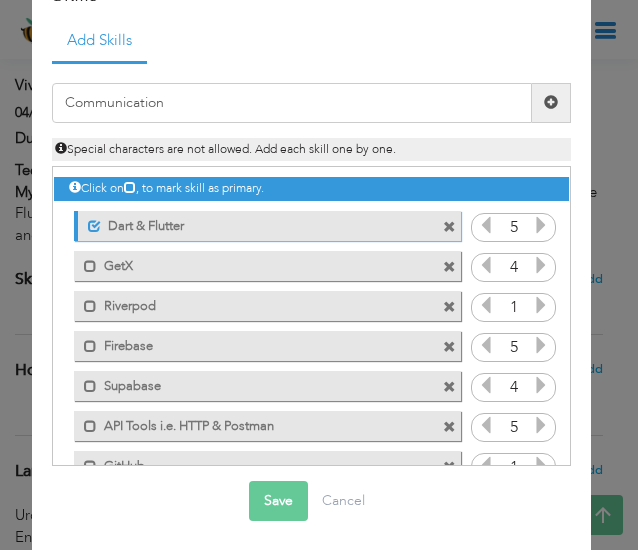 click at bounding box center (551, 102) 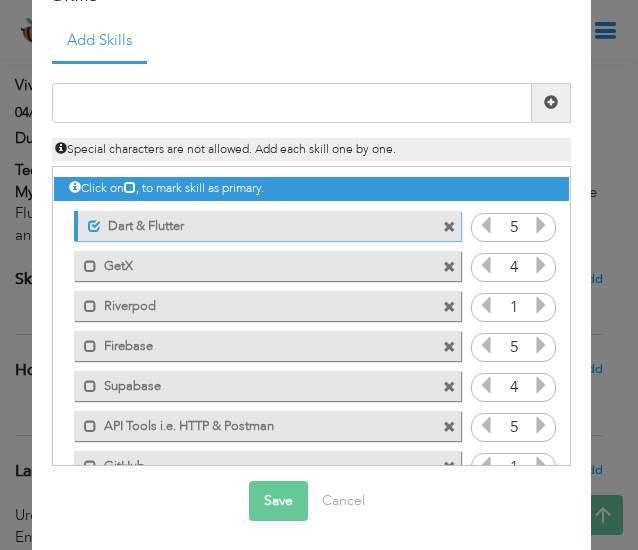 drag, startPoint x: 264, startPoint y: 72, endPoint x: 269, endPoint y: 99, distance: 27.45906 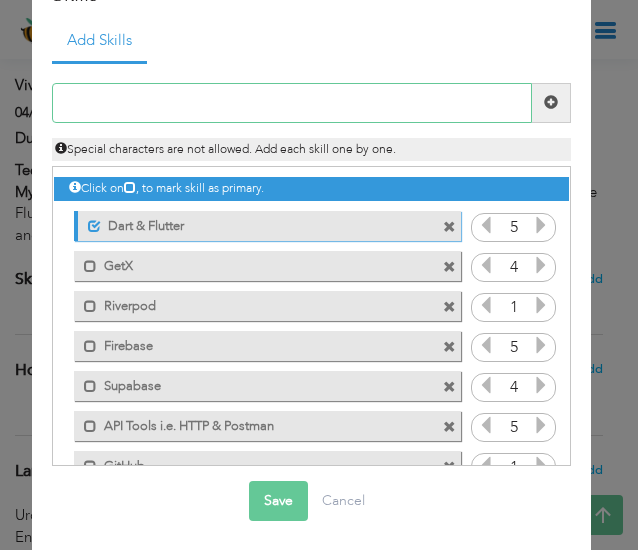 click at bounding box center [292, 103] 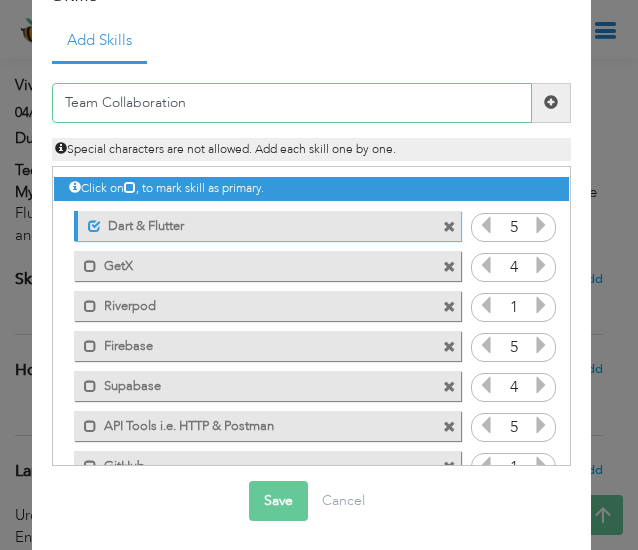 type on "Team Collaboration" 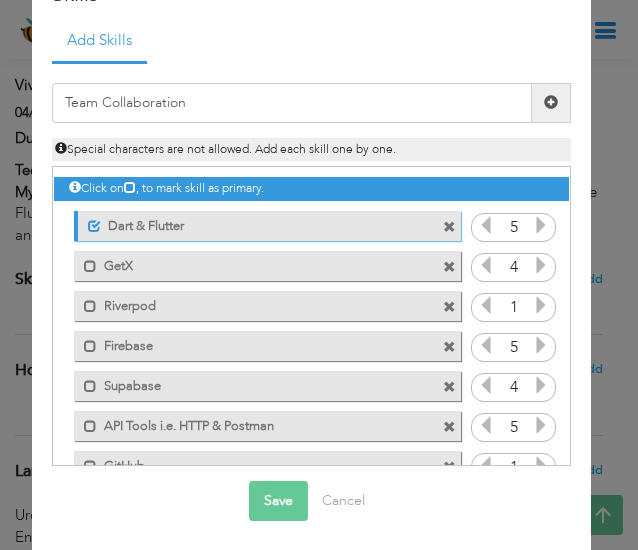 click at bounding box center [551, 102] 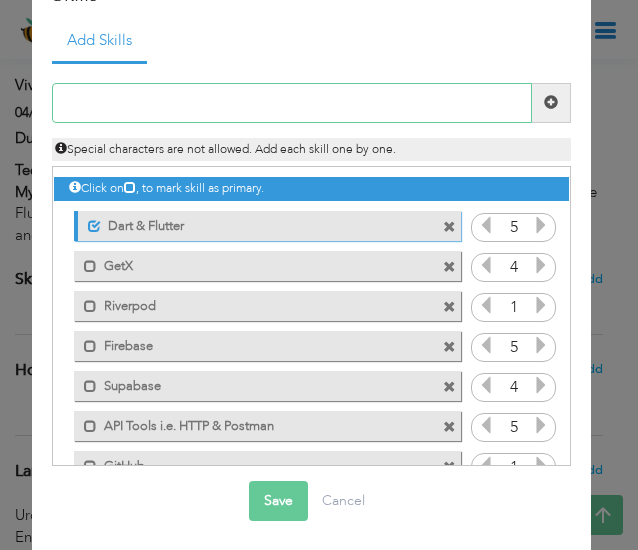click at bounding box center (292, 103) 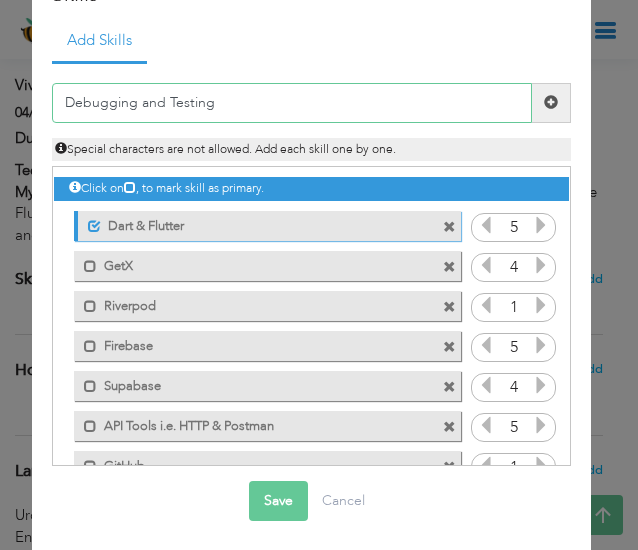 type on "Debugging and Testing" 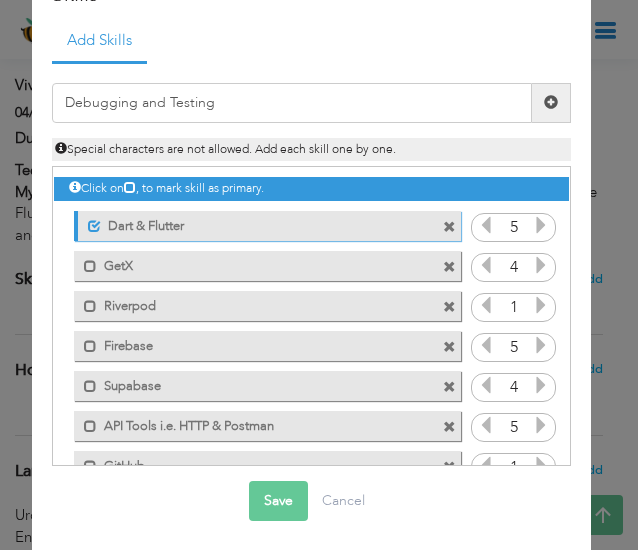 click at bounding box center [551, 103] 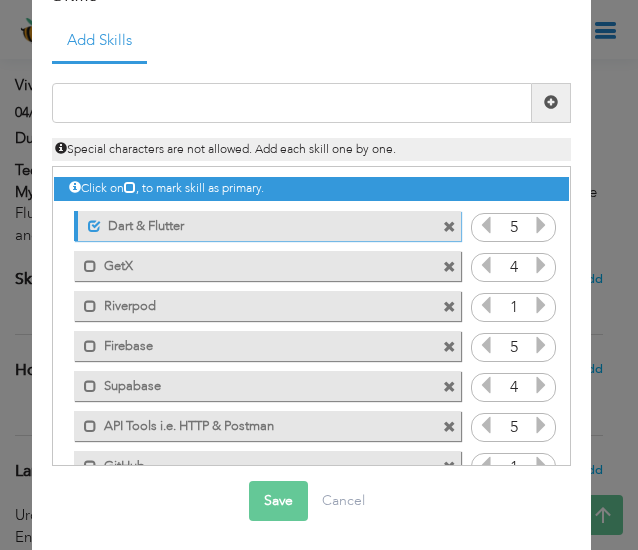 scroll, scrollTop: 274, scrollLeft: 0, axis: vertical 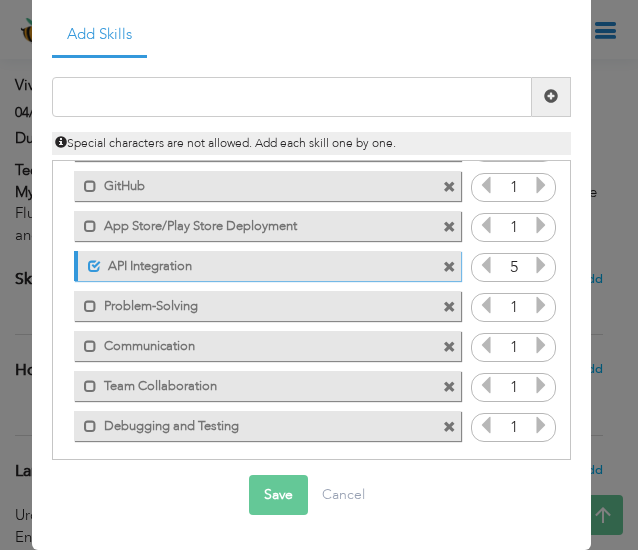 click on "Save" at bounding box center [278, 495] 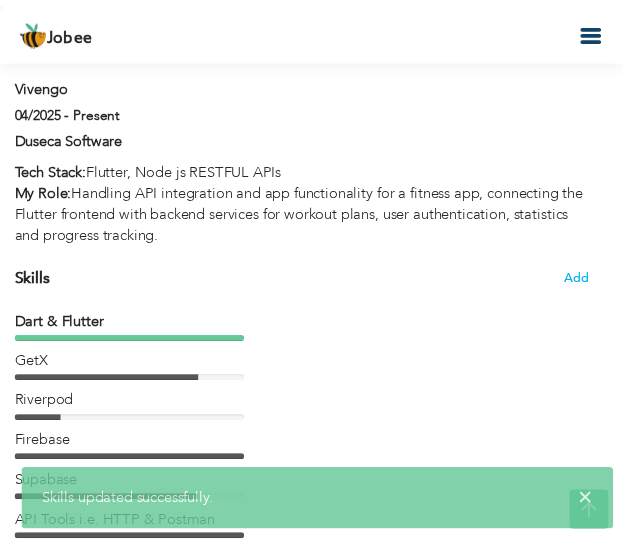scroll, scrollTop: 0, scrollLeft: 0, axis: both 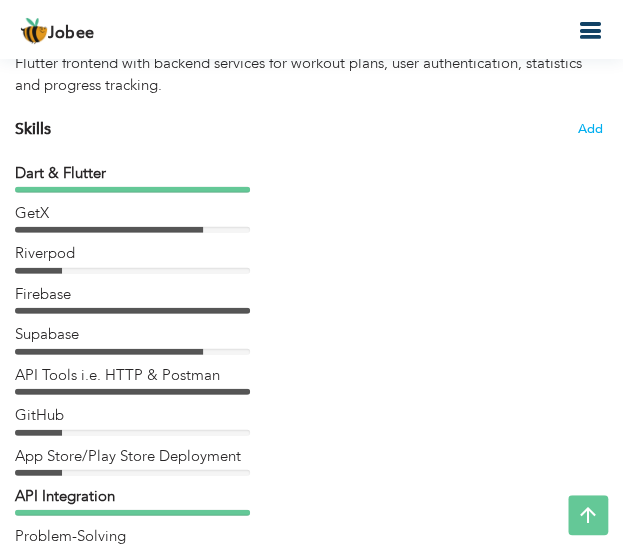 click on "Skills
Add
Dart & Flutter
GetX
Riverpod Firebase Supabase GitHub" at bounding box center (309, 397) 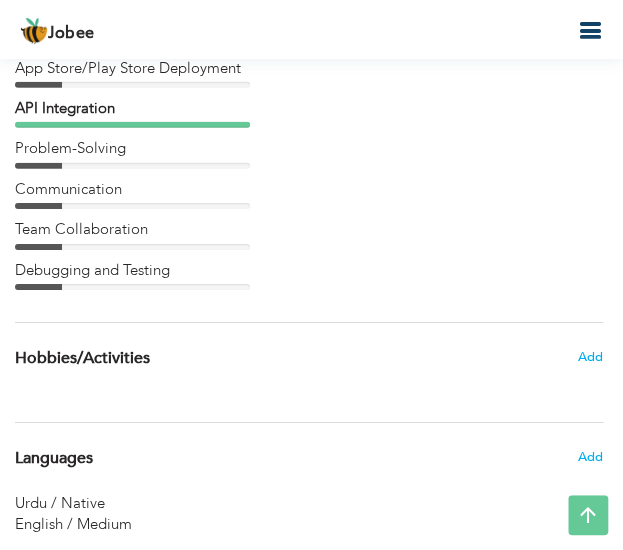 click on "Dart & Flutter
GetX
[GEOGRAPHIC_DATA]" at bounding box center [309, 32] 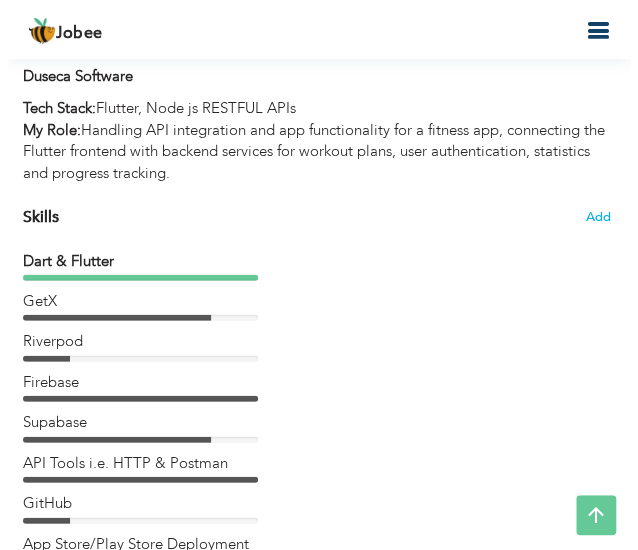scroll, scrollTop: 2840, scrollLeft: 0, axis: vertical 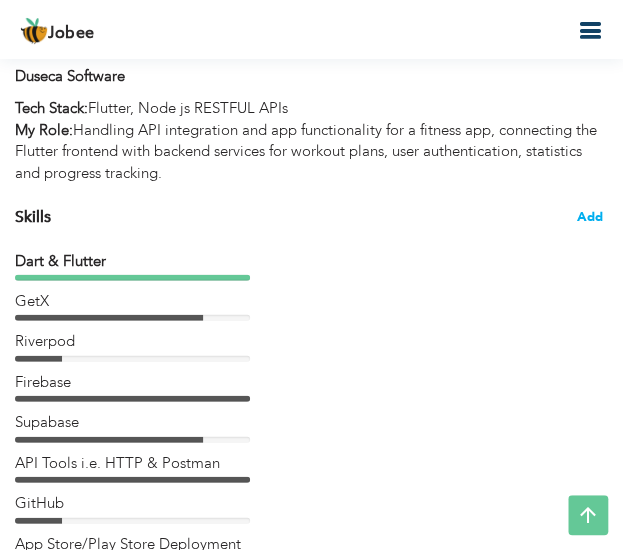 click on "Add" at bounding box center (590, 217) 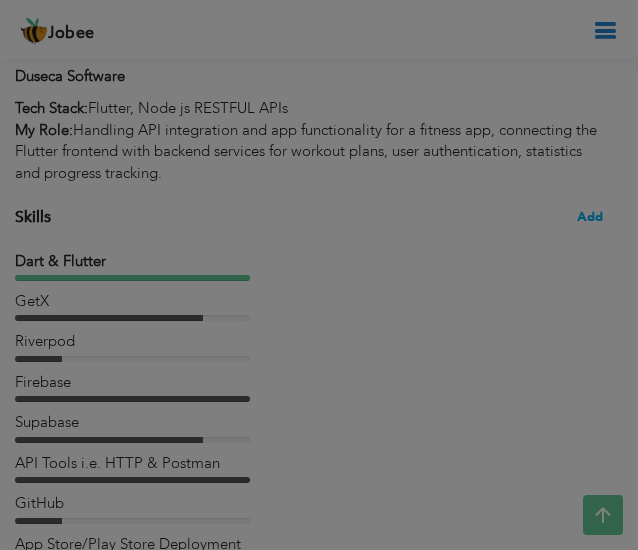 scroll, scrollTop: 0, scrollLeft: 0, axis: both 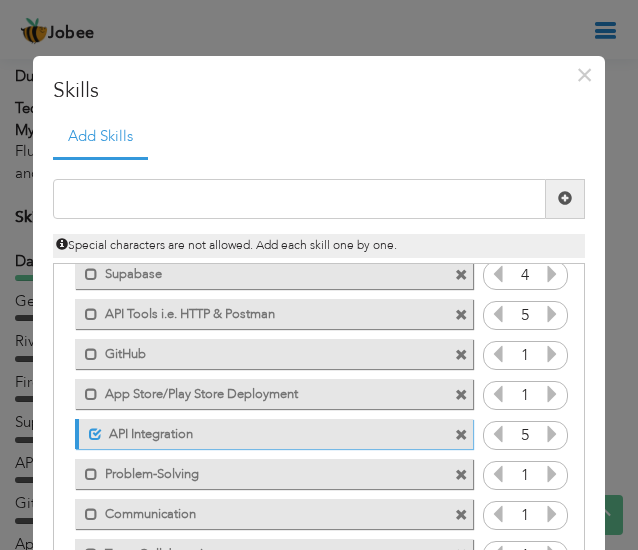 click on "1" at bounding box center [525, 356] 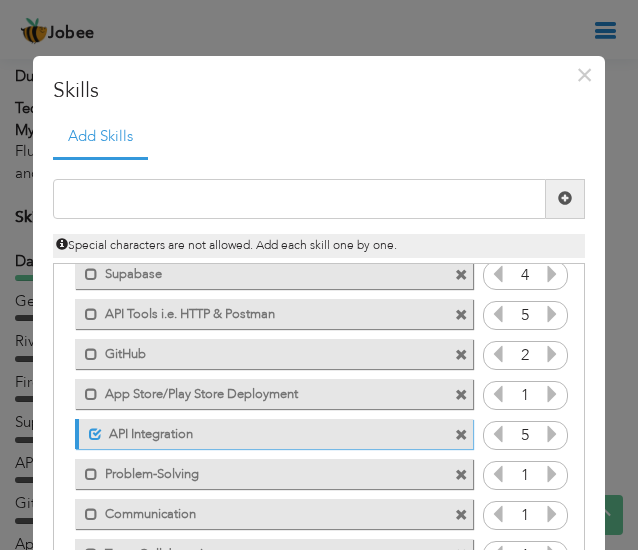 click at bounding box center [552, 354] 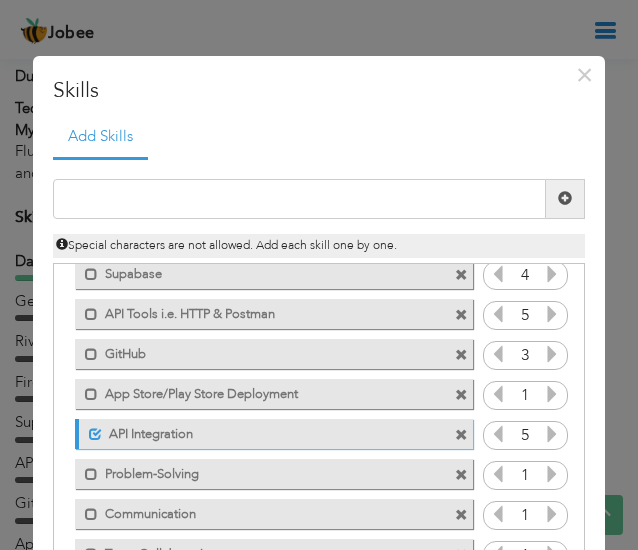 click at bounding box center (552, 354) 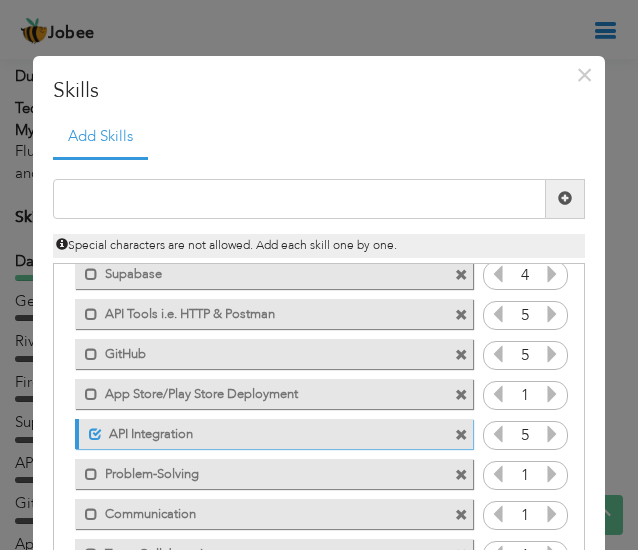 click at bounding box center (552, 354) 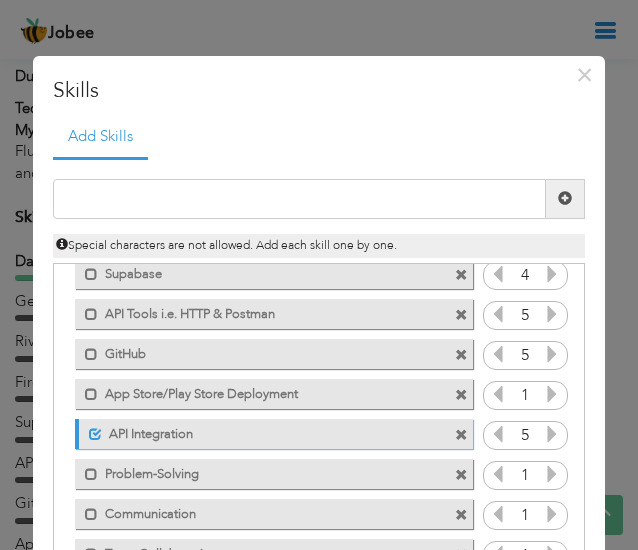 click at bounding box center (552, 394) 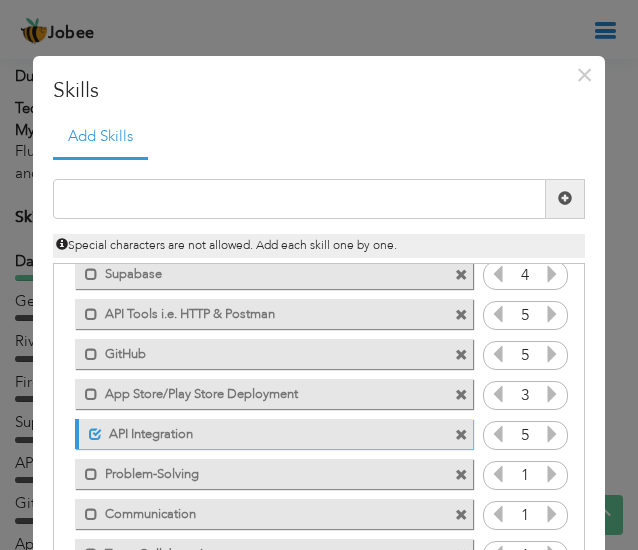 click at bounding box center (552, 394) 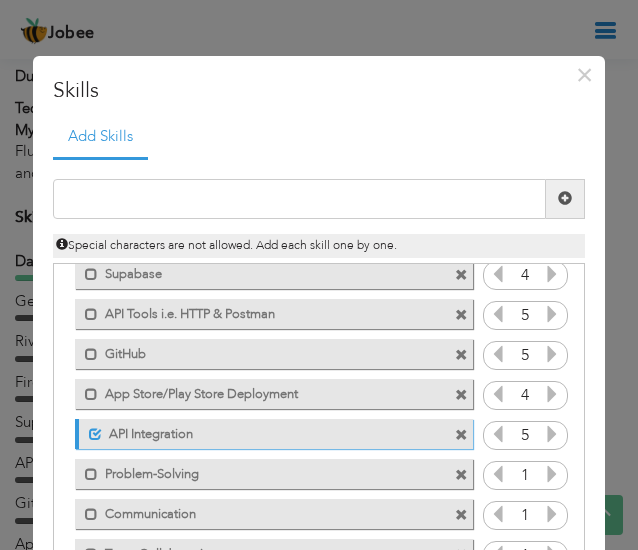 click at bounding box center (552, 394) 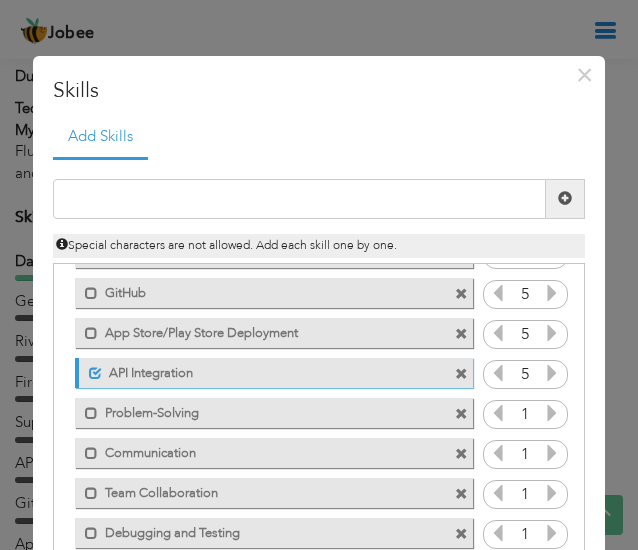 scroll, scrollTop: 274, scrollLeft: 0, axis: vertical 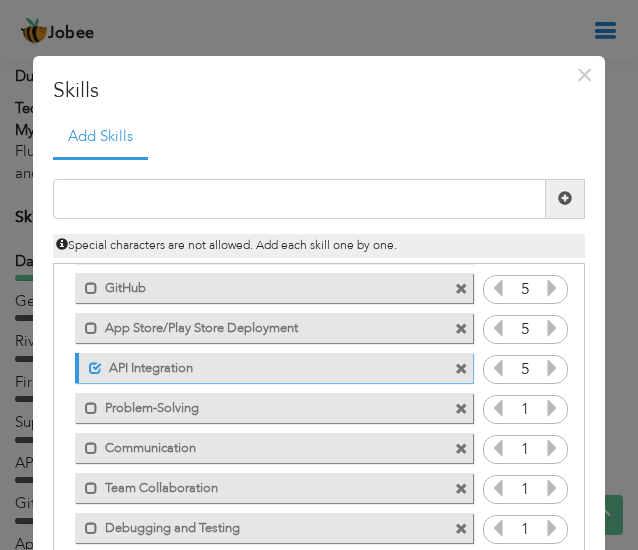 click at bounding box center [552, 408] 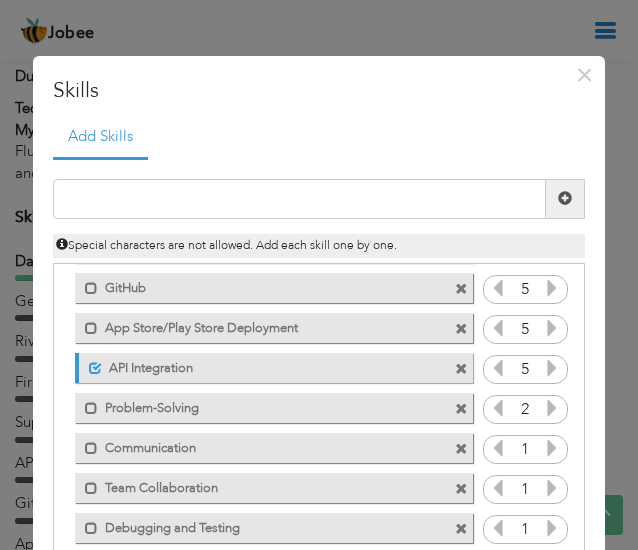 click at bounding box center (552, 408) 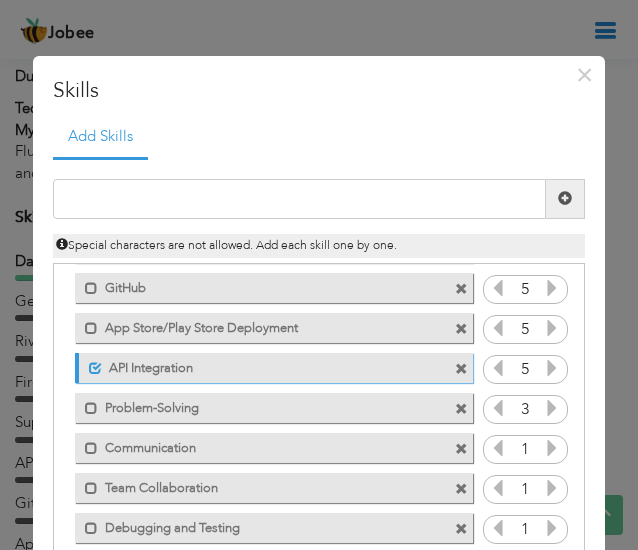 click at bounding box center [552, 408] 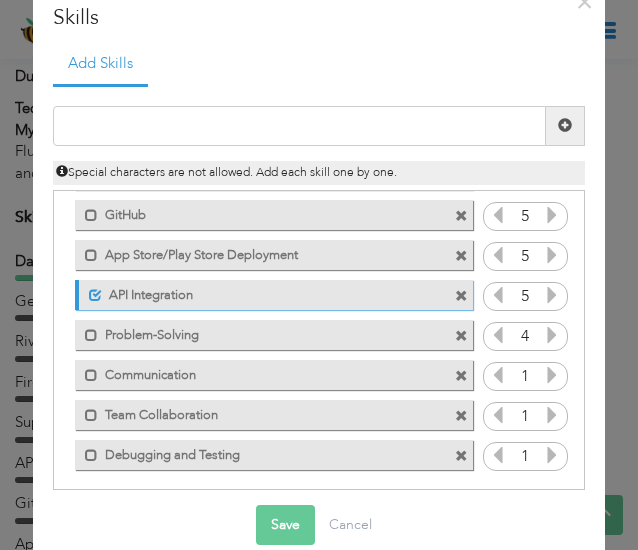 scroll, scrollTop: 74, scrollLeft: 0, axis: vertical 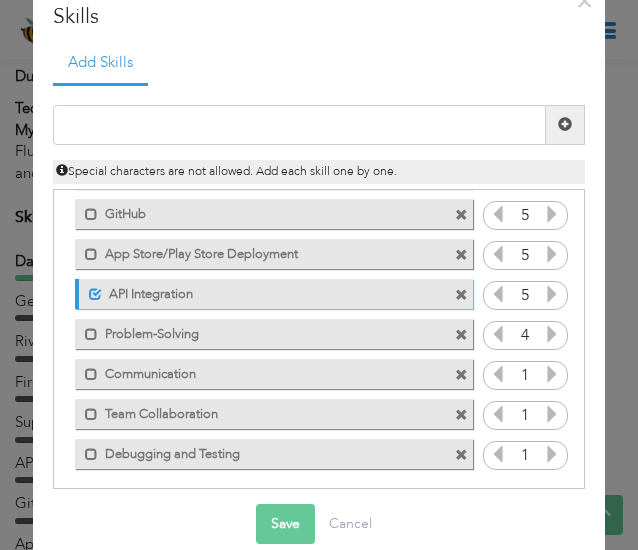 click at bounding box center [552, 374] 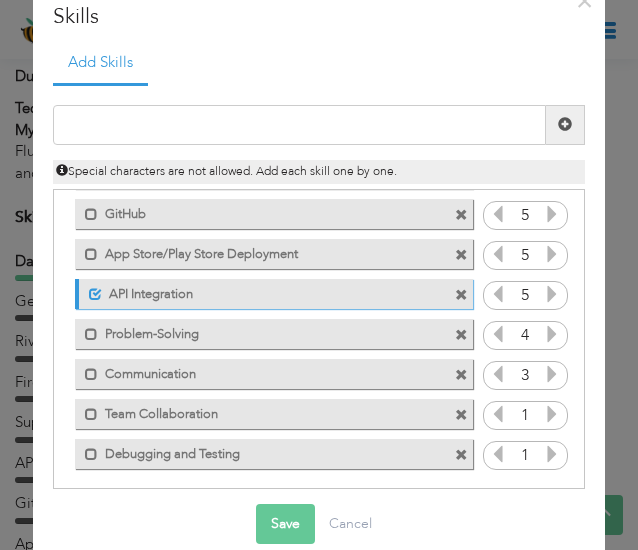 click at bounding box center (552, 374) 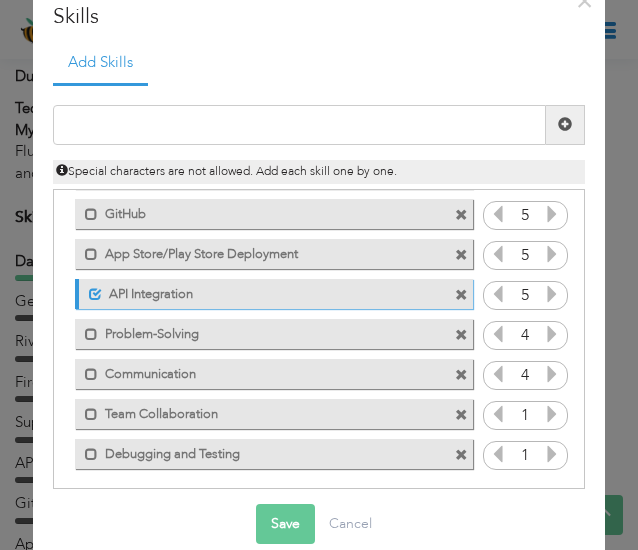 click at bounding box center [552, 374] 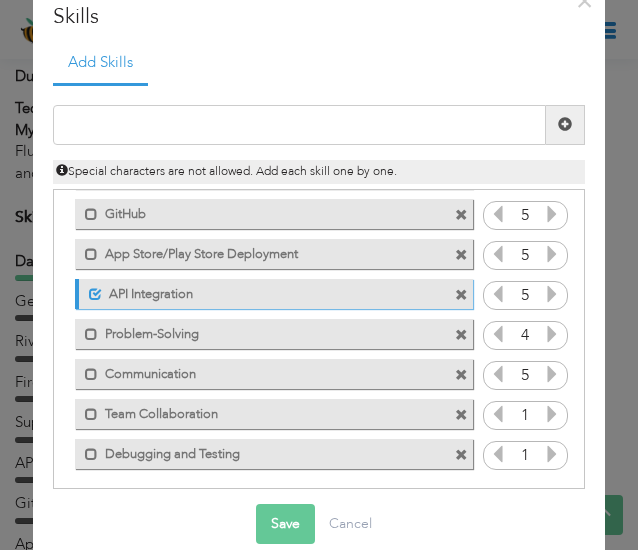 click at bounding box center (552, 374) 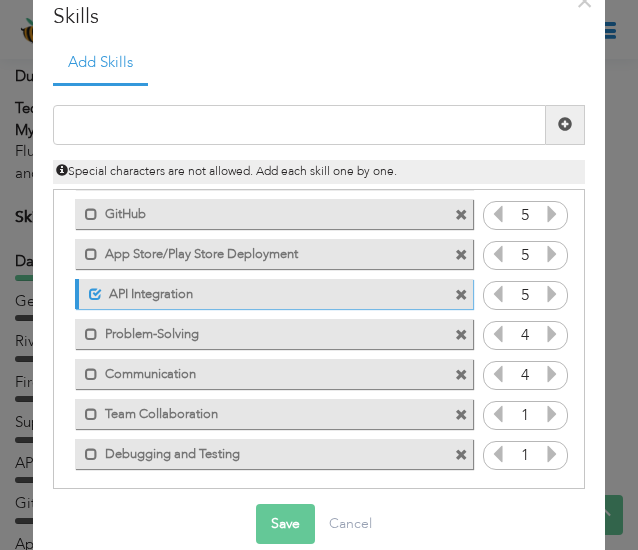 click at bounding box center (552, 374) 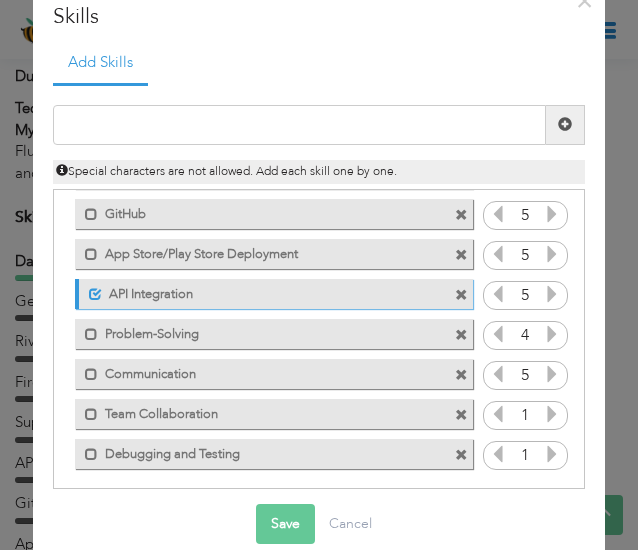 click at bounding box center (552, 414) 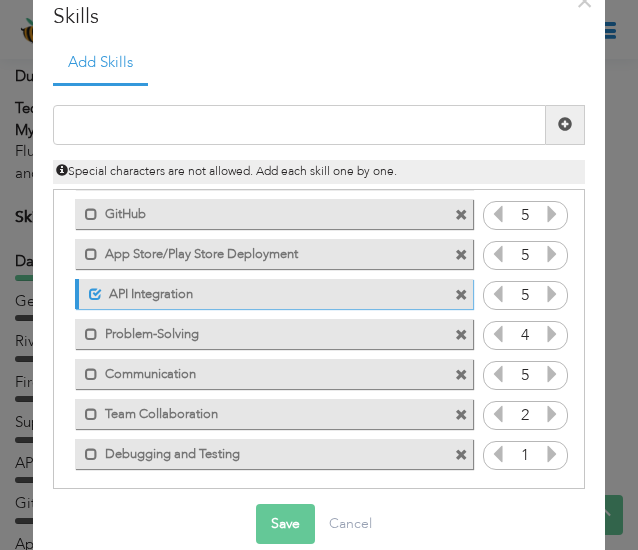 click at bounding box center [552, 414] 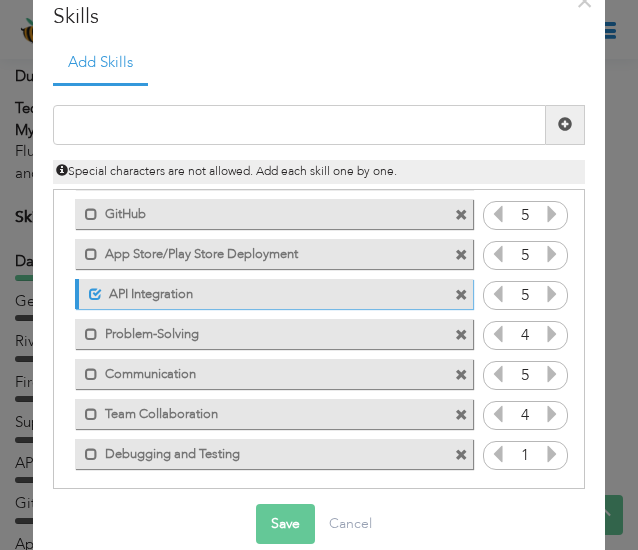 click at bounding box center [552, 414] 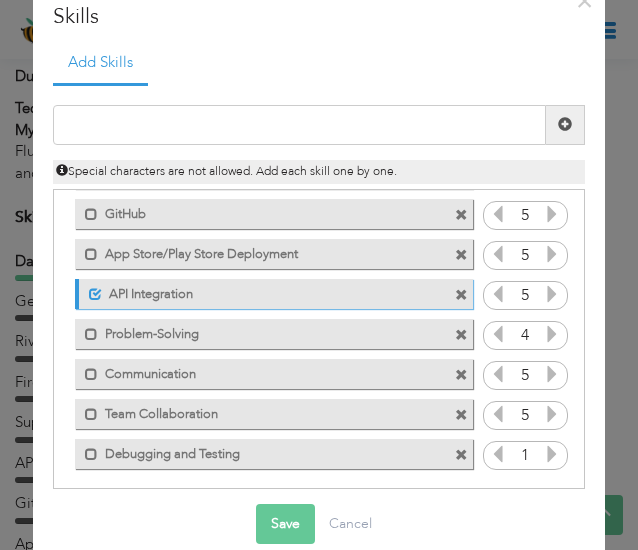 click at bounding box center [552, 414] 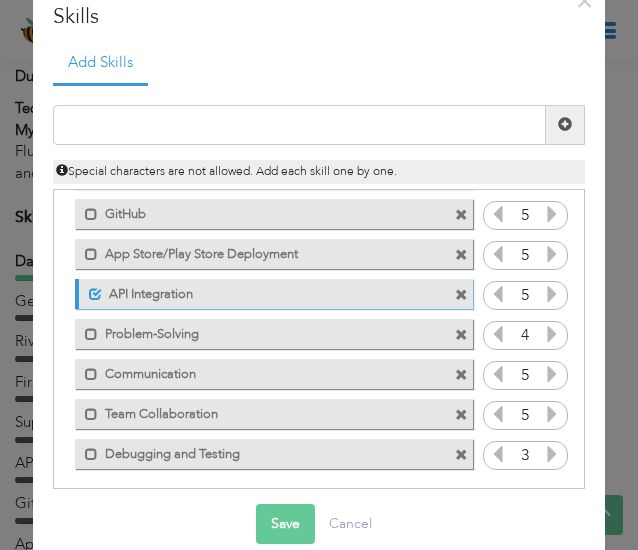 click at bounding box center [552, 454] 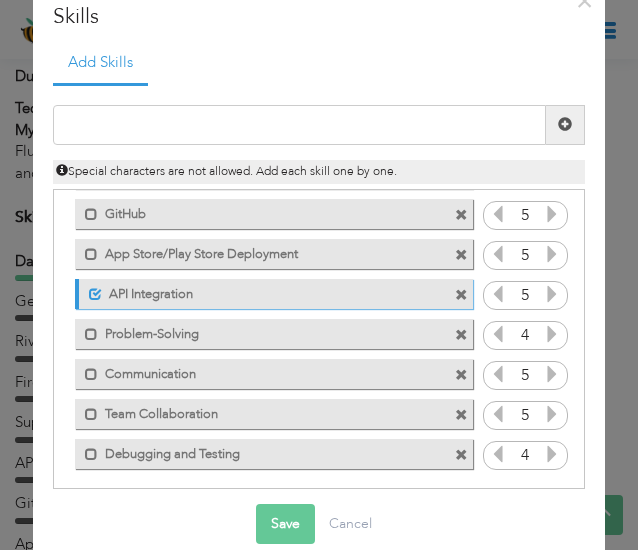 click at bounding box center (552, 454) 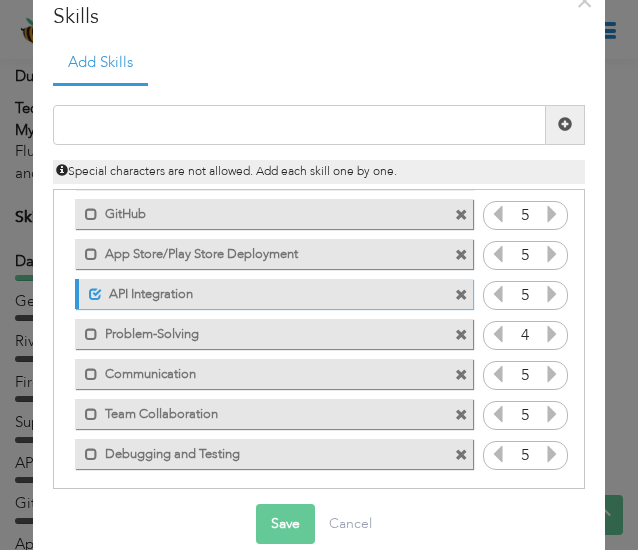 click at bounding box center (552, 454) 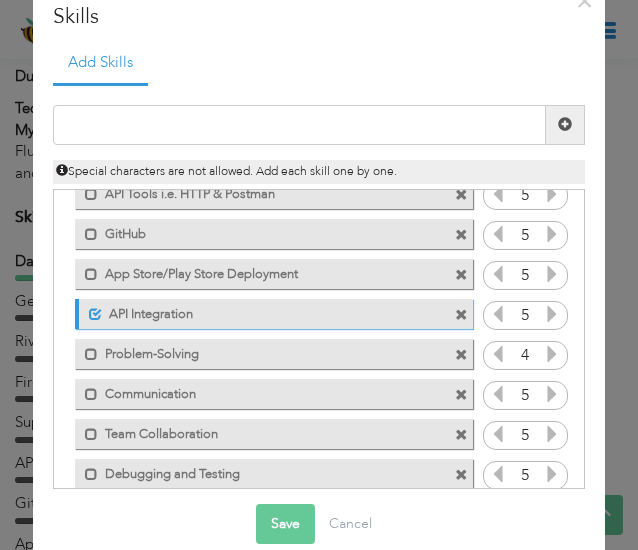 scroll, scrollTop: 252, scrollLeft: 0, axis: vertical 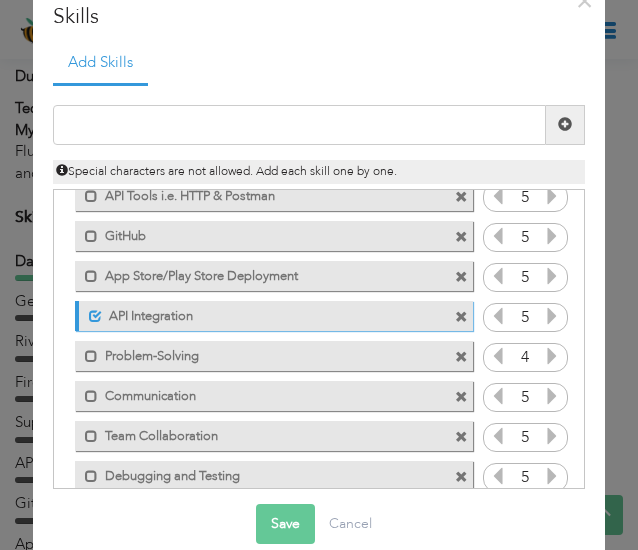 click at bounding box center (552, 356) 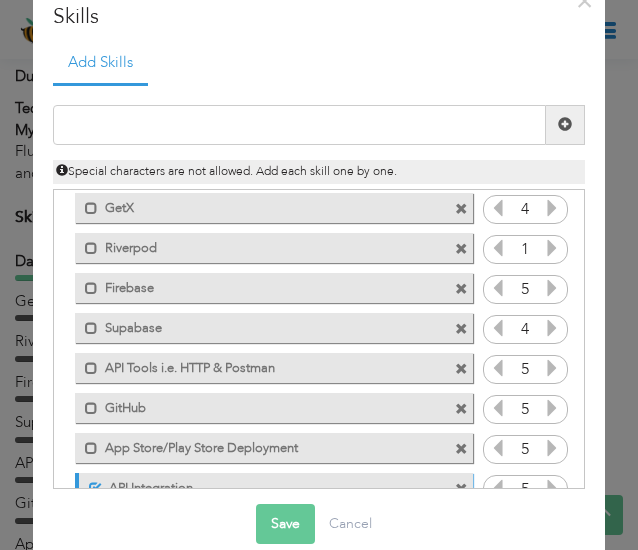 scroll, scrollTop: 14, scrollLeft: 0, axis: vertical 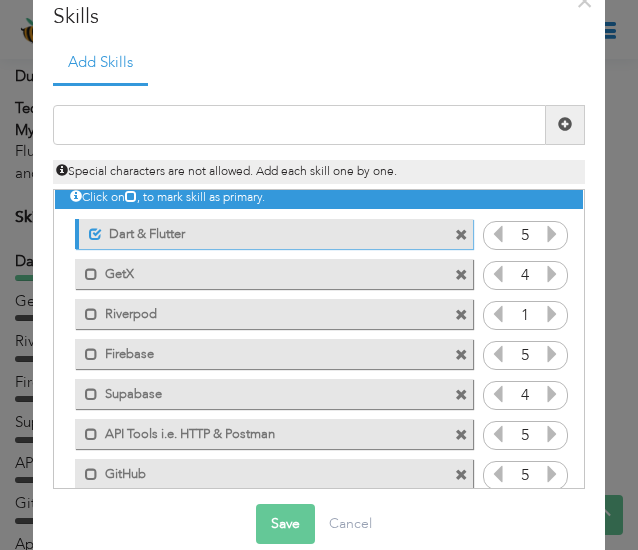click on "Save" at bounding box center (285, 524) 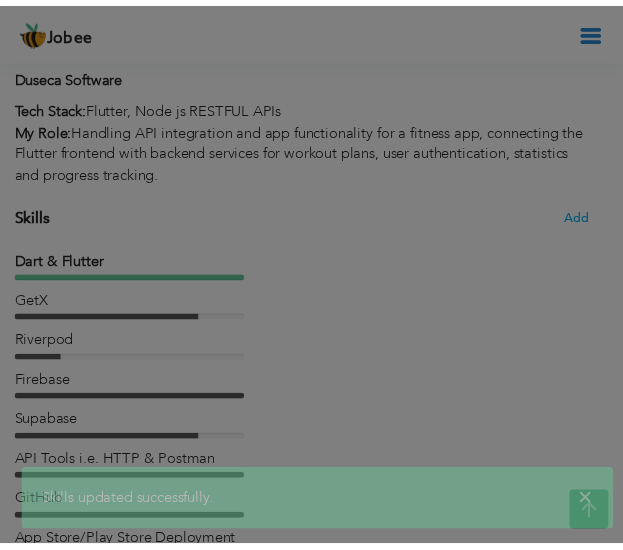 scroll, scrollTop: 0, scrollLeft: 0, axis: both 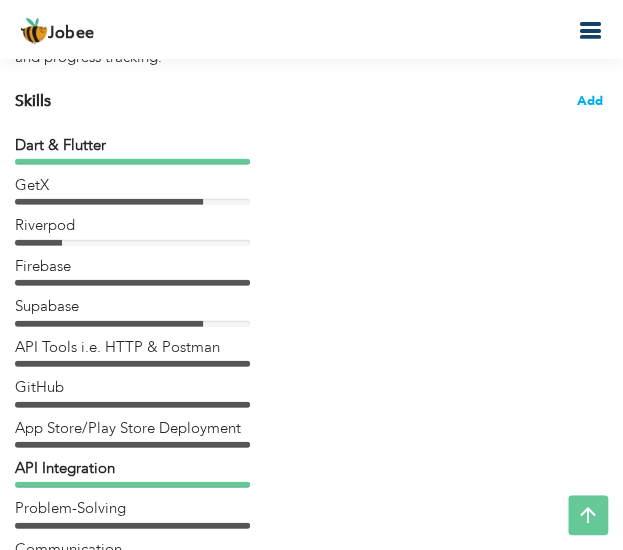 click on "Add" at bounding box center [590, 101] 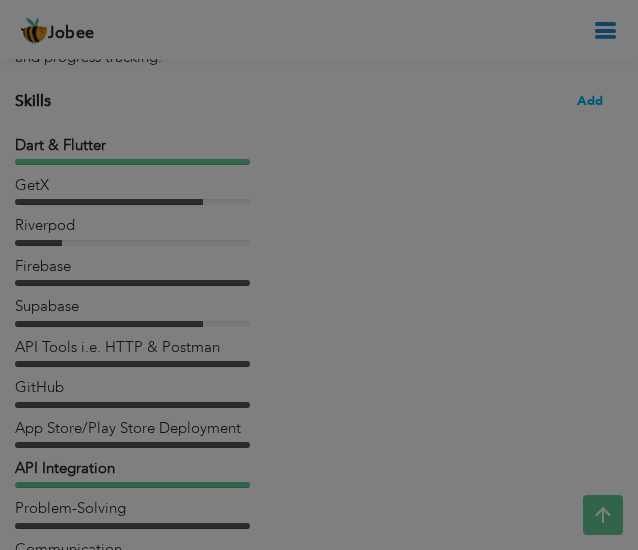 scroll, scrollTop: 0, scrollLeft: 0, axis: both 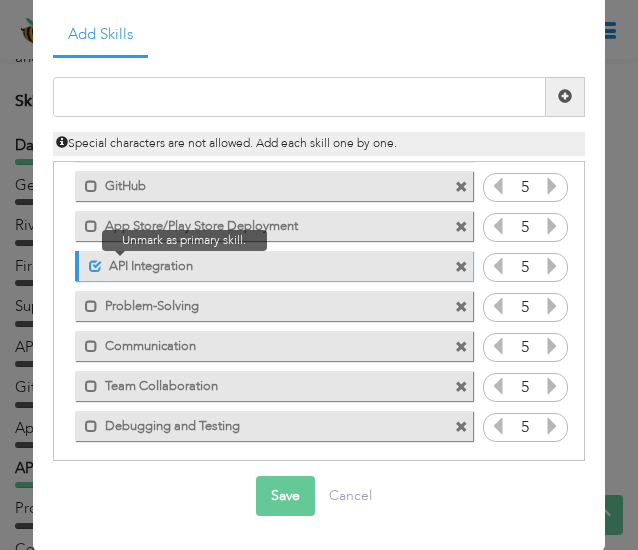 click at bounding box center (95, 266) 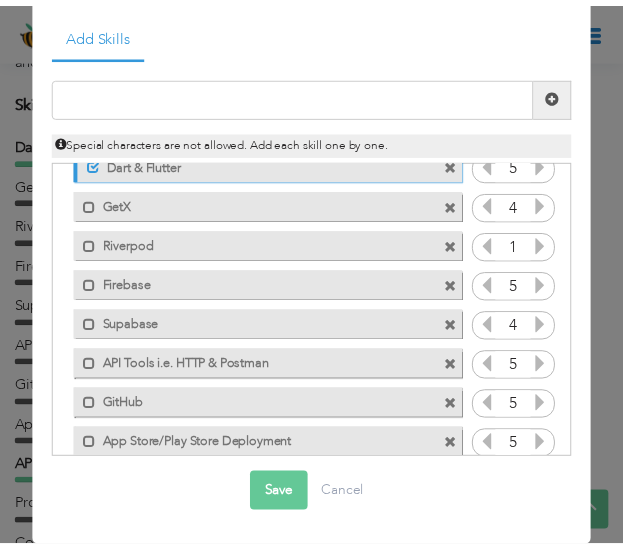 scroll, scrollTop: 0, scrollLeft: 0, axis: both 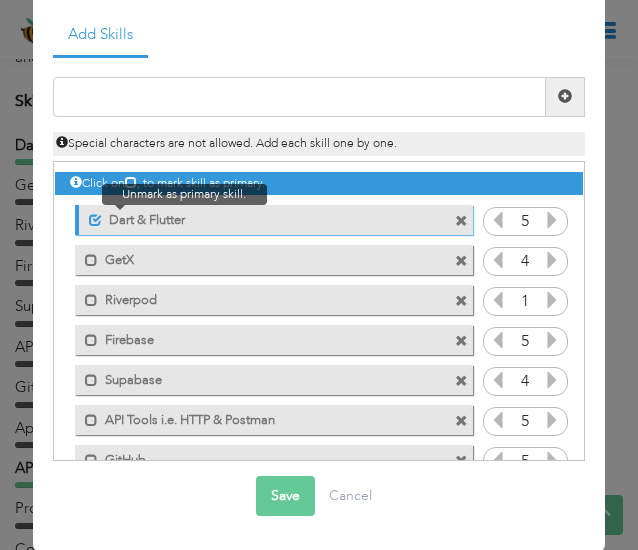 click at bounding box center [95, 220] 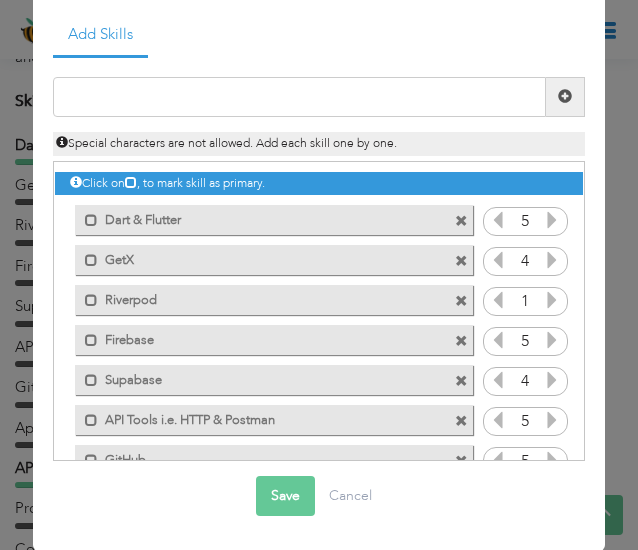 click on "Save" at bounding box center [285, 496] 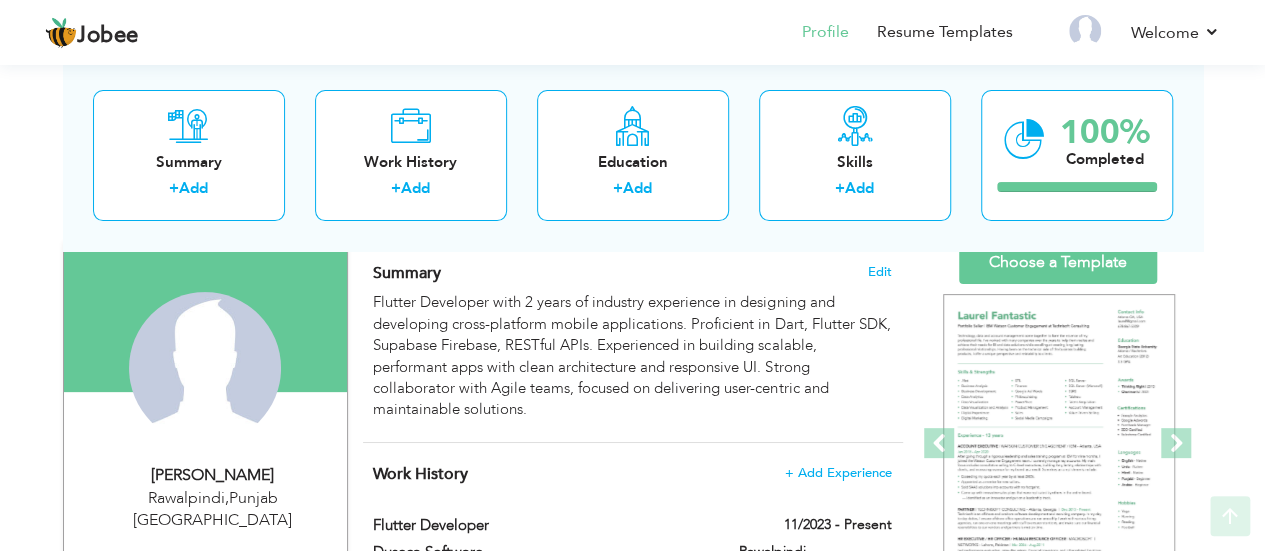 scroll, scrollTop: 150, scrollLeft: 0, axis: vertical 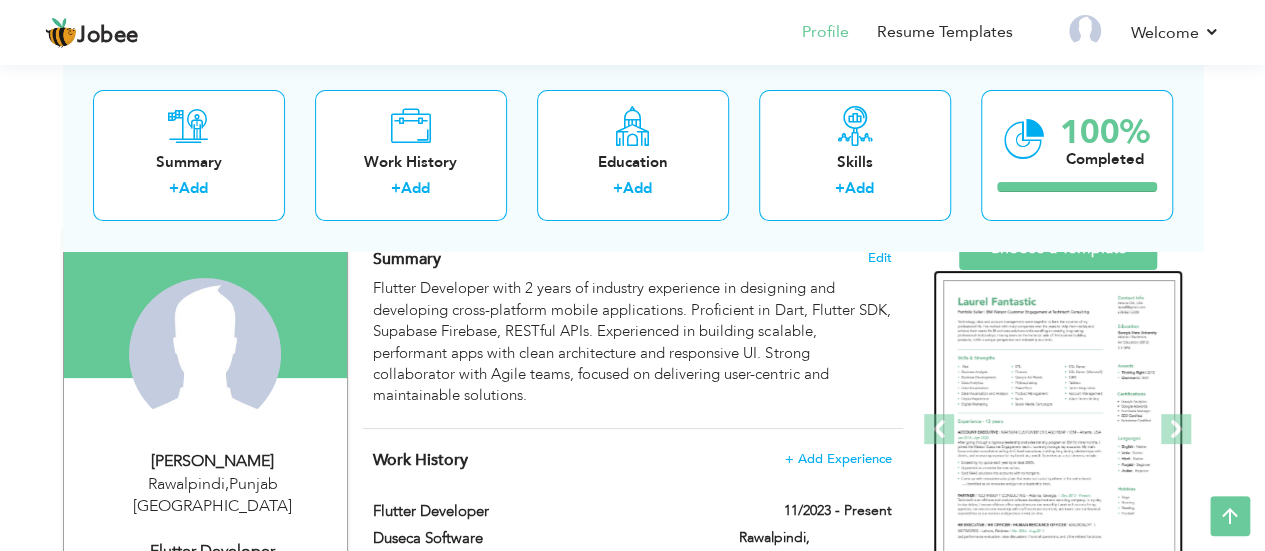 click at bounding box center [1059, 430] 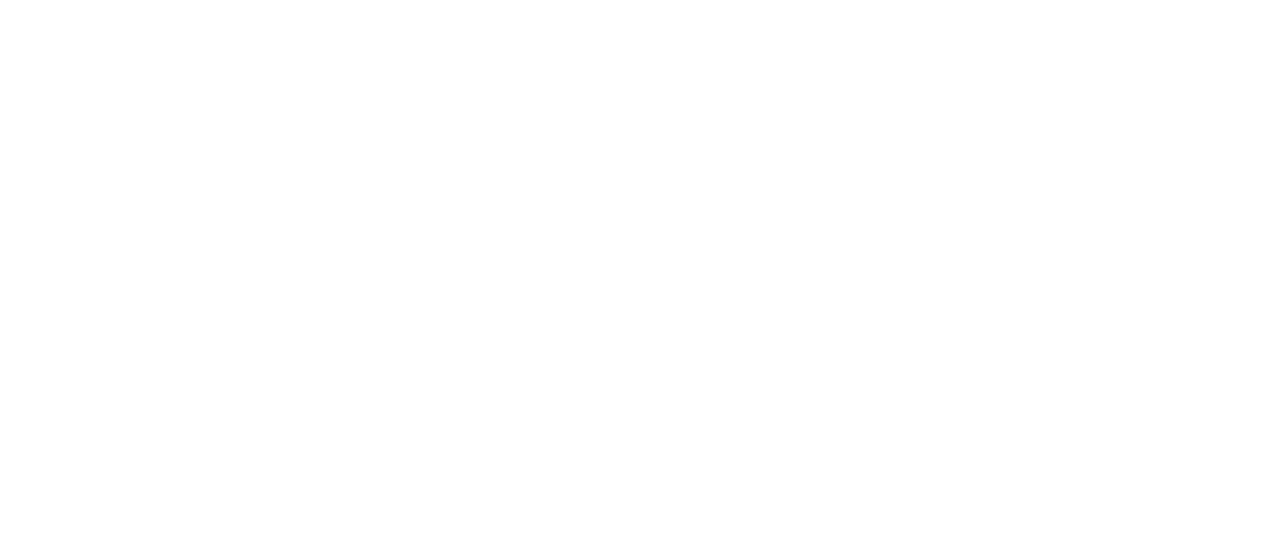 scroll, scrollTop: 0, scrollLeft: 0, axis: both 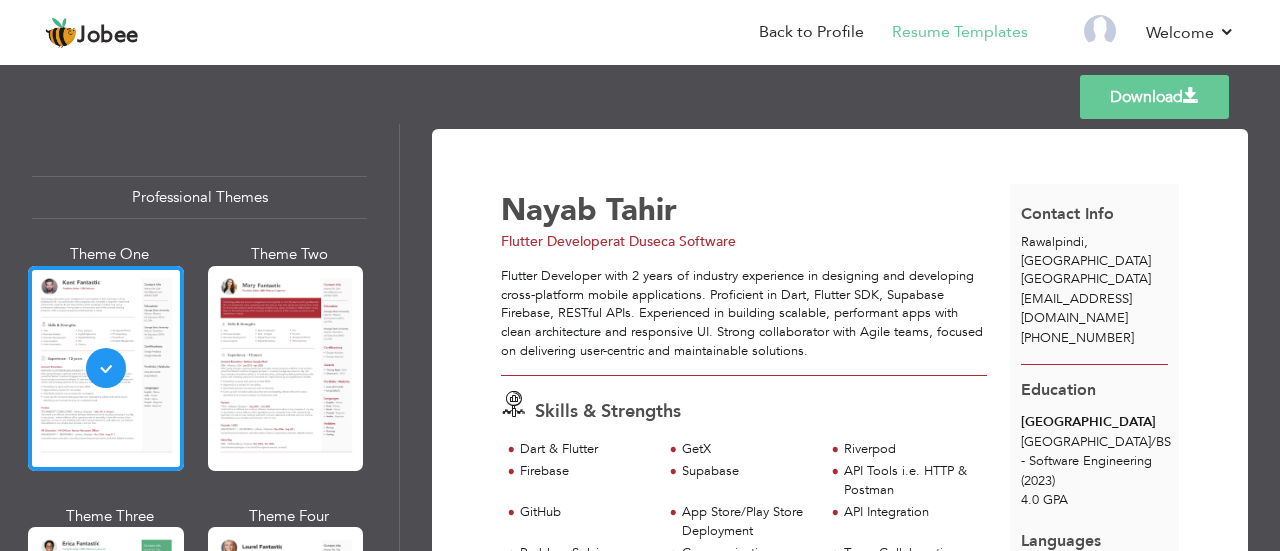 click on "Download" at bounding box center (1154, 97) 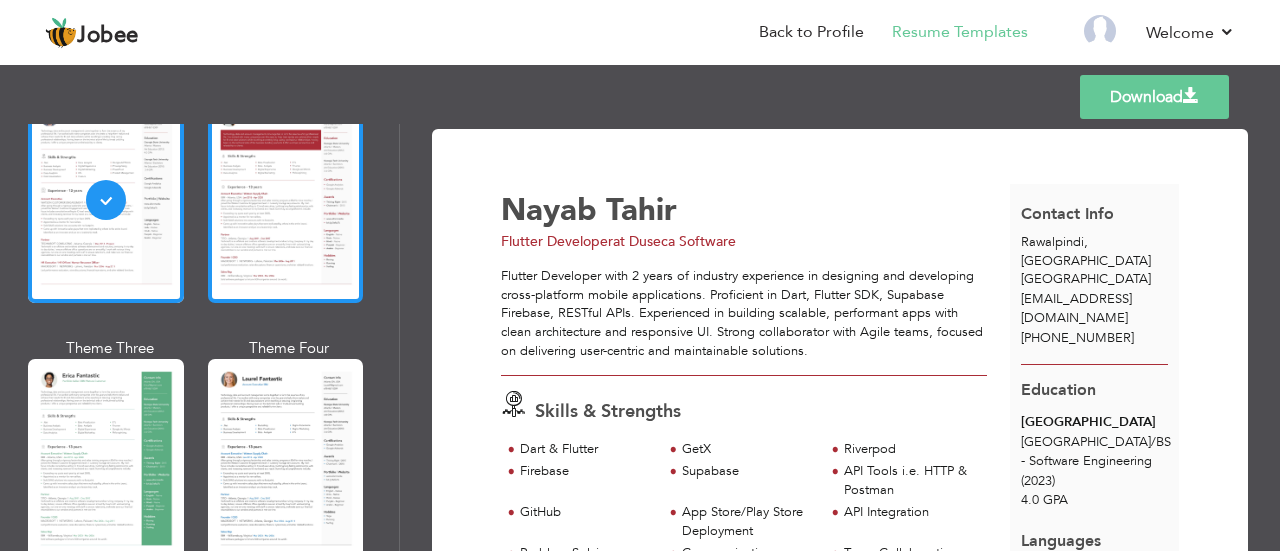 scroll, scrollTop: 188, scrollLeft: 0, axis: vertical 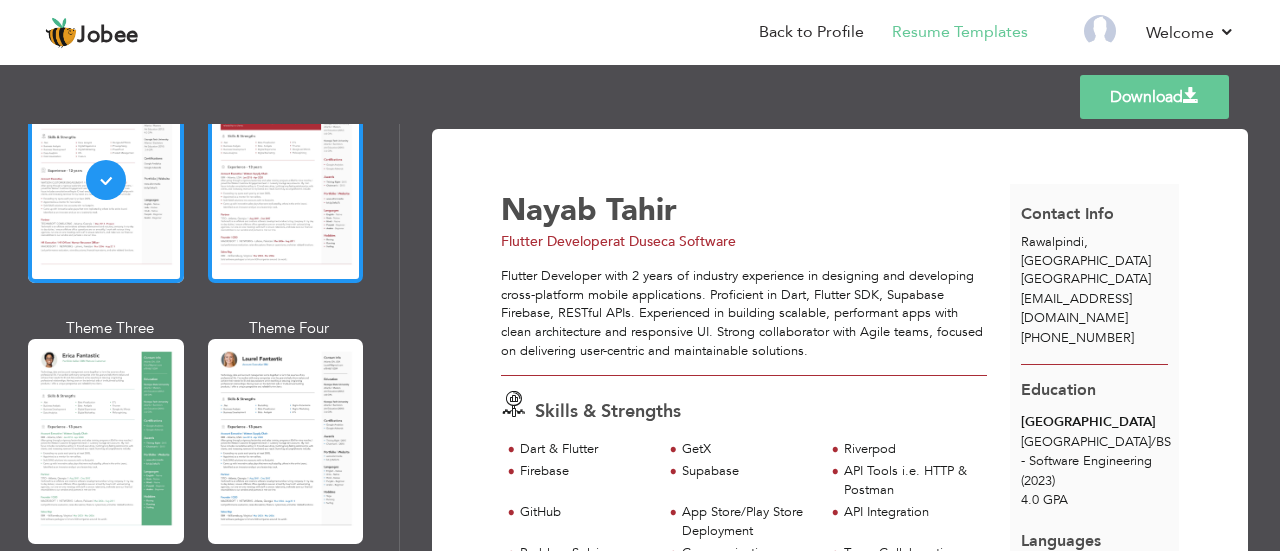 click at bounding box center (286, 180) 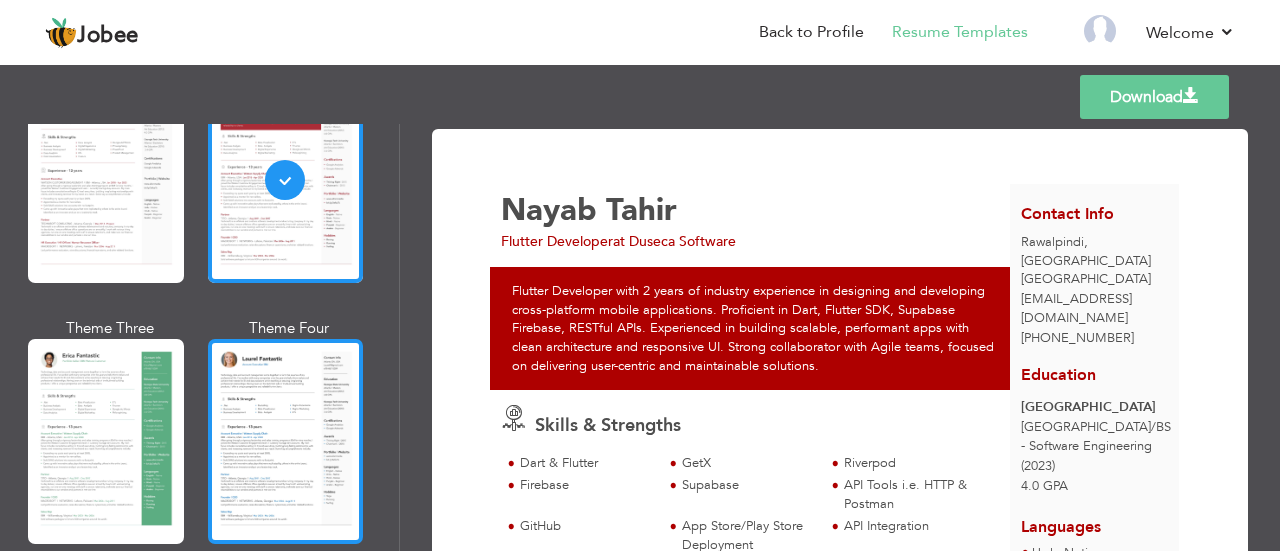 click at bounding box center [286, 441] 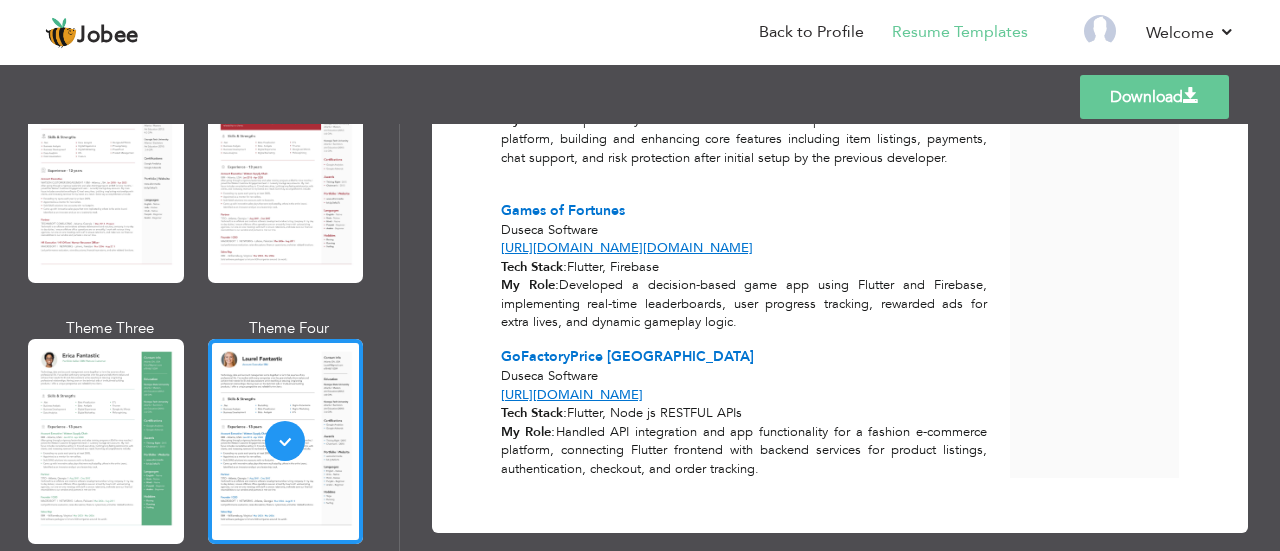 scroll, scrollTop: 1306, scrollLeft: 0, axis: vertical 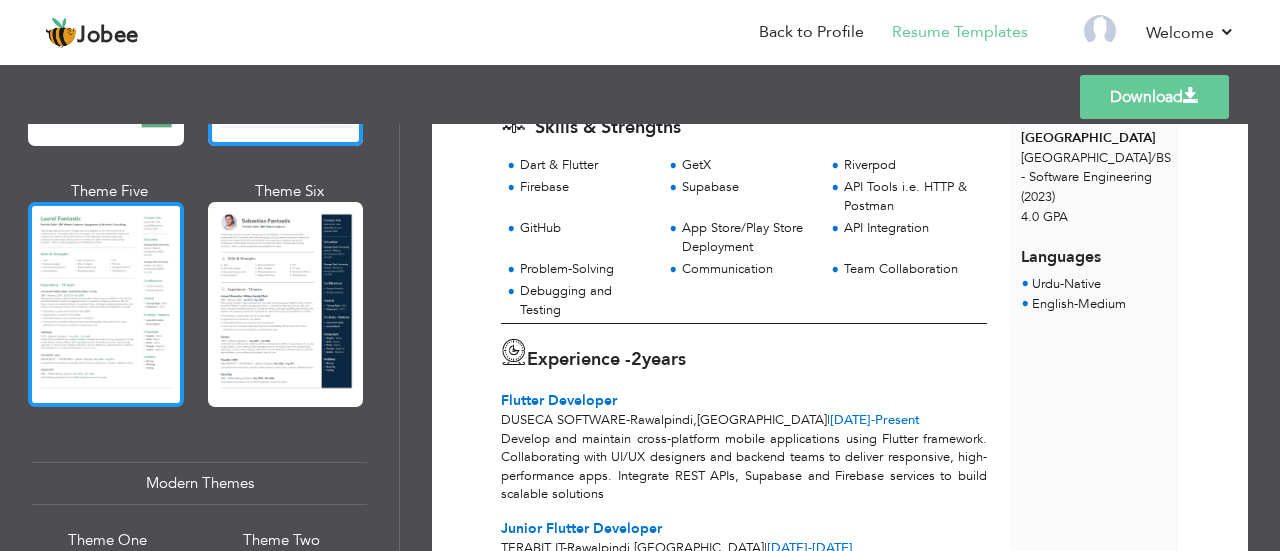 click at bounding box center [106, 304] 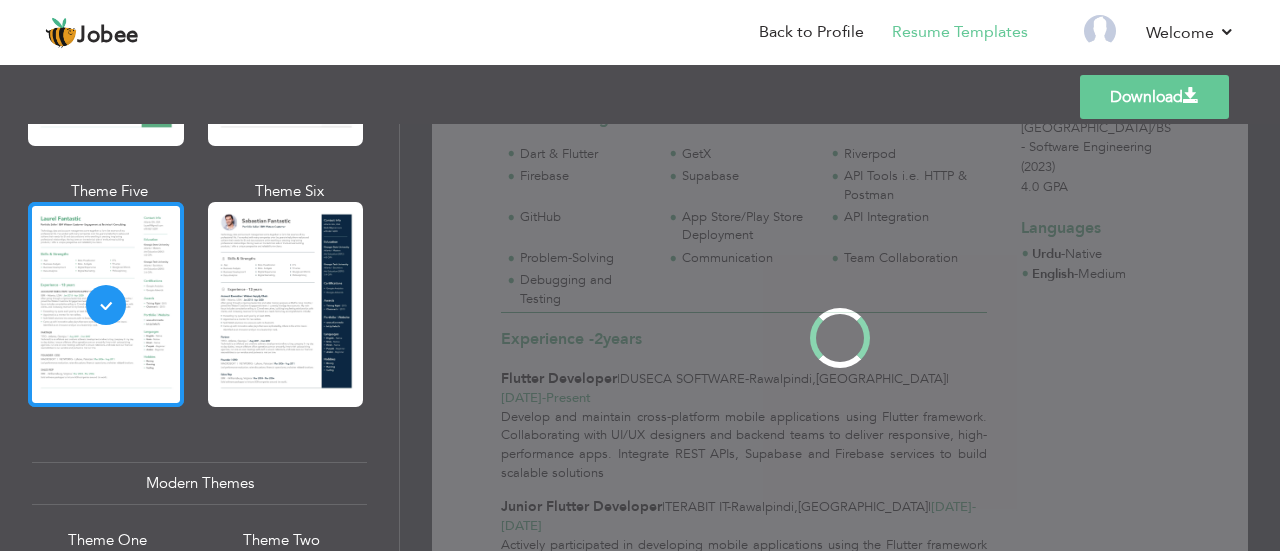 scroll, scrollTop: 0, scrollLeft: 0, axis: both 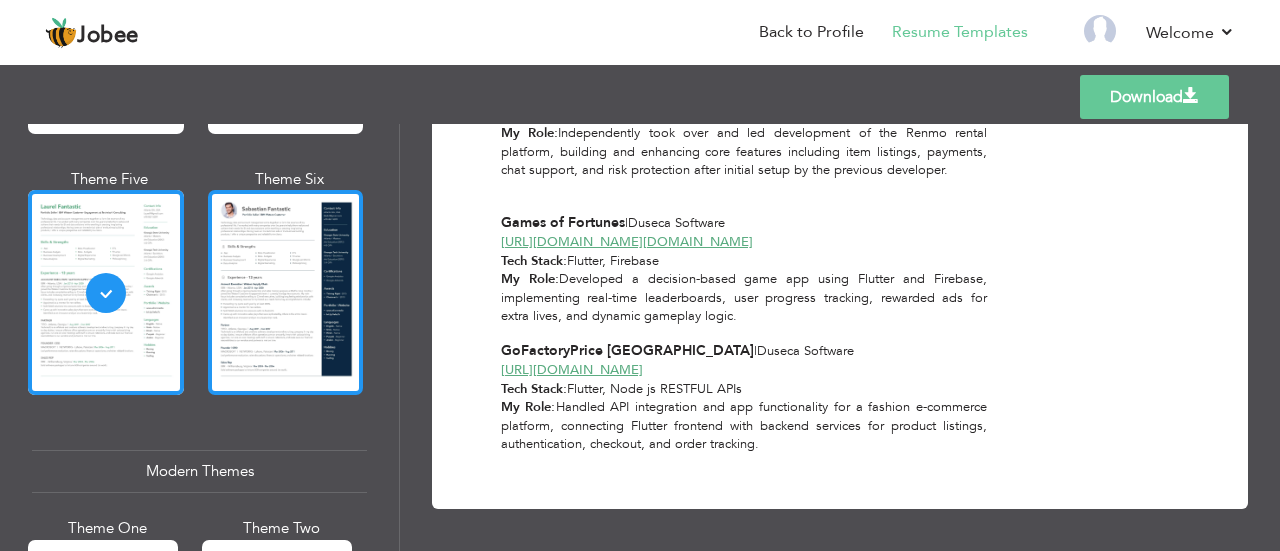 click at bounding box center (286, 292) 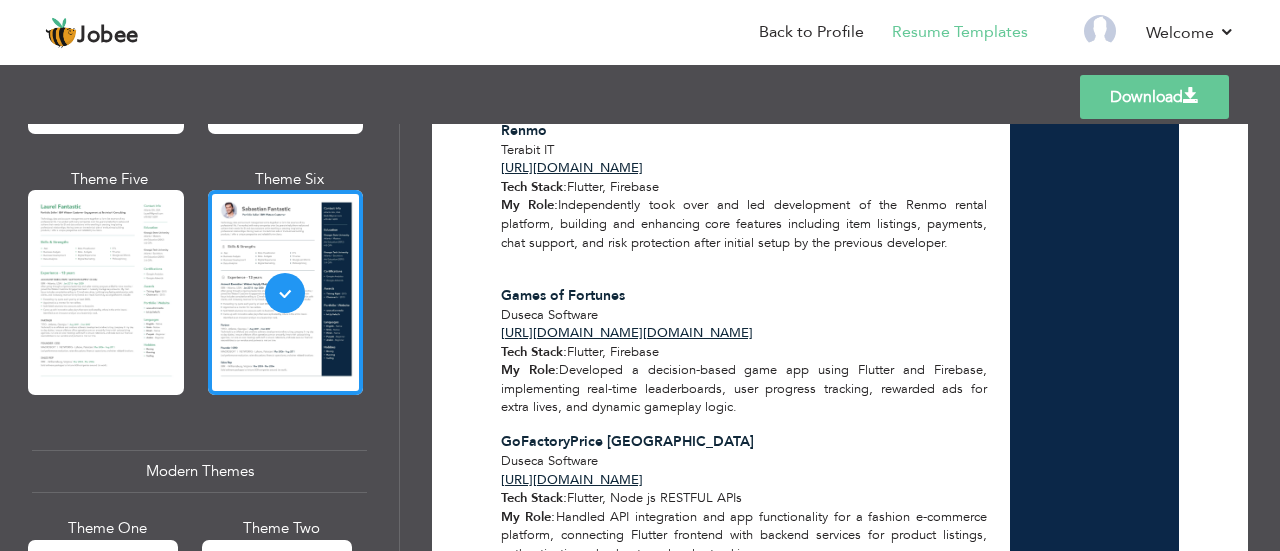 scroll, scrollTop: 1306, scrollLeft: 0, axis: vertical 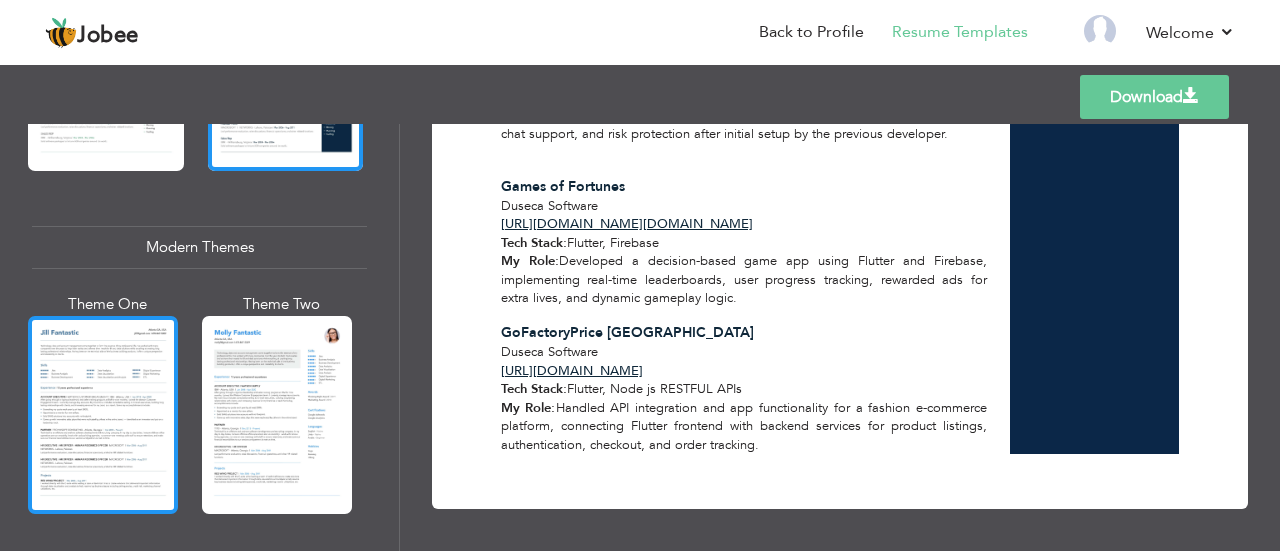 click at bounding box center (103, 415) 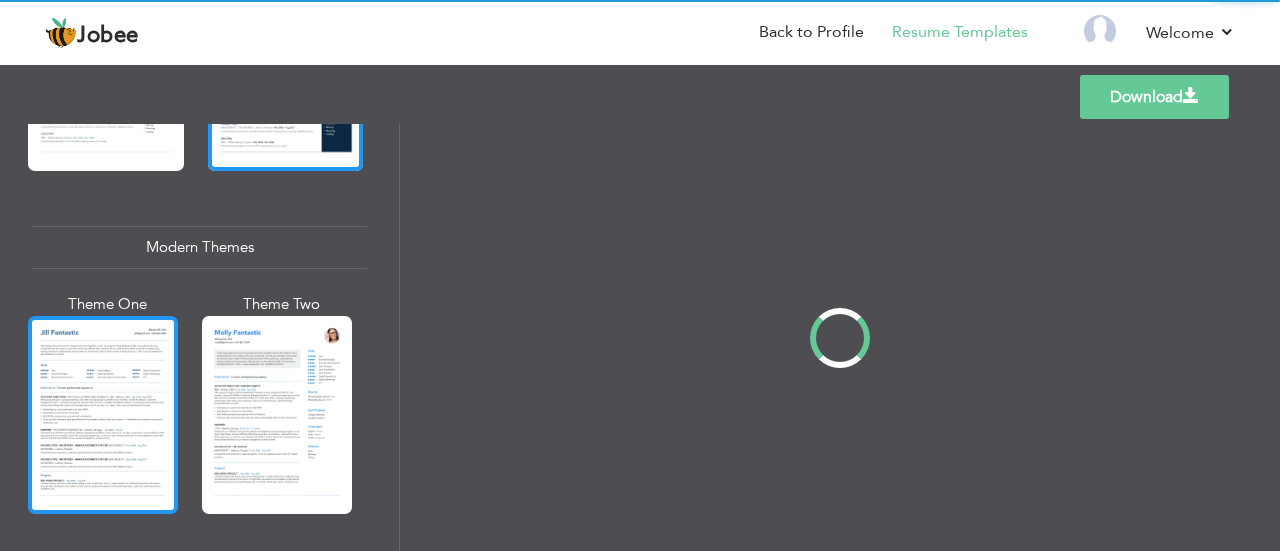 scroll, scrollTop: 0, scrollLeft: 0, axis: both 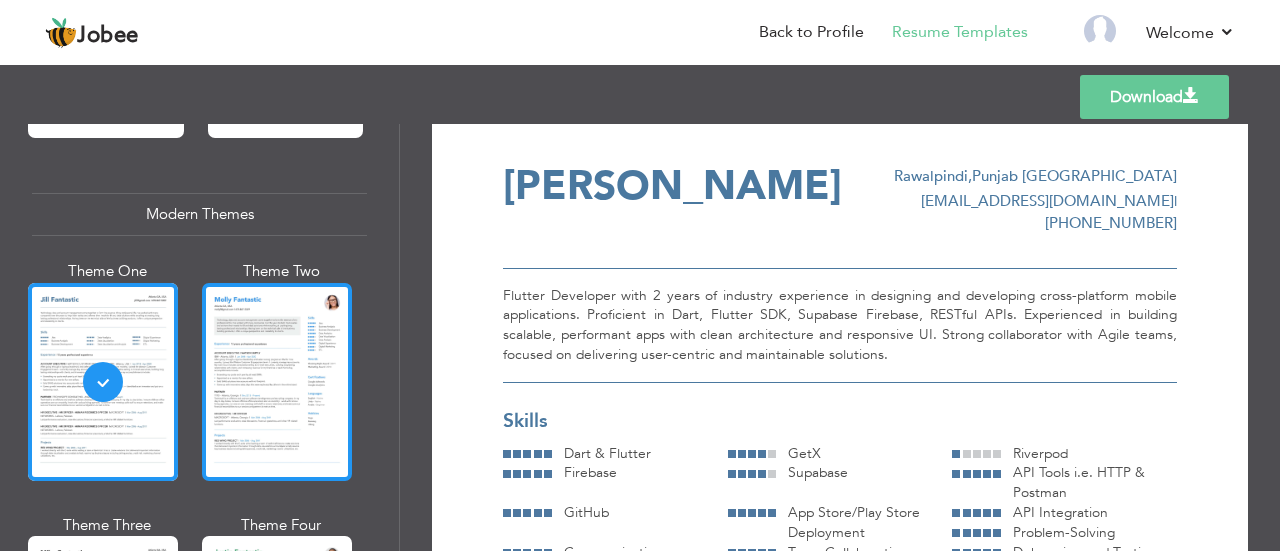 click at bounding box center [277, 382] 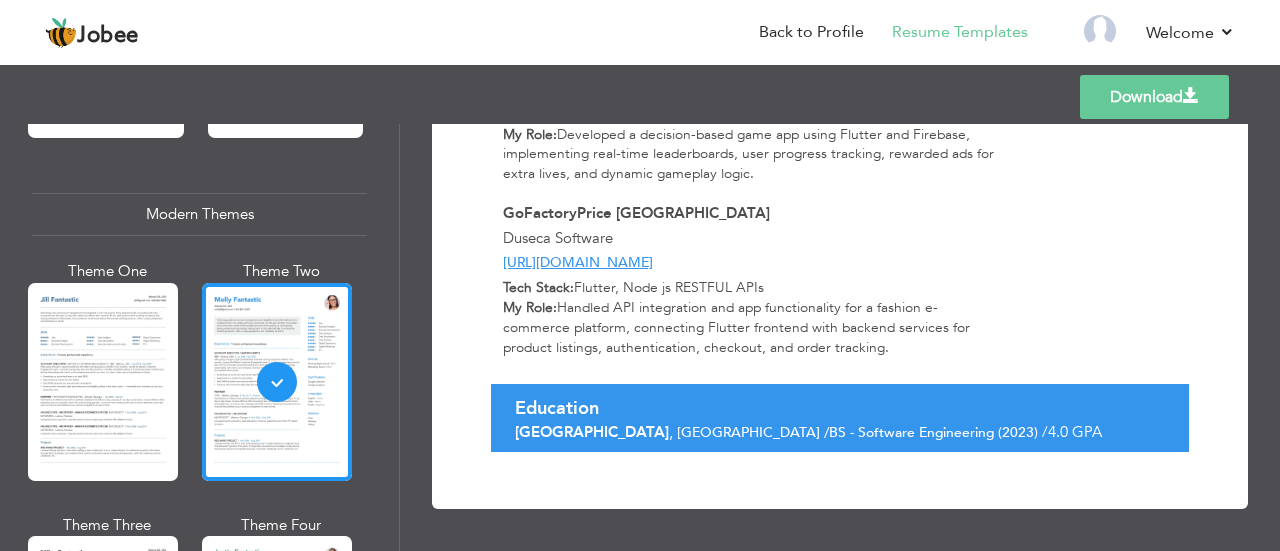 scroll, scrollTop: 1443, scrollLeft: 0, axis: vertical 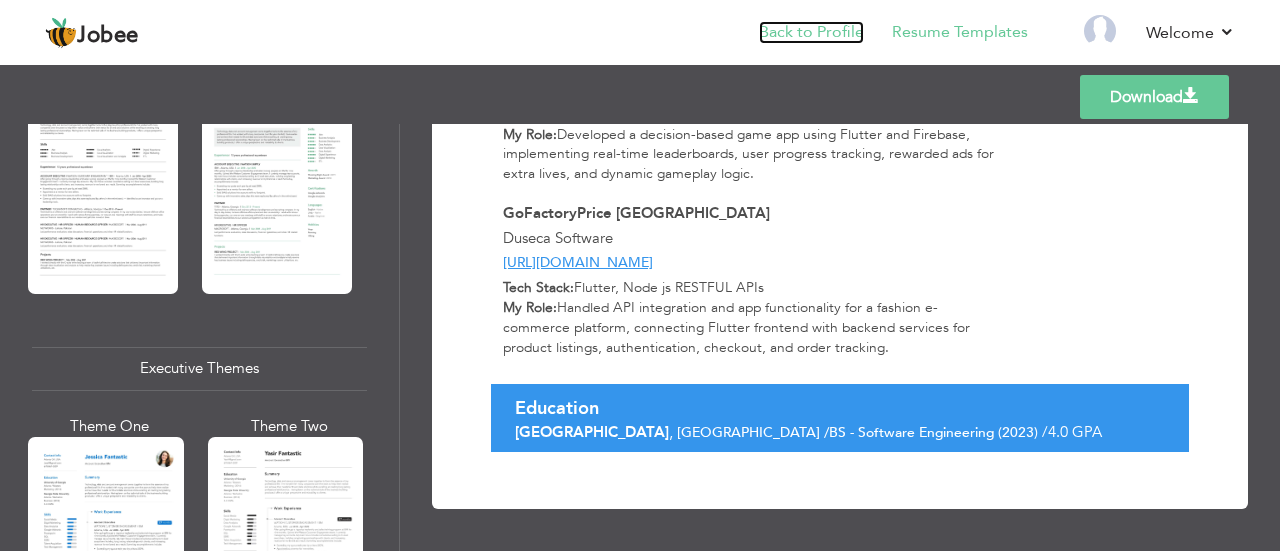click on "Back to Profile" at bounding box center (811, 32) 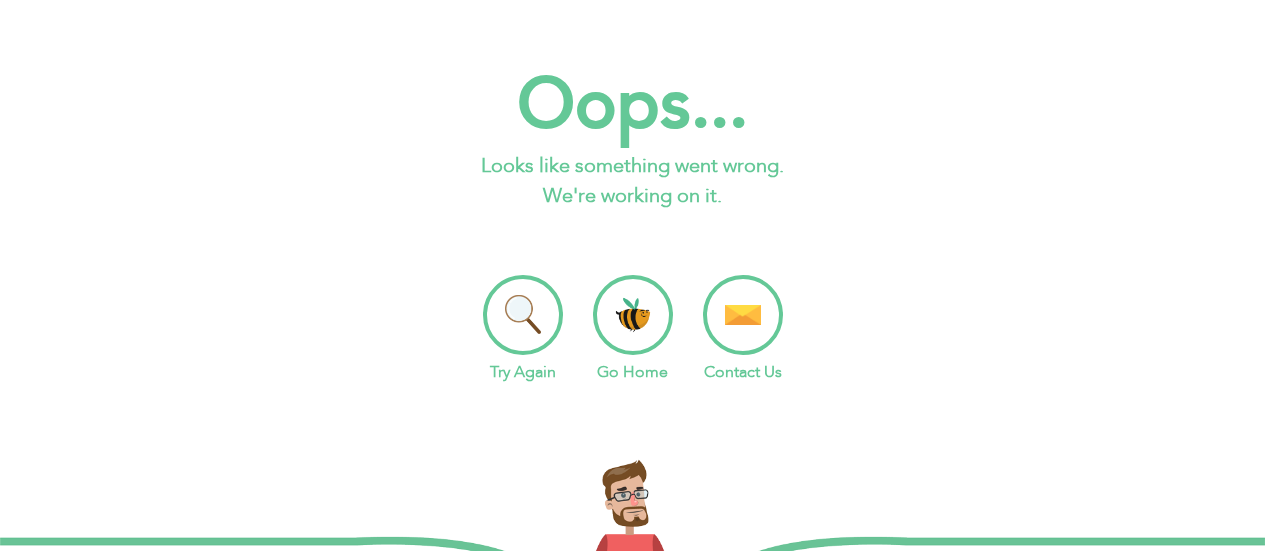 scroll, scrollTop: 0, scrollLeft: 0, axis: both 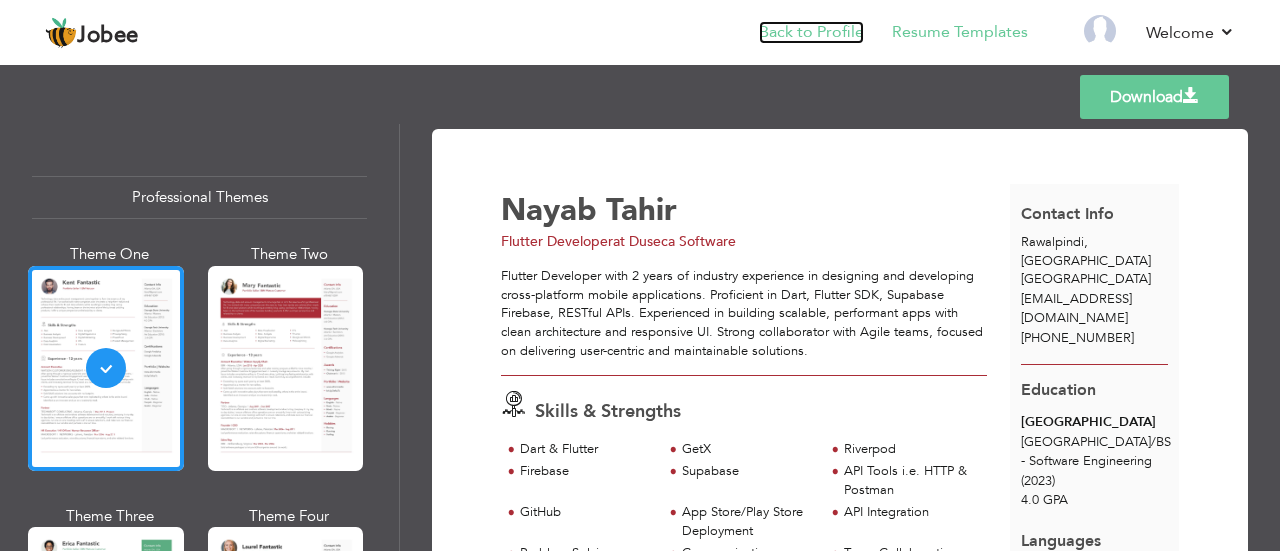 click on "Back to Profile" at bounding box center [811, 32] 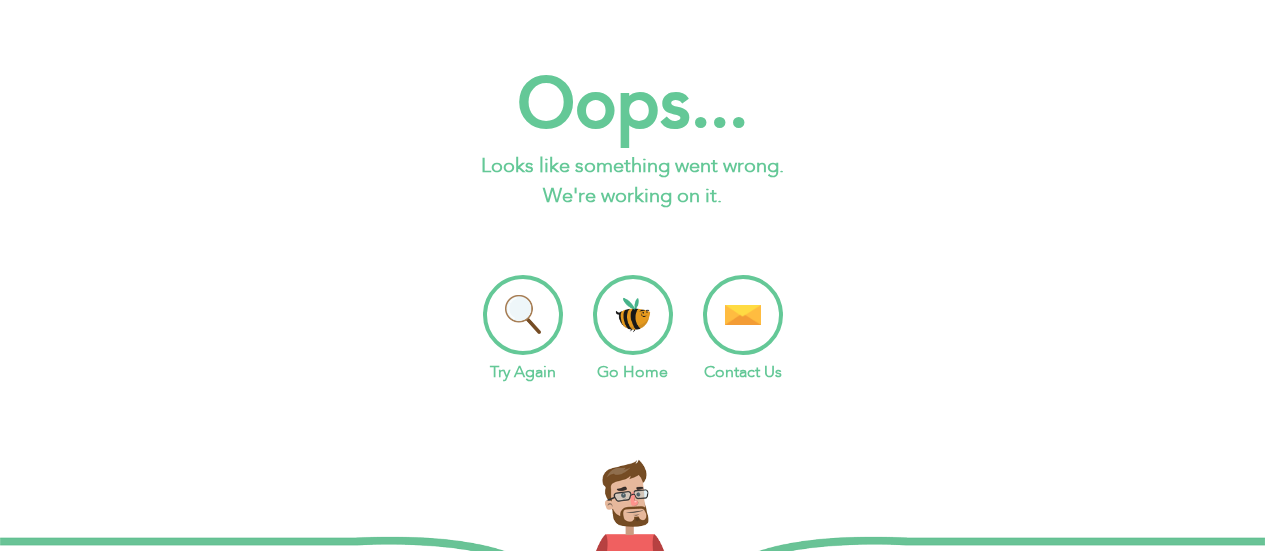 scroll, scrollTop: 0, scrollLeft: 0, axis: both 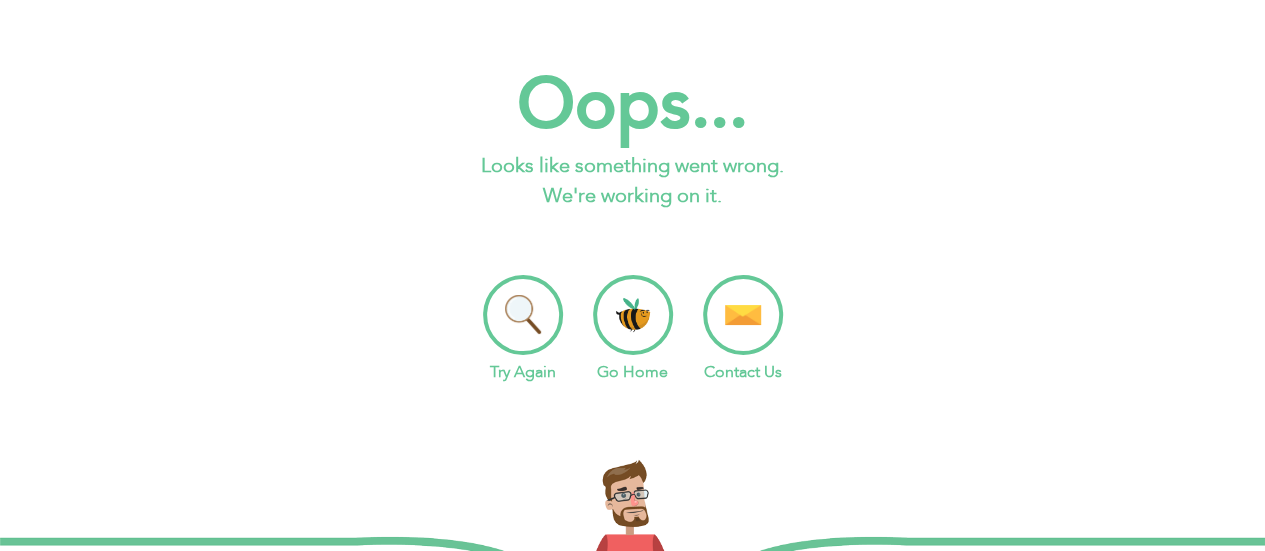 click on "Try Again" at bounding box center [523, 329] 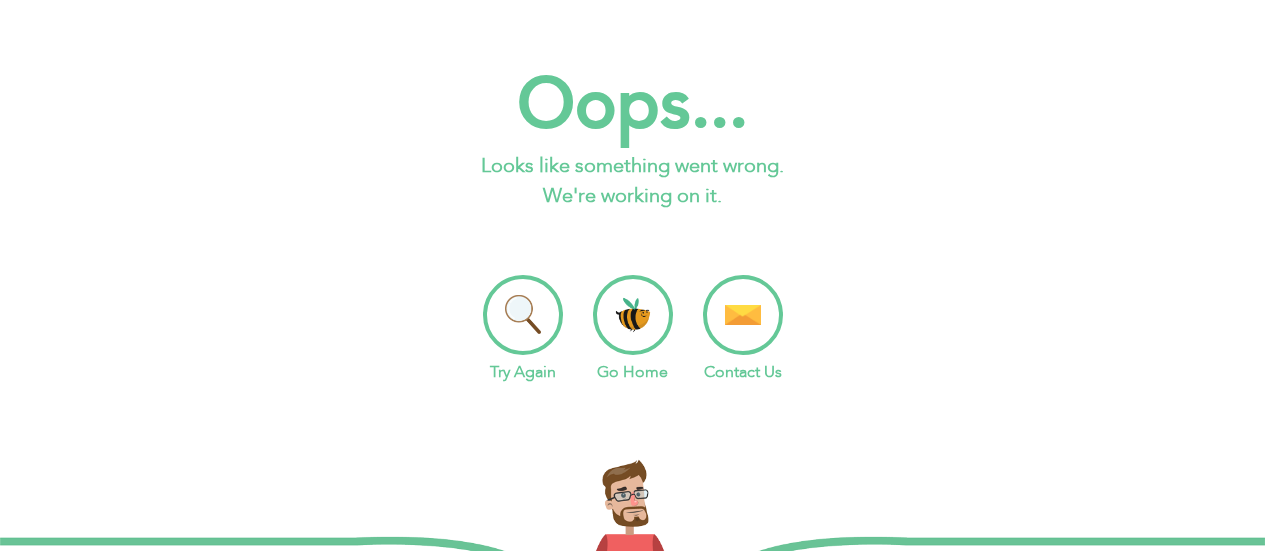 scroll, scrollTop: 0, scrollLeft: 0, axis: both 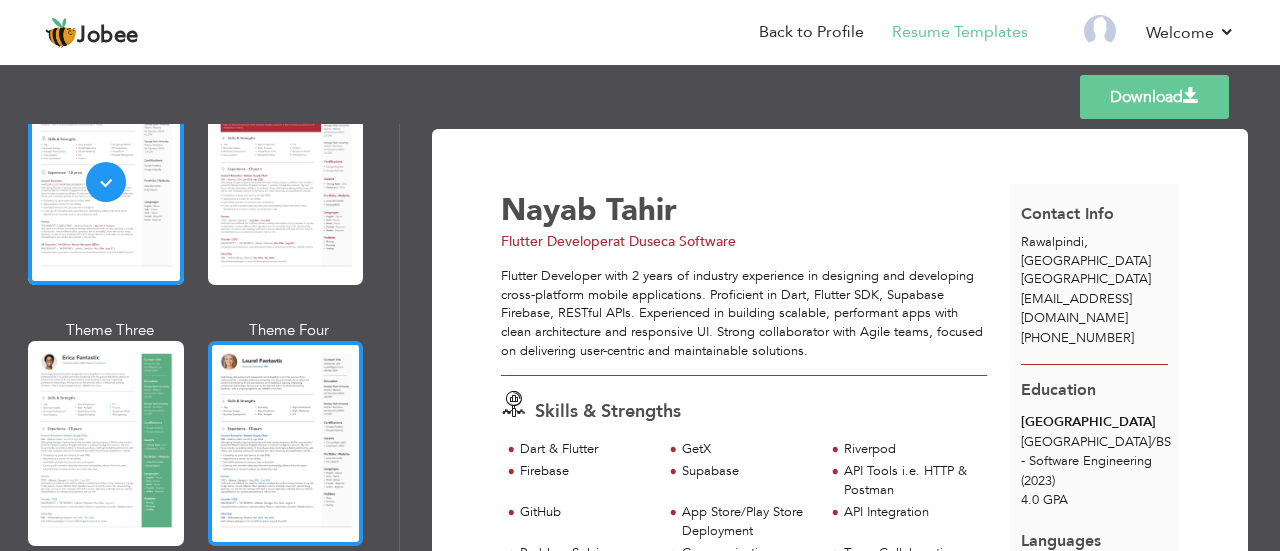 click at bounding box center [286, 443] 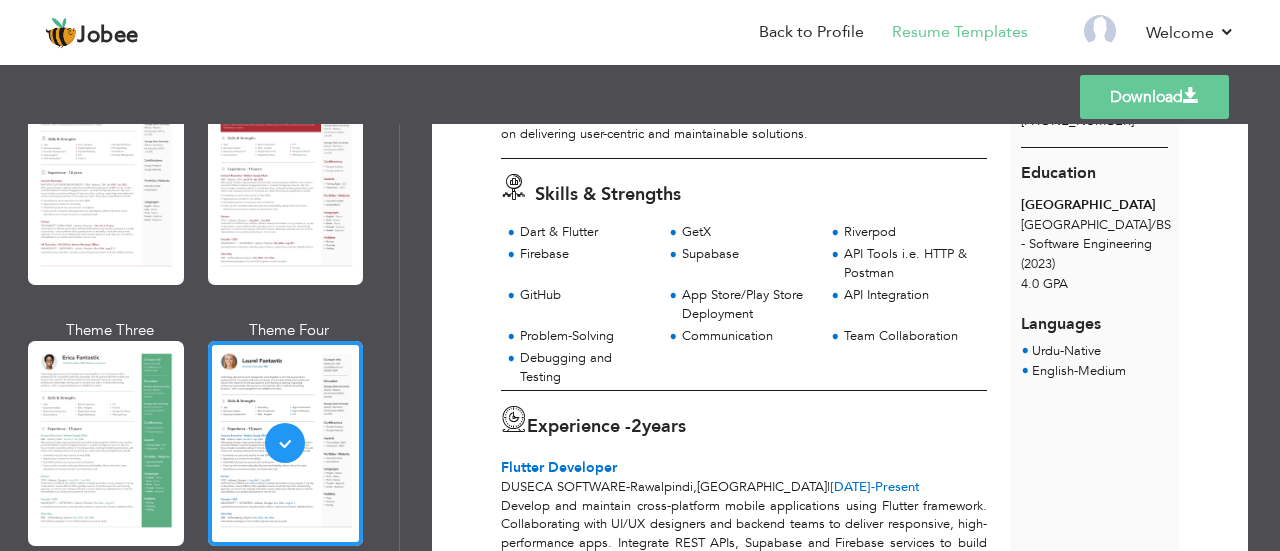 scroll, scrollTop: 216, scrollLeft: 0, axis: vertical 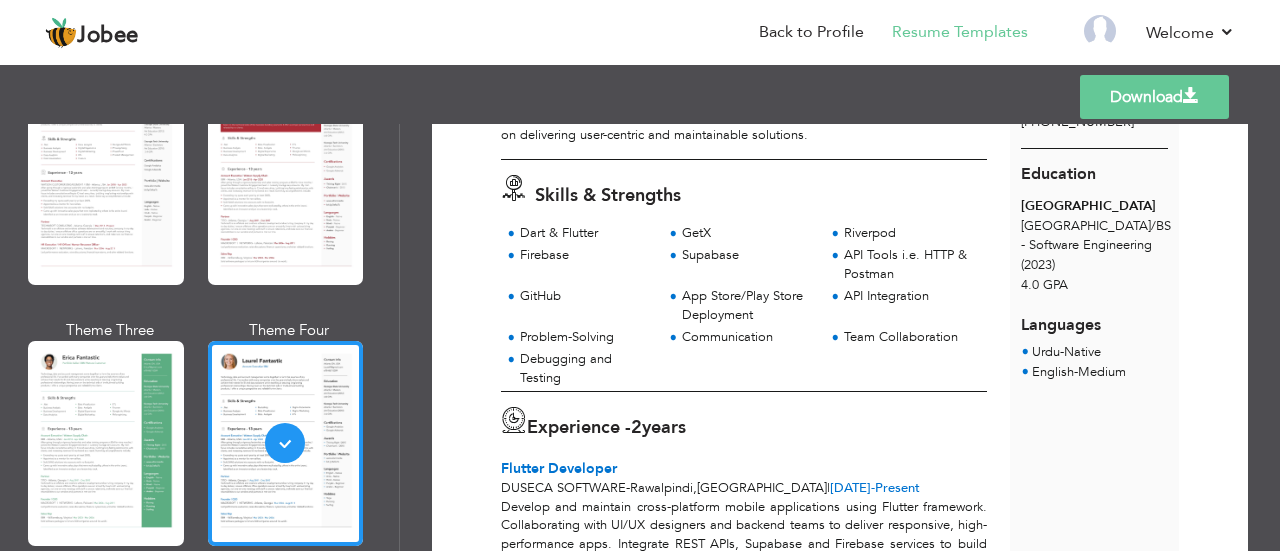 click on "Download
Nayab   Tahir
Flutter Developer  at Duseca Software
Skills & Strengths
GetX" at bounding box center (840, 720) 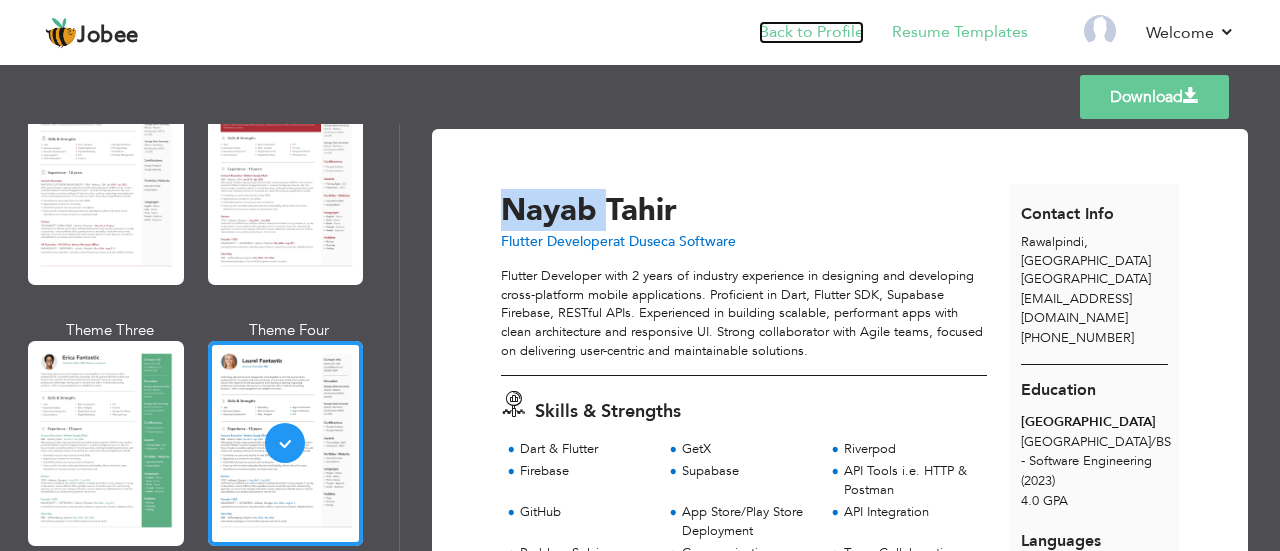 click on "Back to Profile" at bounding box center [811, 32] 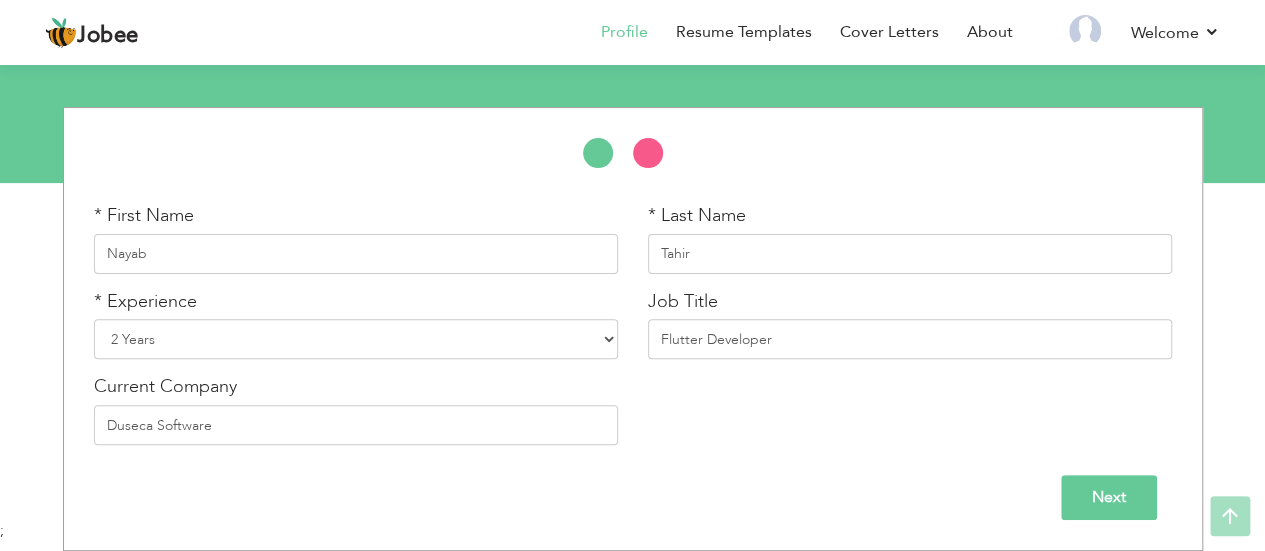 scroll, scrollTop: 0, scrollLeft: 0, axis: both 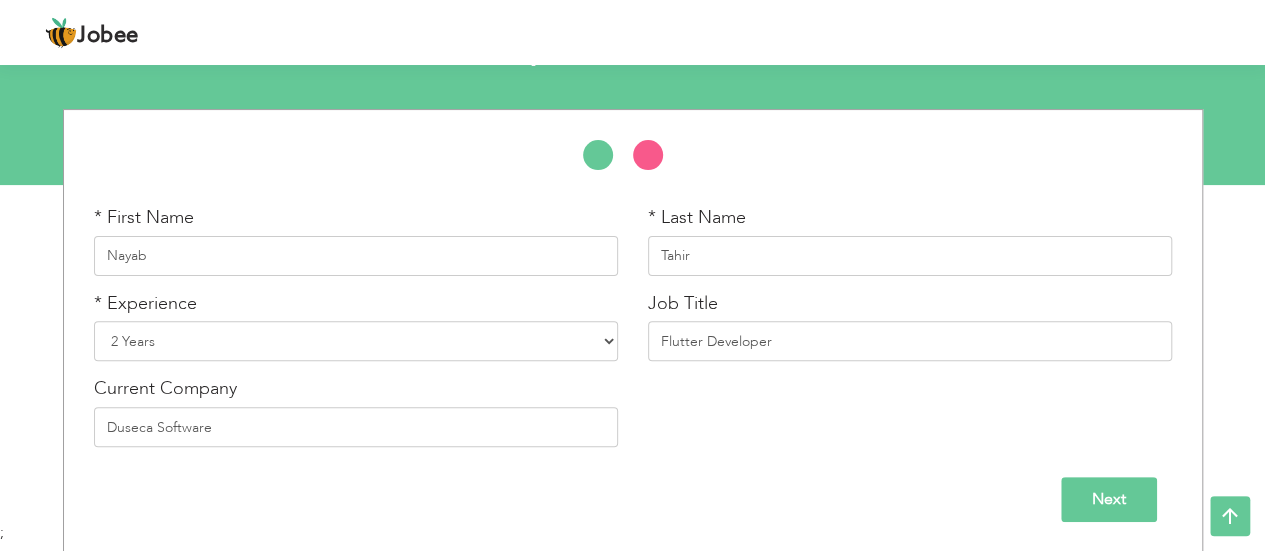 click on "* First Name
Nayab
* Last Name
Tahir
* Experience Entry Level
1 Year" at bounding box center [632, 331] 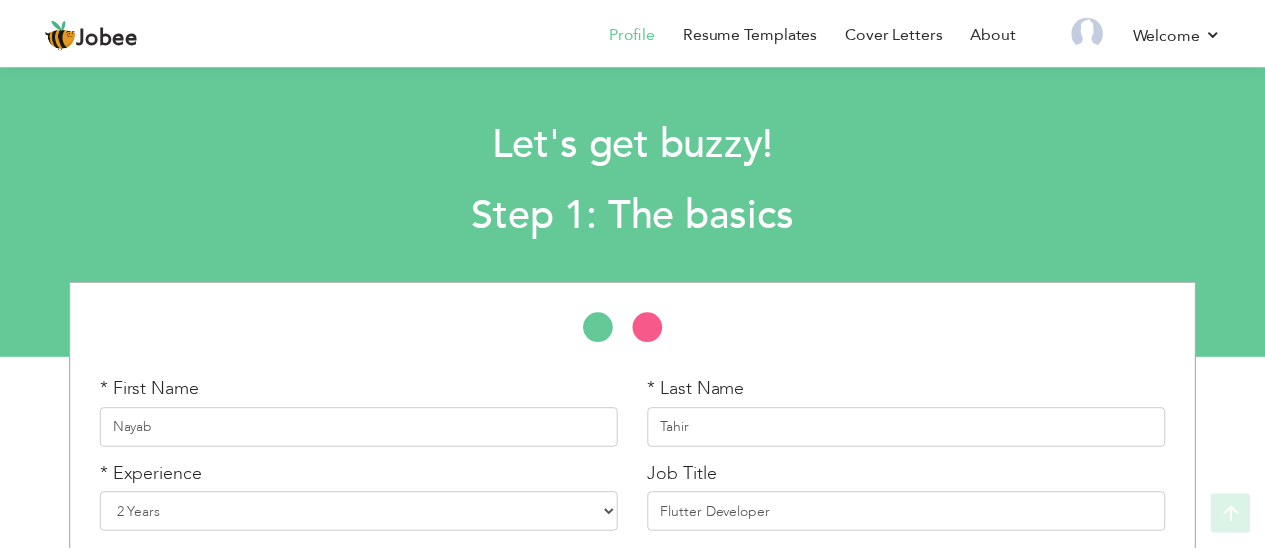 scroll, scrollTop: 254, scrollLeft: 0, axis: vertical 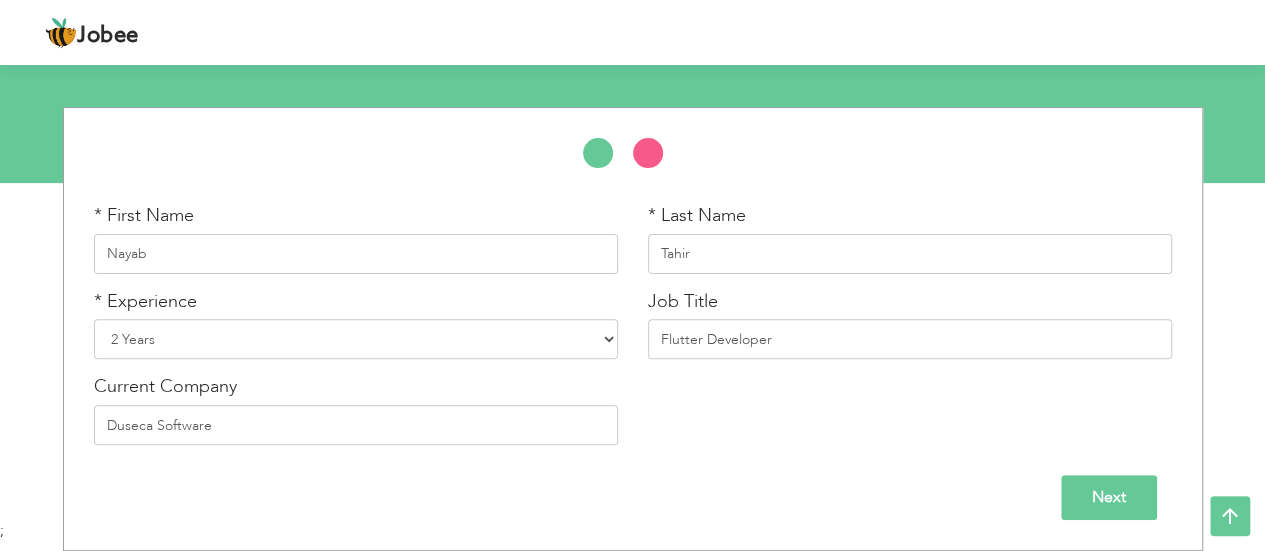 click on "Jobee
Profile
Resume Templates
Resume Templates
Cover Letters
About
My Resume
Welcome
Settings
Log off" at bounding box center (632, 100) 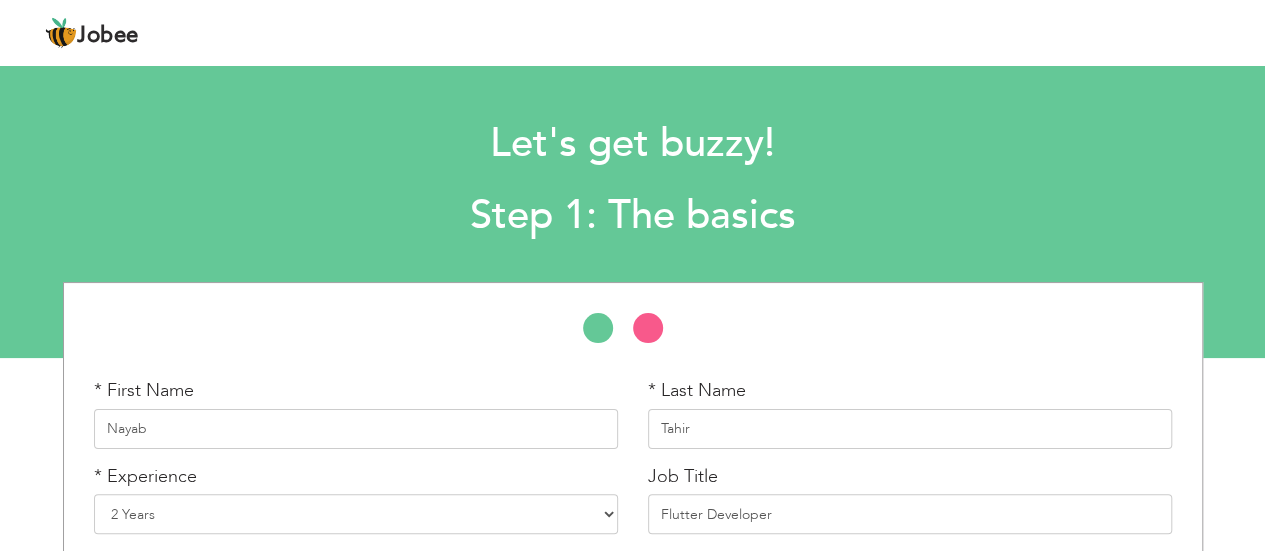 click on "Let's get buzzy!
Step 1: The basics
* First Name
Nayab
* Last Name
Tahir" at bounding box center (632, 208) 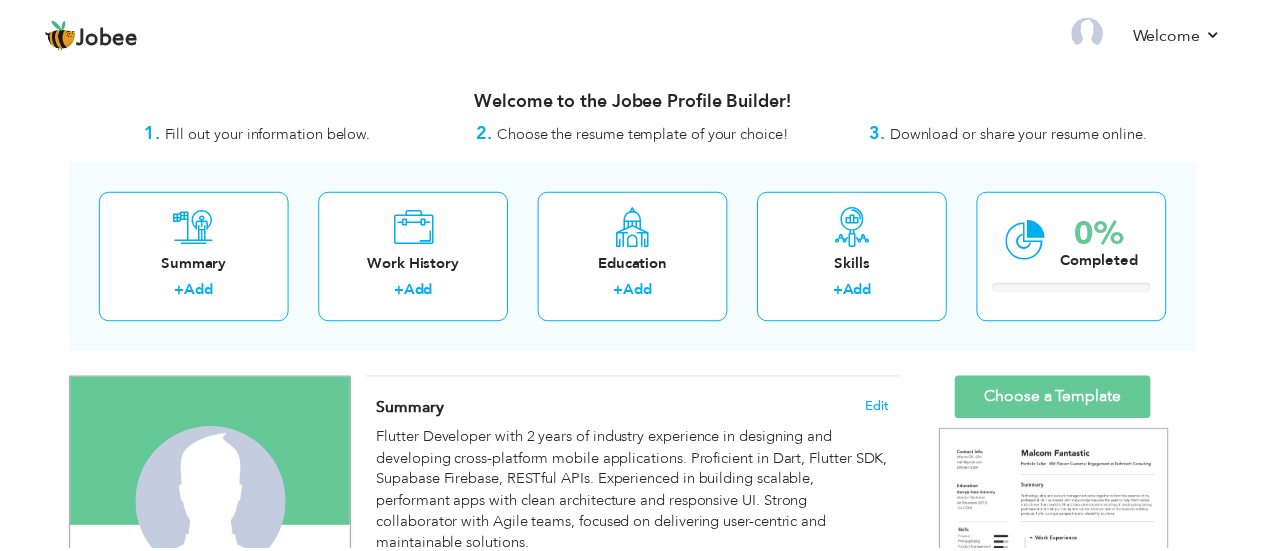 scroll, scrollTop: 0, scrollLeft: 0, axis: both 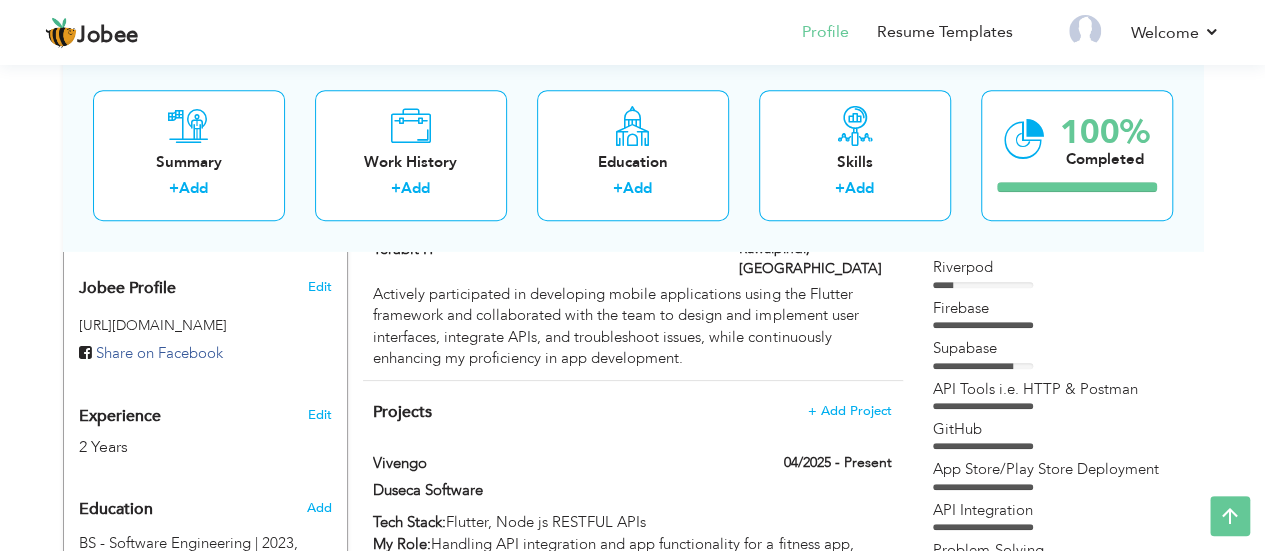 click on "Dart & Flutter
GetX
[GEOGRAPHIC_DATA]" at bounding box center [1058, 434] 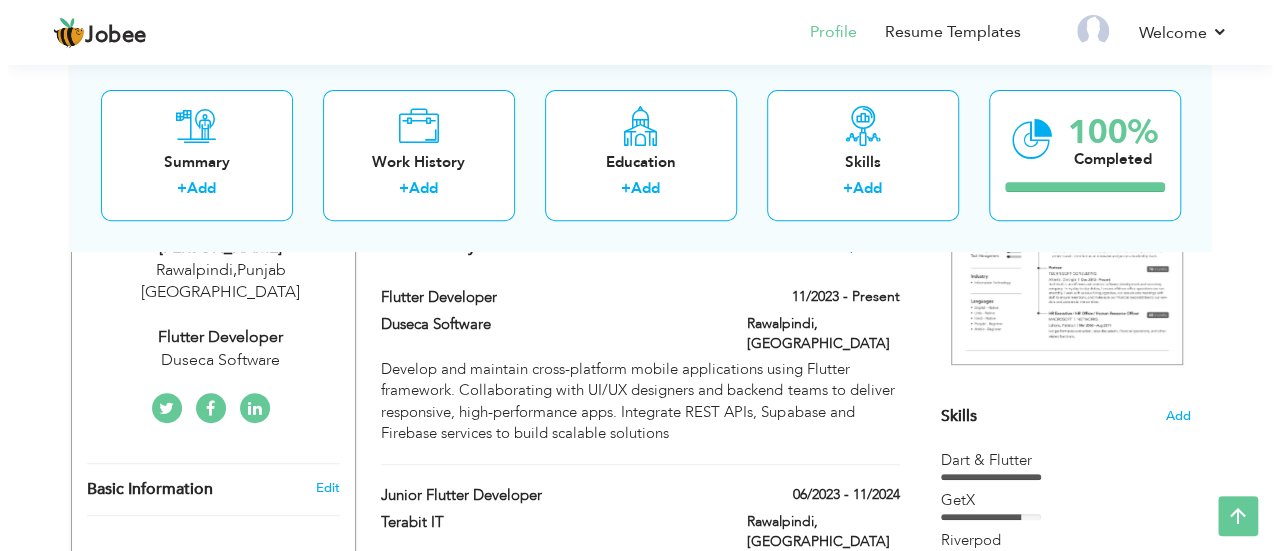 scroll, scrollTop: 369, scrollLeft: 0, axis: vertical 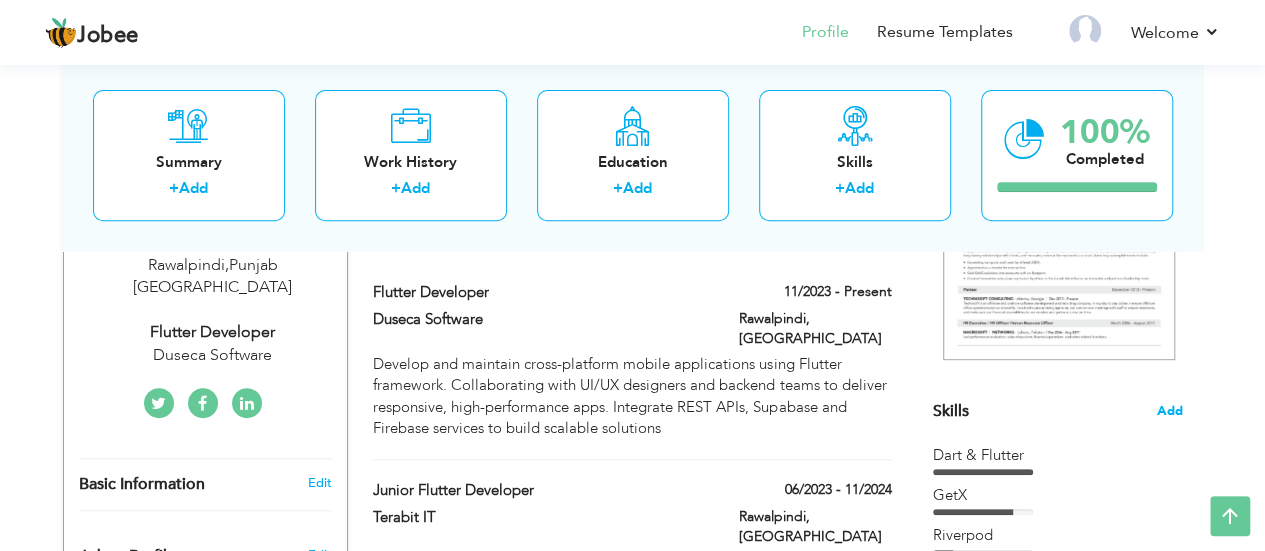 click on "Add" at bounding box center [1170, 411] 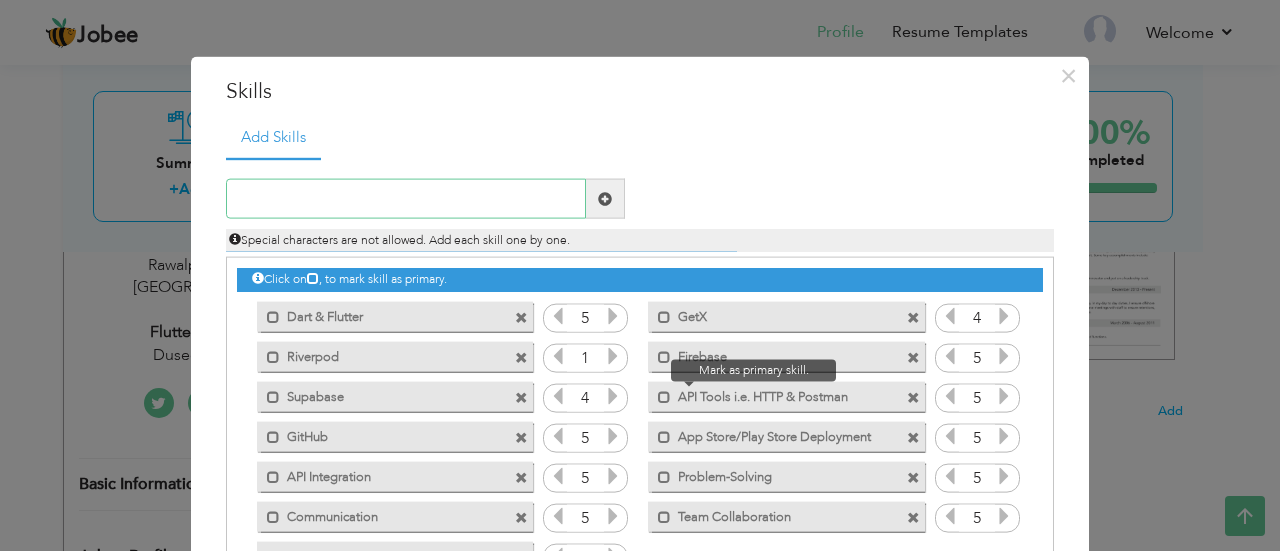 scroll, scrollTop: 44, scrollLeft: 0, axis: vertical 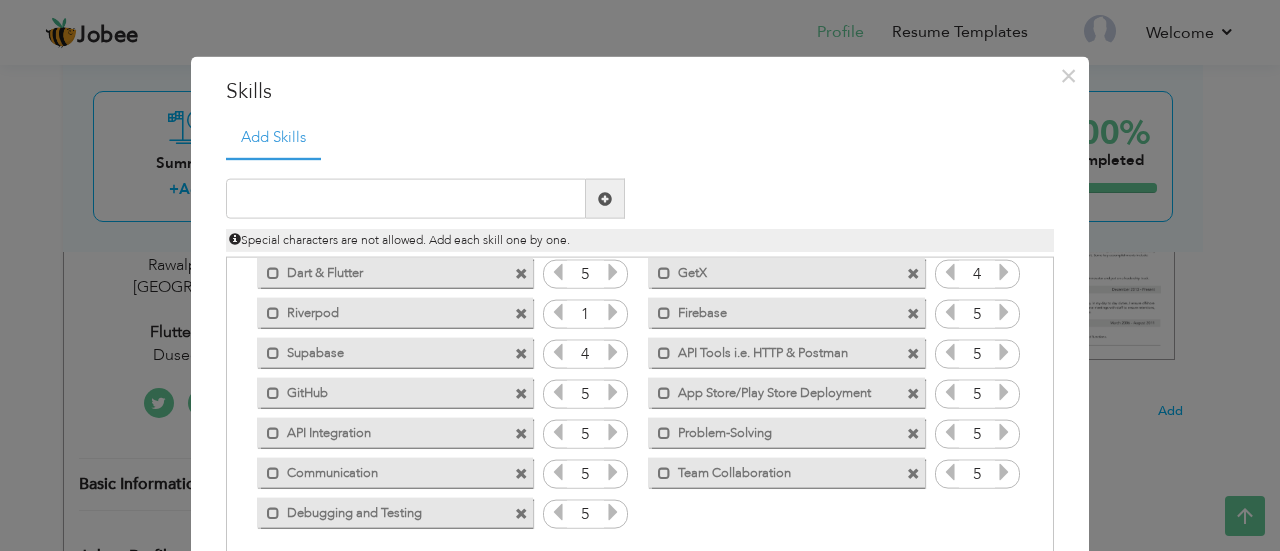 click on "API Tools i.e. HTTP & Postman" at bounding box center [772, 349] 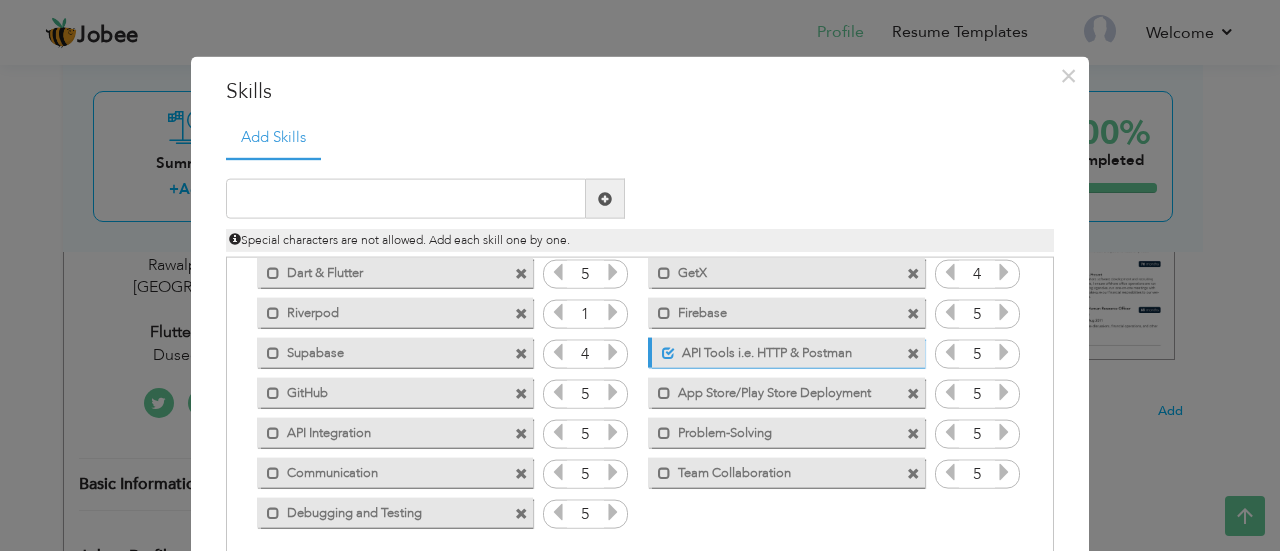 click on "API Tools i.e. HTTP & Postman" at bounding box center [774, 349] 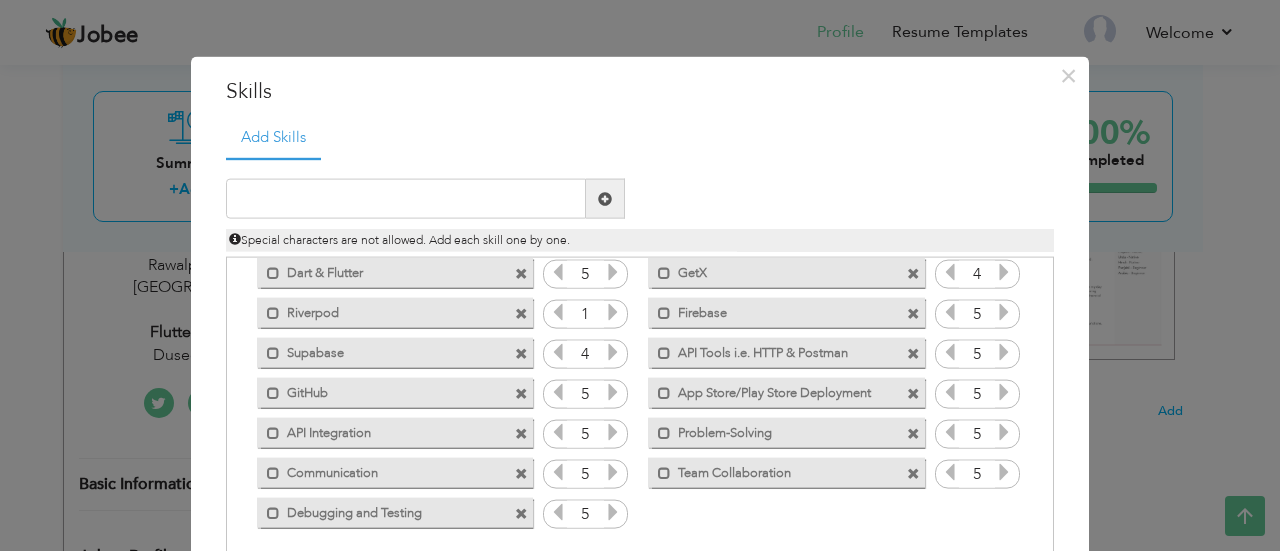 click at bounding box center [913, 353] 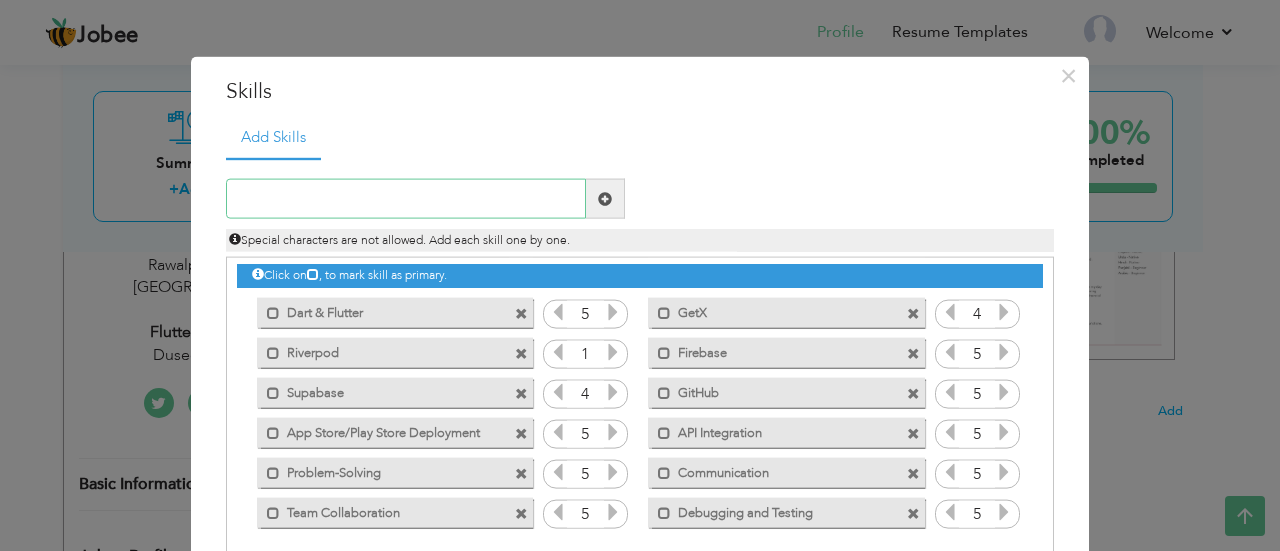 click at bounding box center [406, 199] 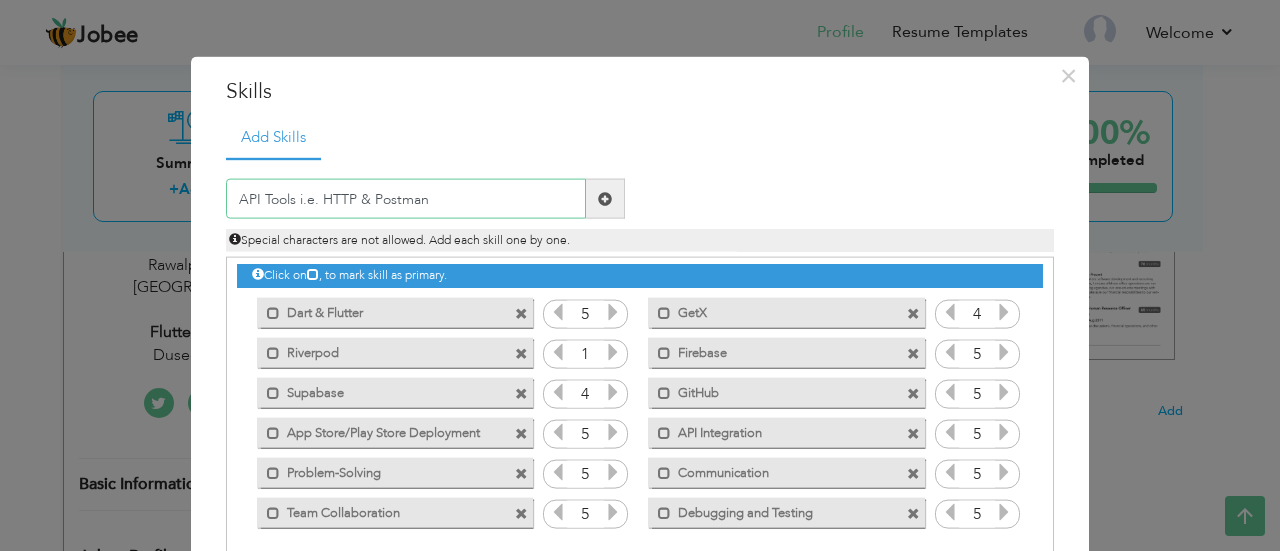 type on "API Tools i.e. HTTP & Postman" 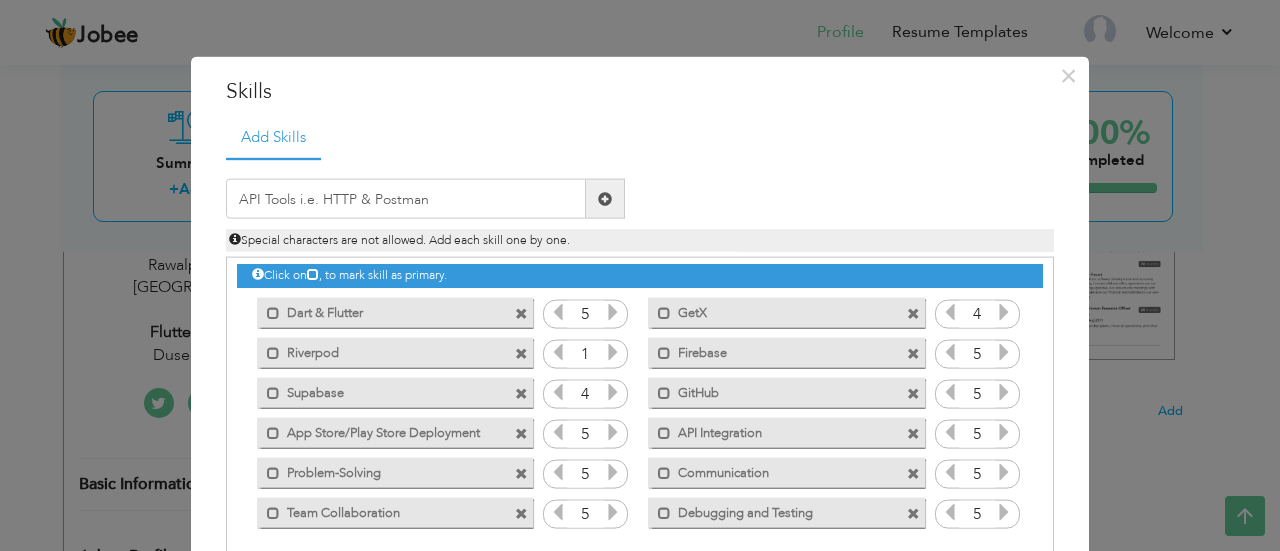 click at bounding box center [605, 198] 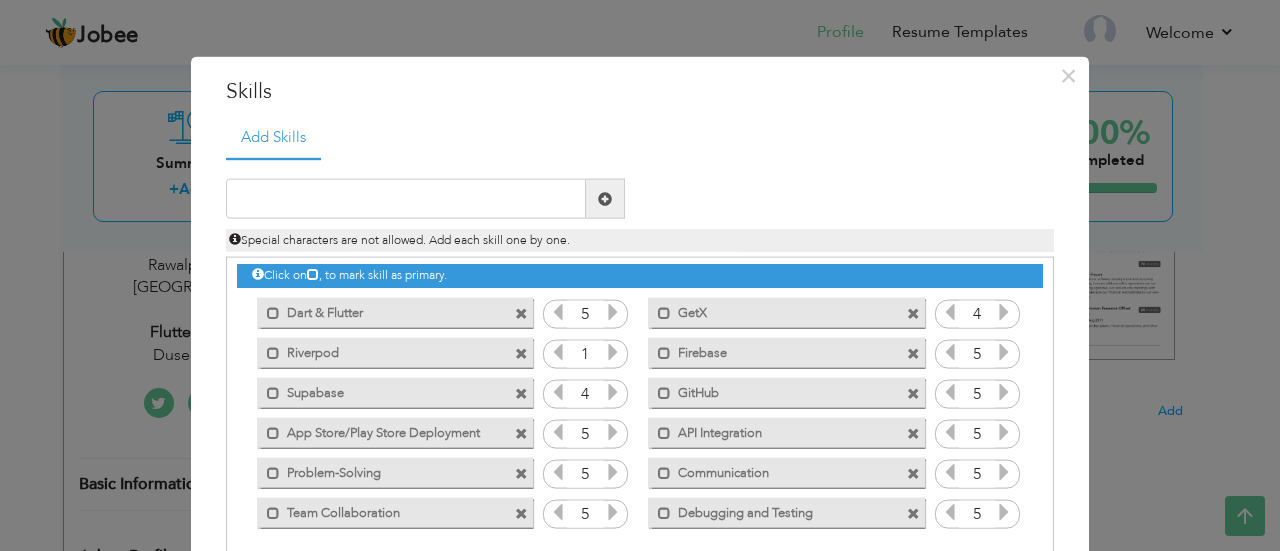 scroll, scrollTop: 44, scrollLeft: 0, axis: vertical 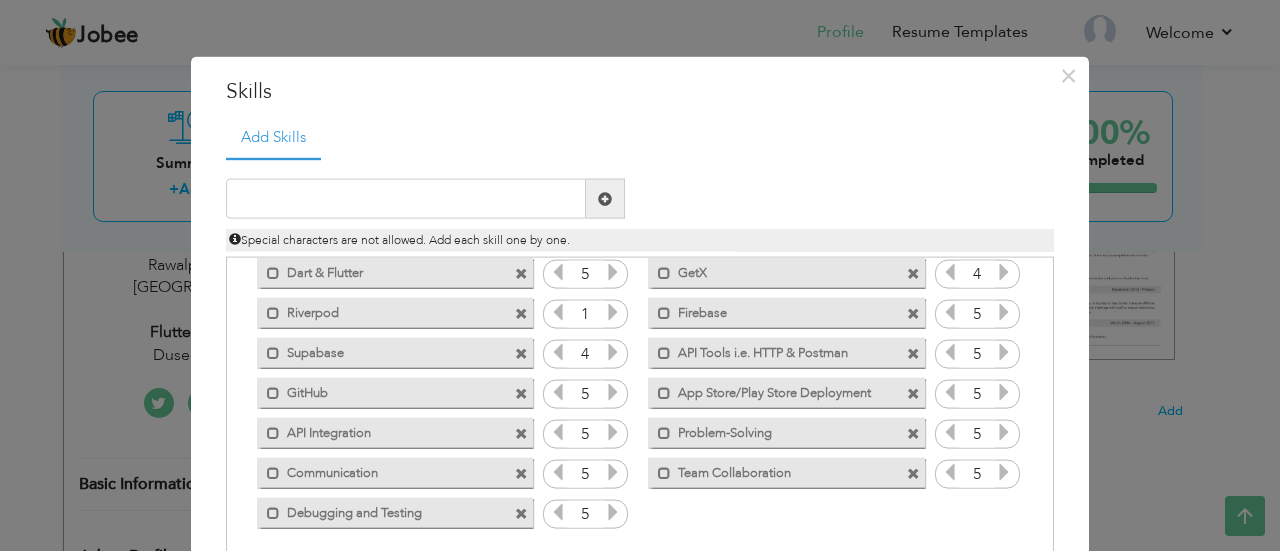 click at bounding box center [913, 353] 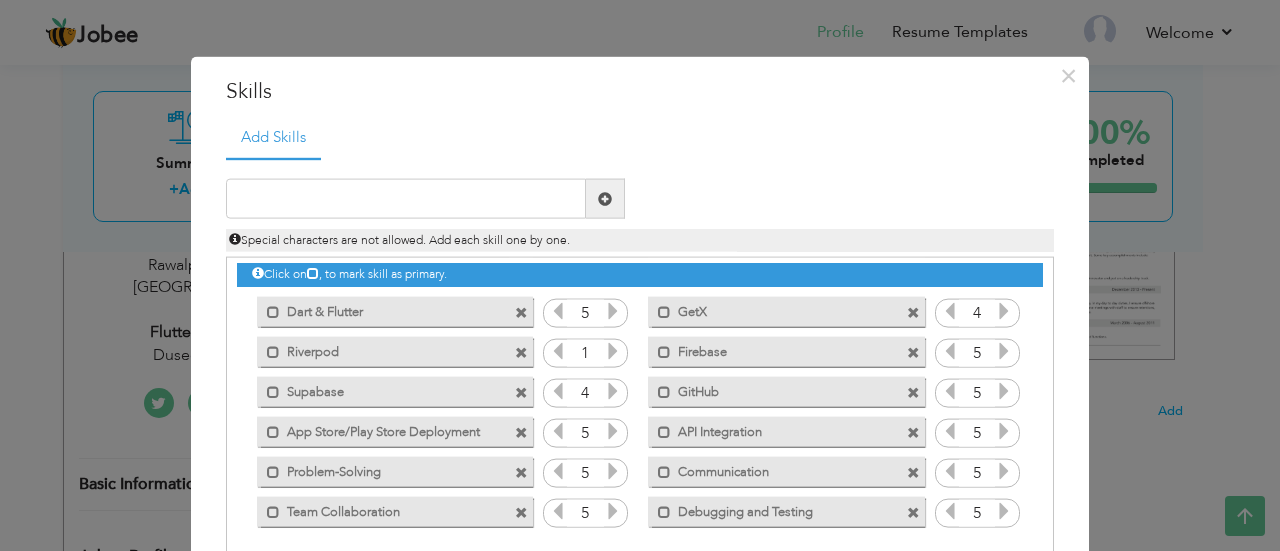 scroll, scrollTop: 4, scrollLeft: 0, axis: vertical 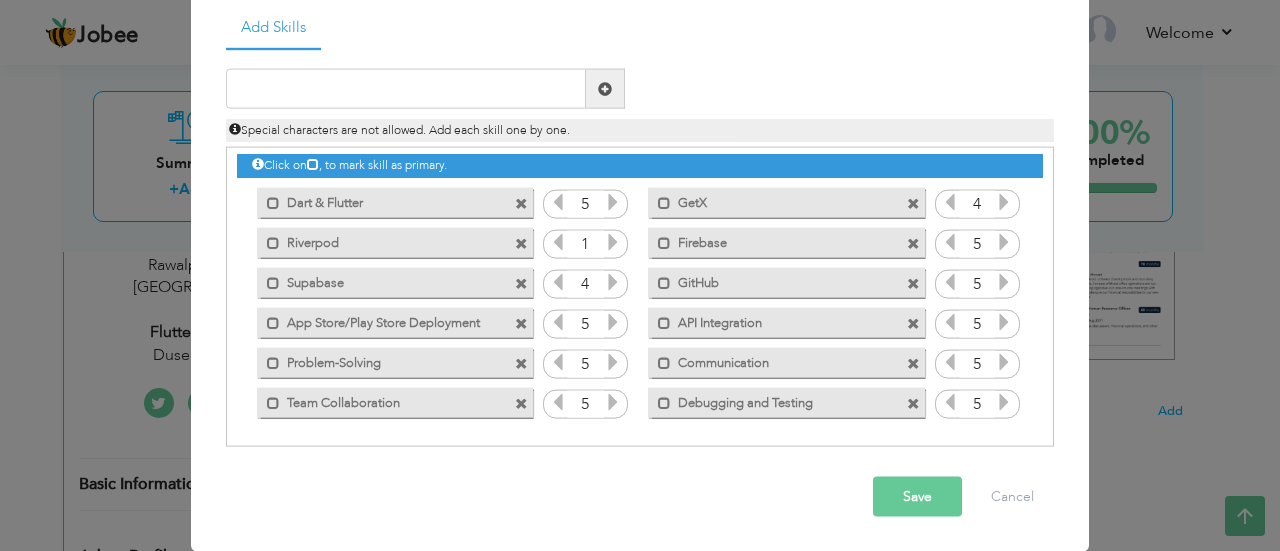click on "Save" at bounding box center [917, 497] 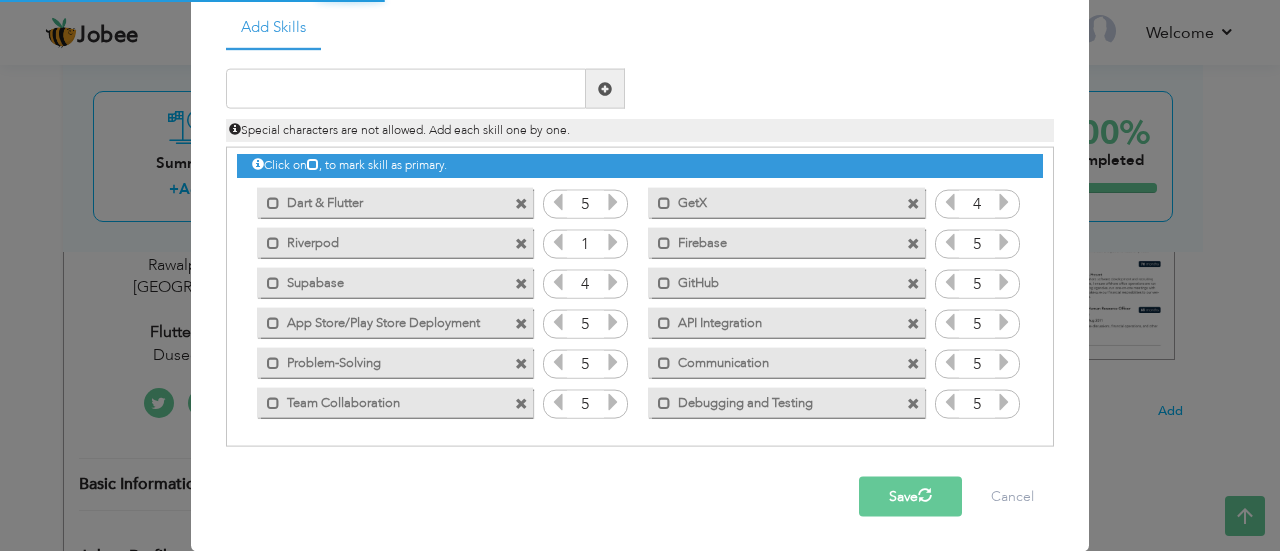 scroll, scrollTop: 0, scrollLeft: 0, axis: both 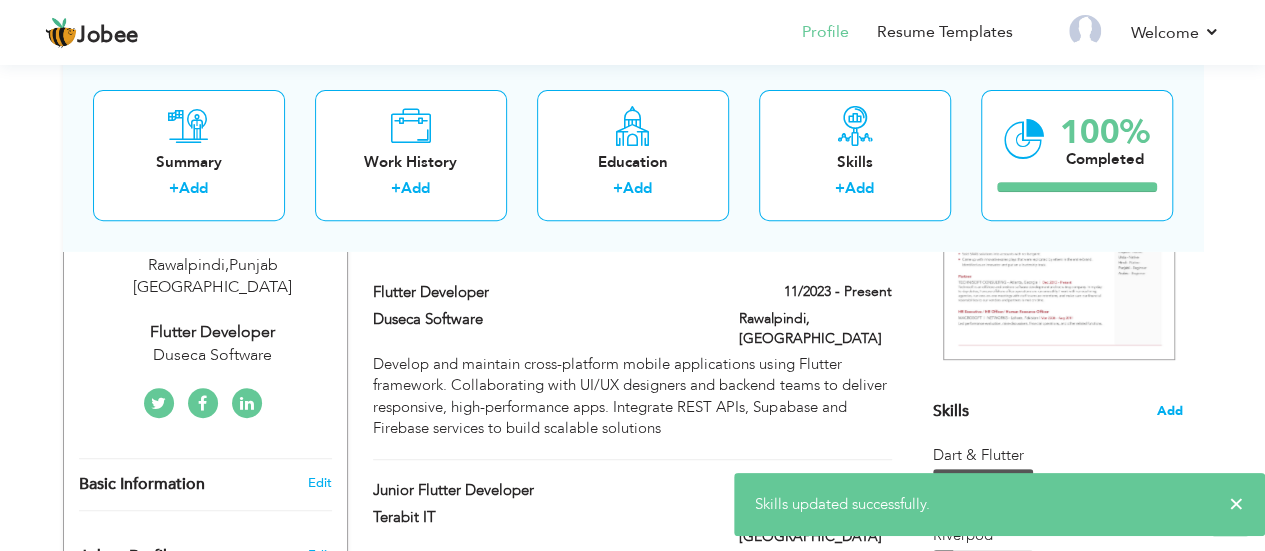 click on "Add" at bounding box center [1170, 411] 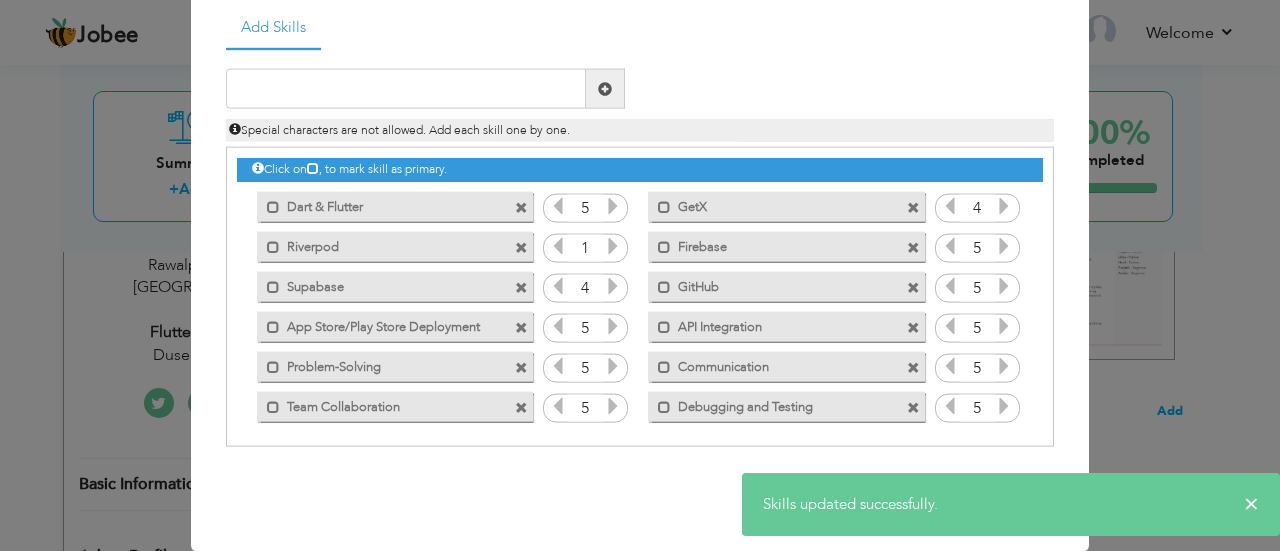 scroll, scrollTop: 0, scrollLeft: 0, axis: both 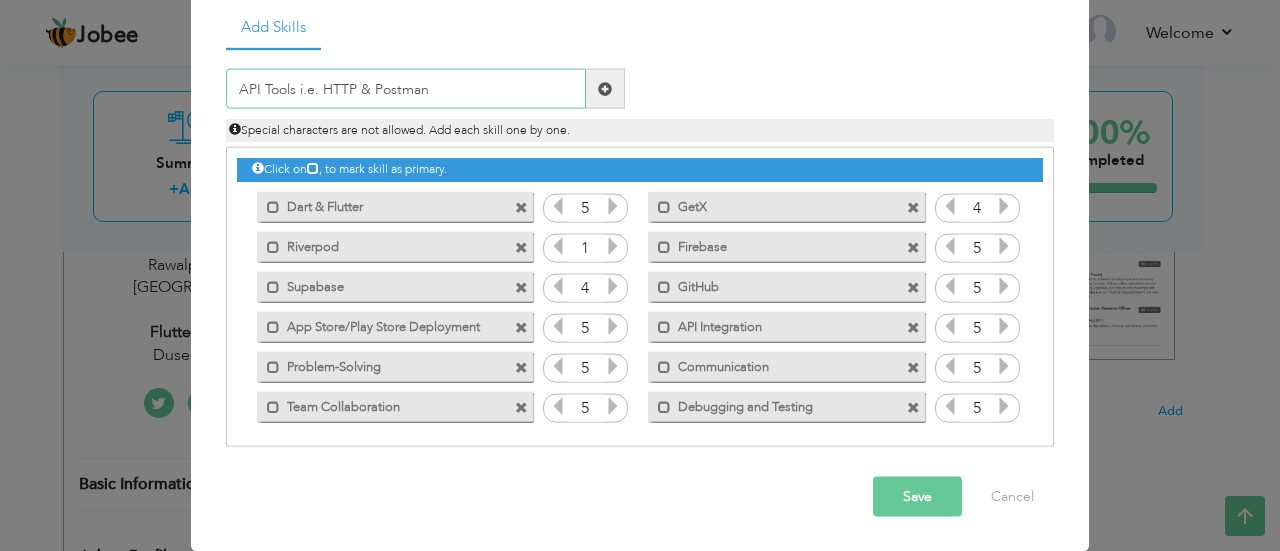 type on "API Tools i.e. HTTP & Postman" 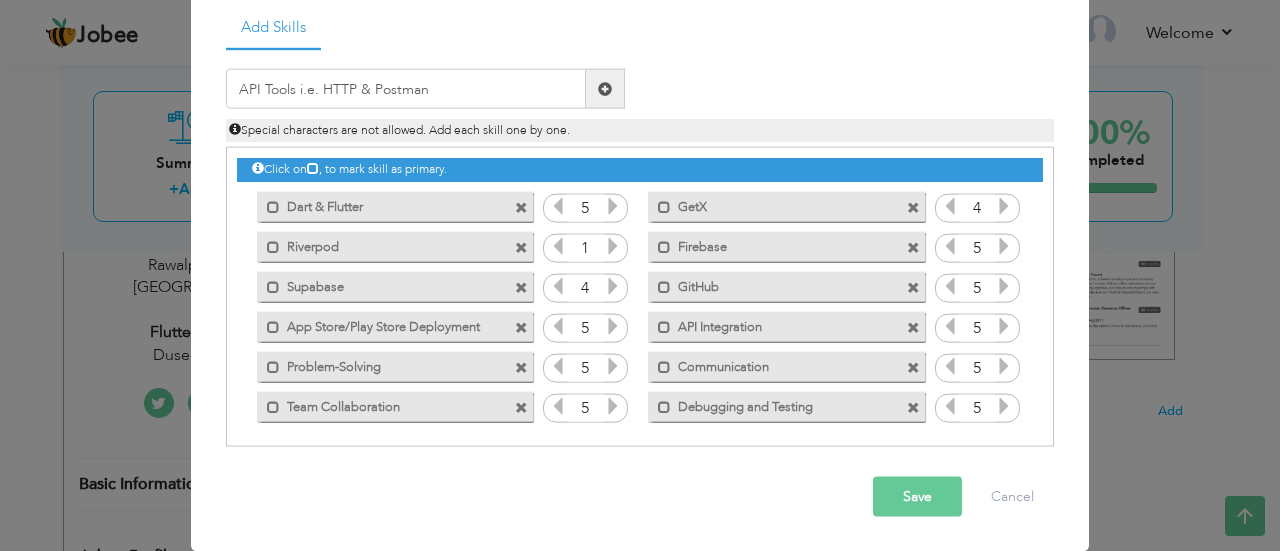click on "Save" at bounding box center [917, 497] 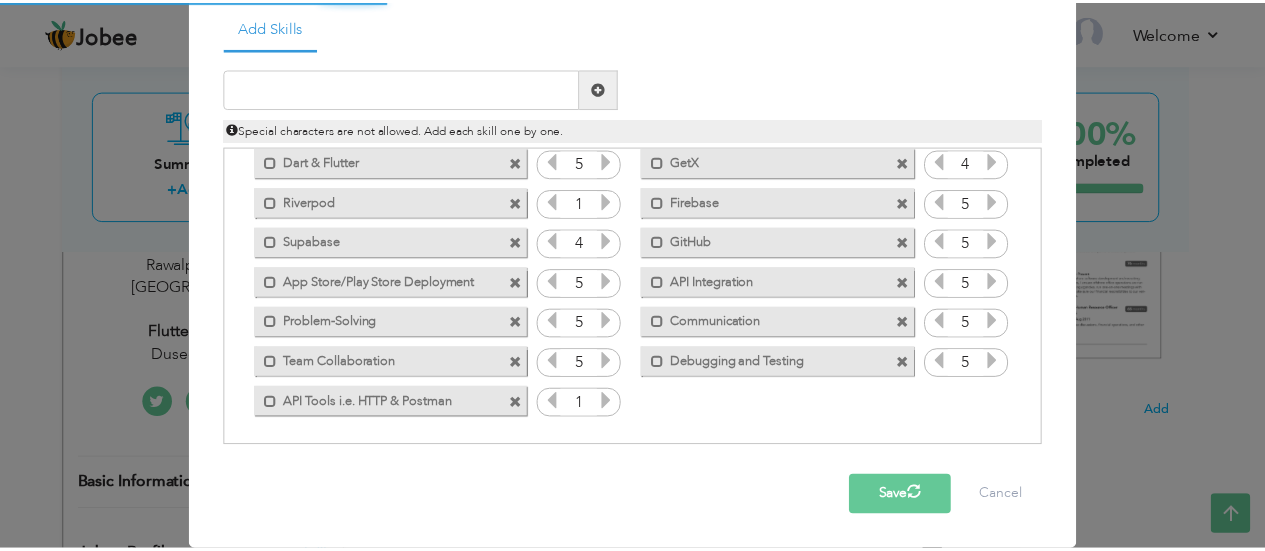 scroll, scrollTop: 0, scrollLeft: 0, axis: both 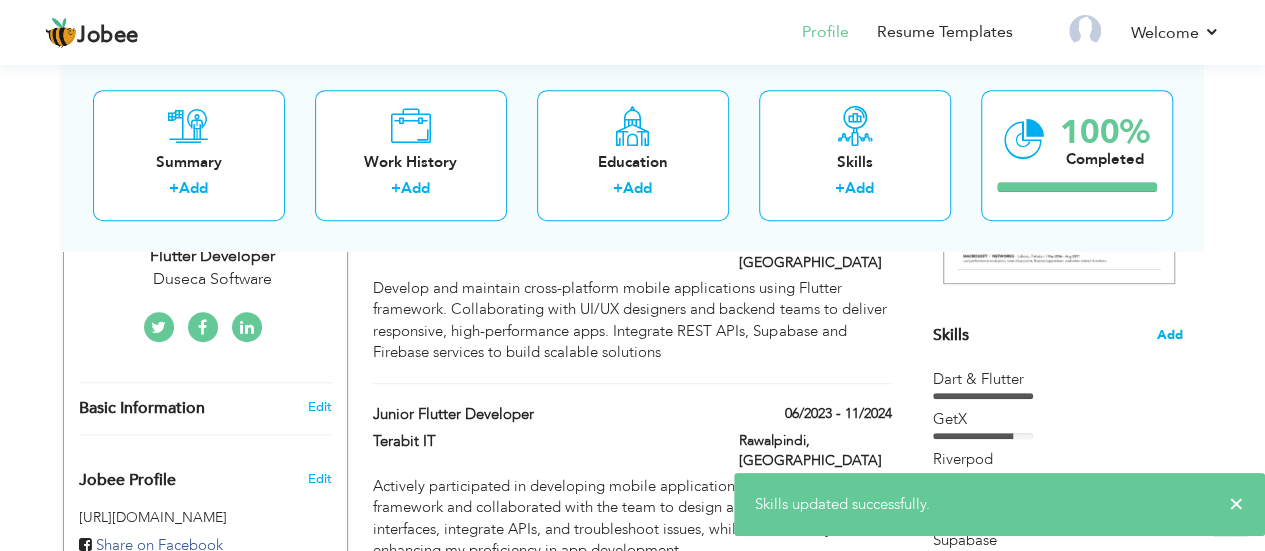 click on "Add" at bounding box center [1170, 335] 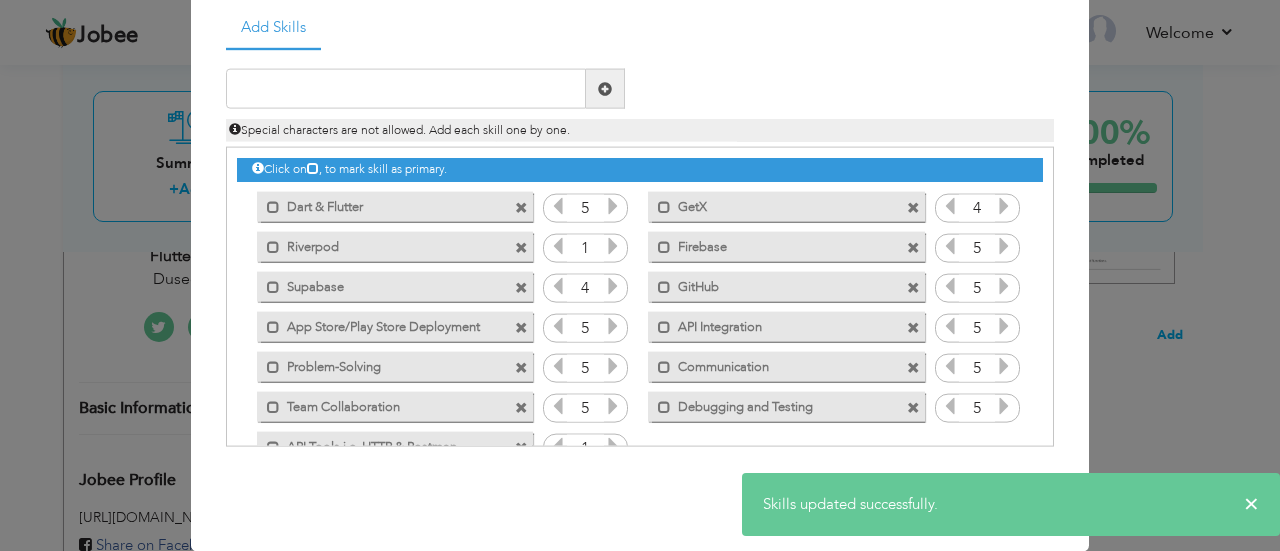 scroll, scrollTop: 0, scrollLeft: 0, axis: both 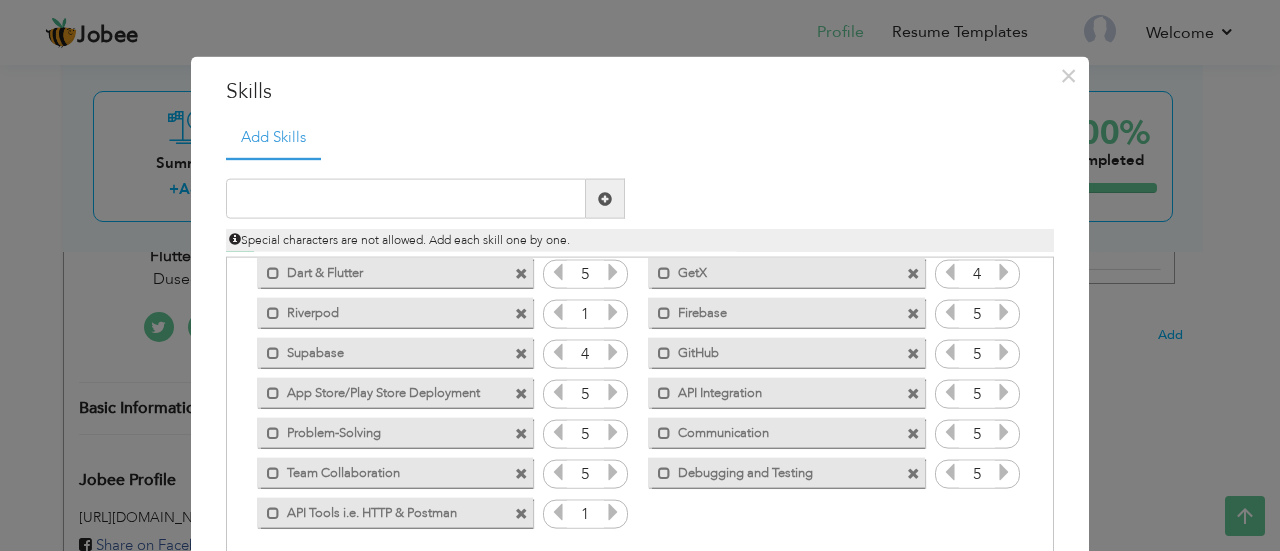 click at bounding box center (521, 393) 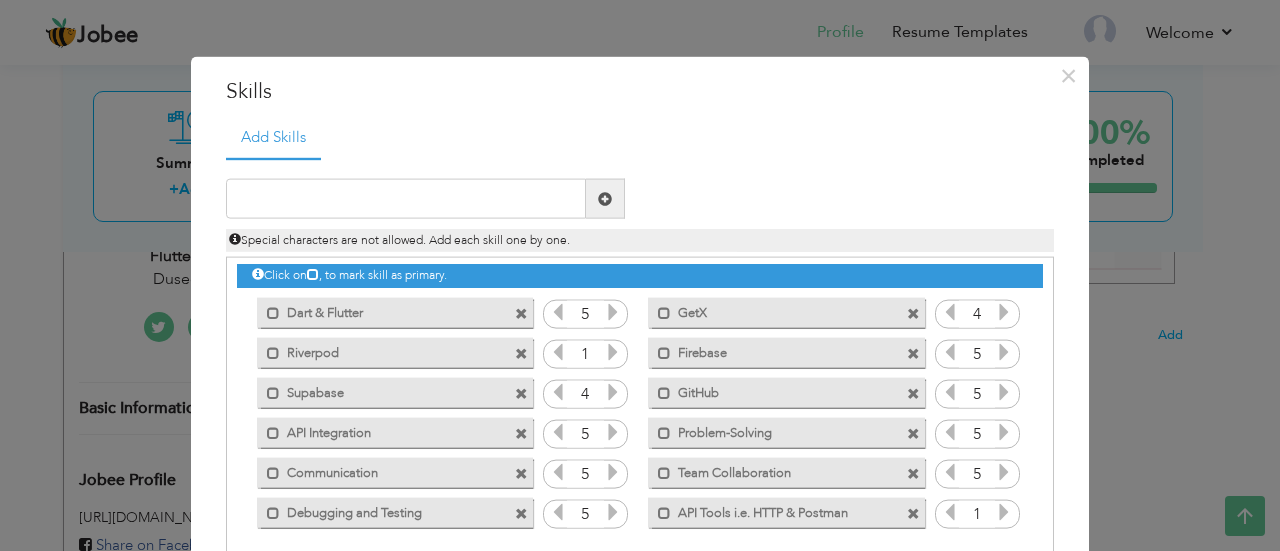 scroll, scrollTop: 110, scrollLeft: 0, axis: vertical 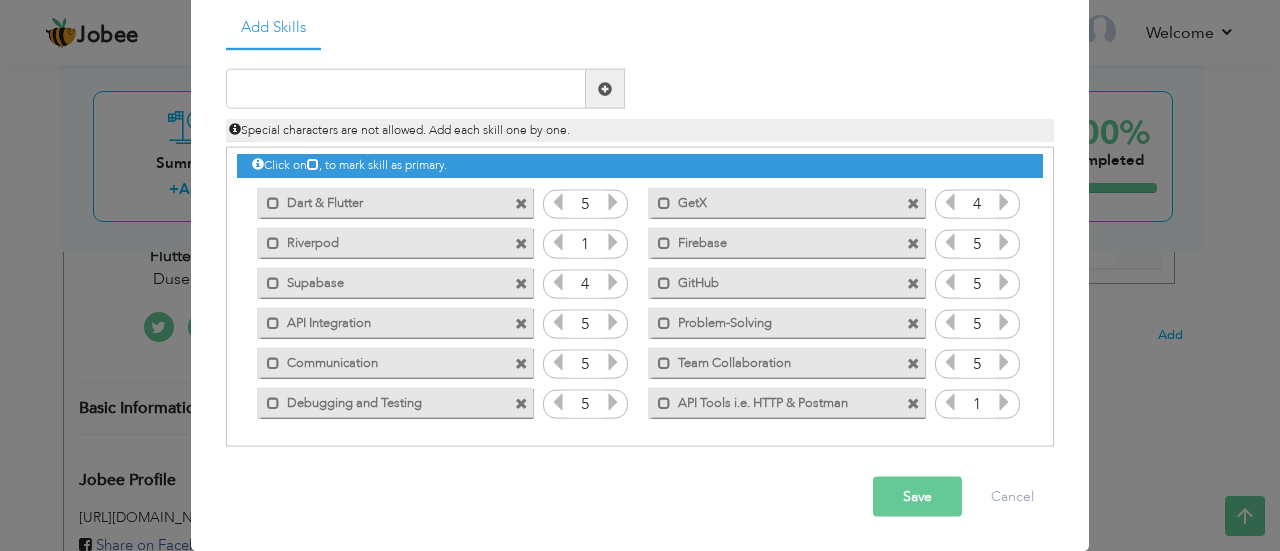 click on "Save" at bounding box center [917, 497] 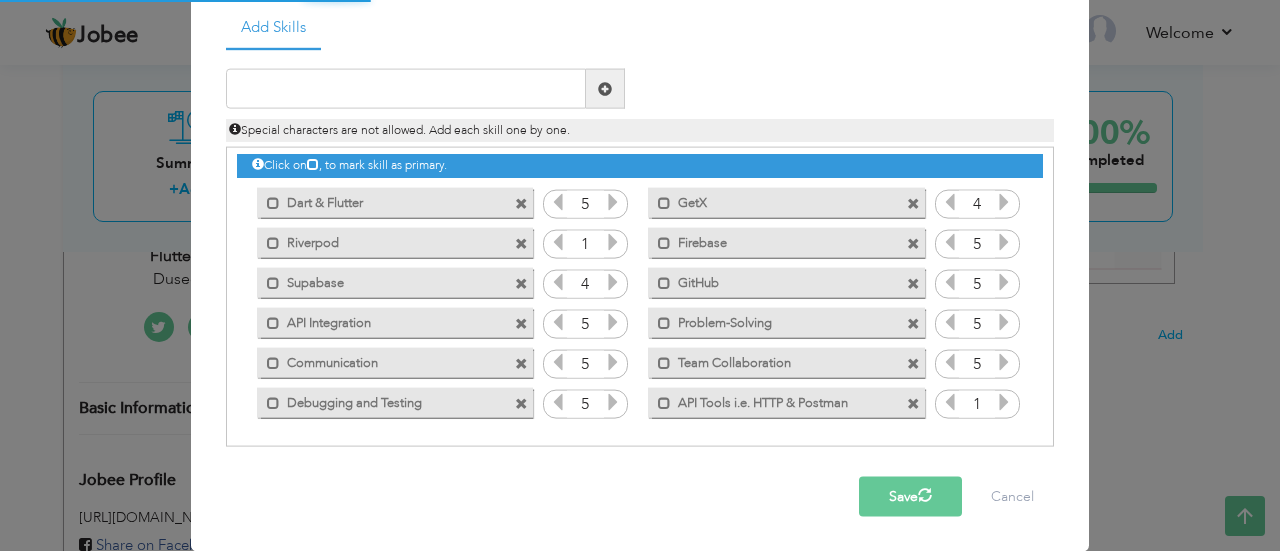 scroll, scrollTop: 0, scrollLeft: 0, axis: both 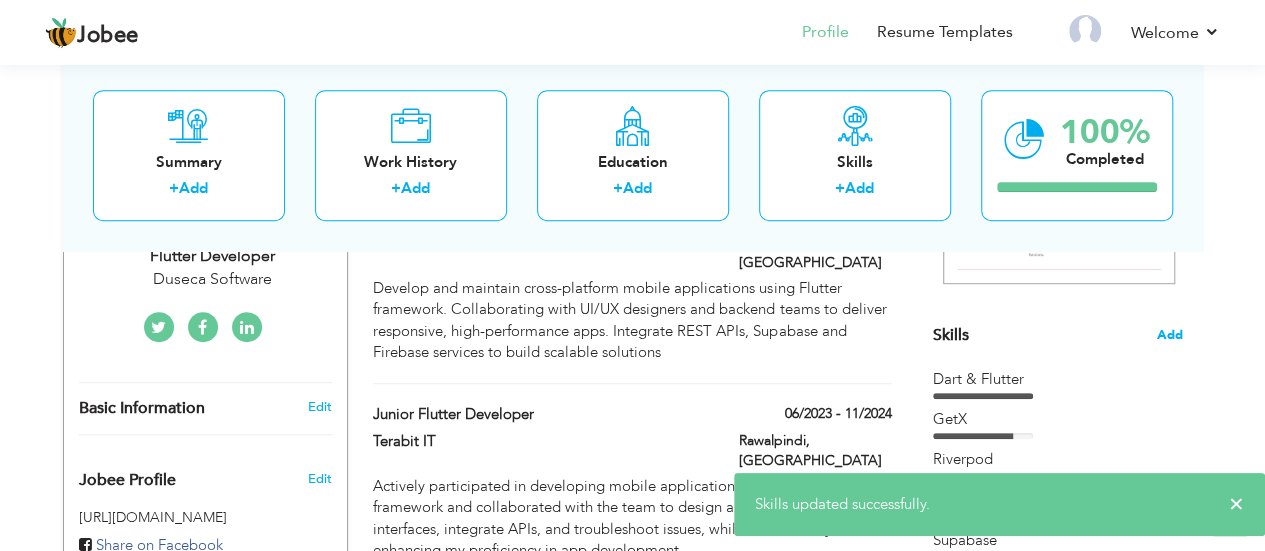 click on "Add" at bounding box center [1170, 335] 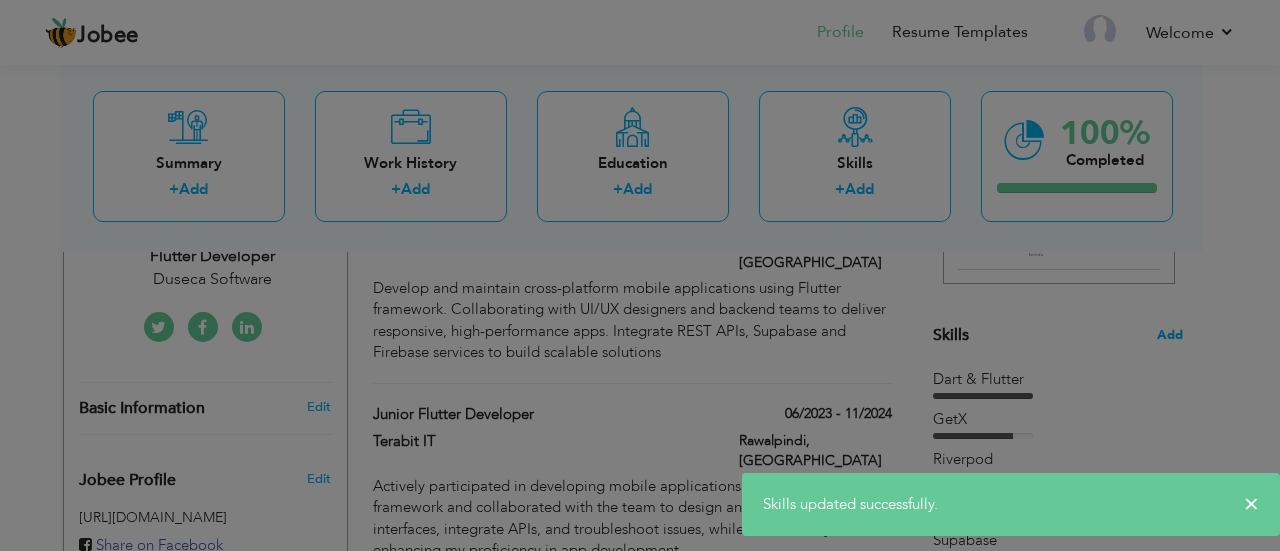 scroll, scrollTop: 0, scrollLeft: 0, axis: both 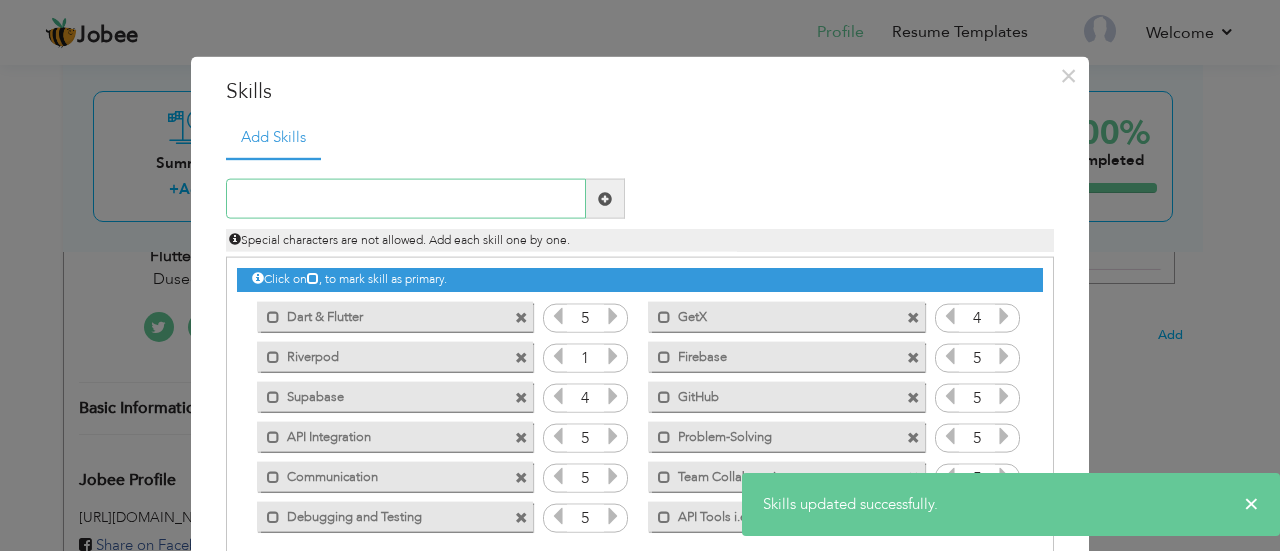 click at bounding box center [406, 199] 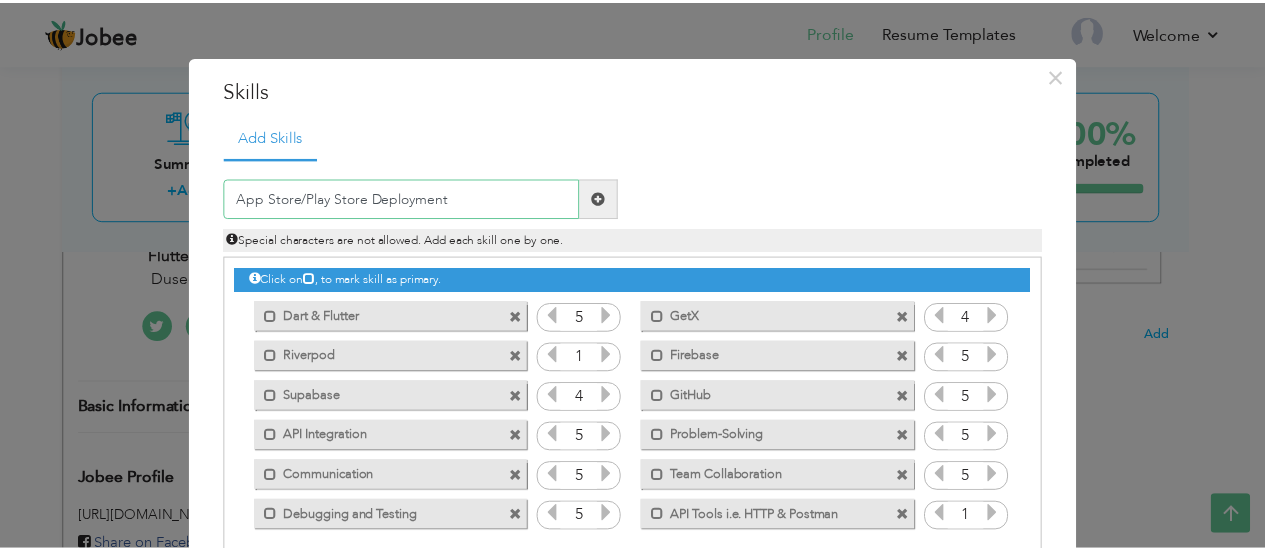 scroll, scrollTop: 110, scrollLeft: 0, axis: vertical 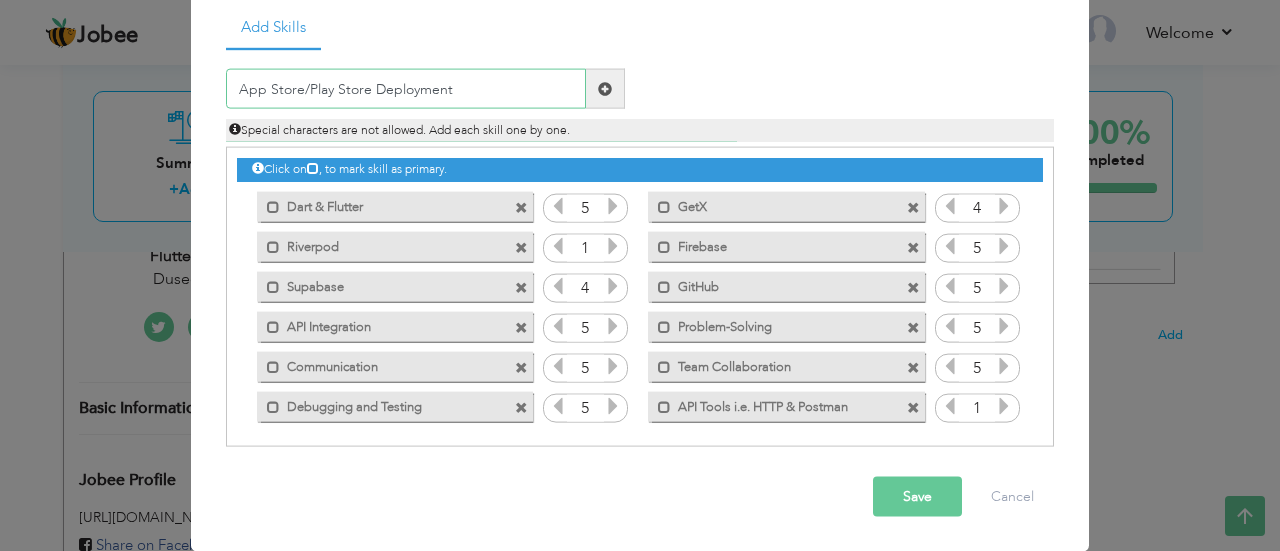 type on "App Store/Play Store Deployment" 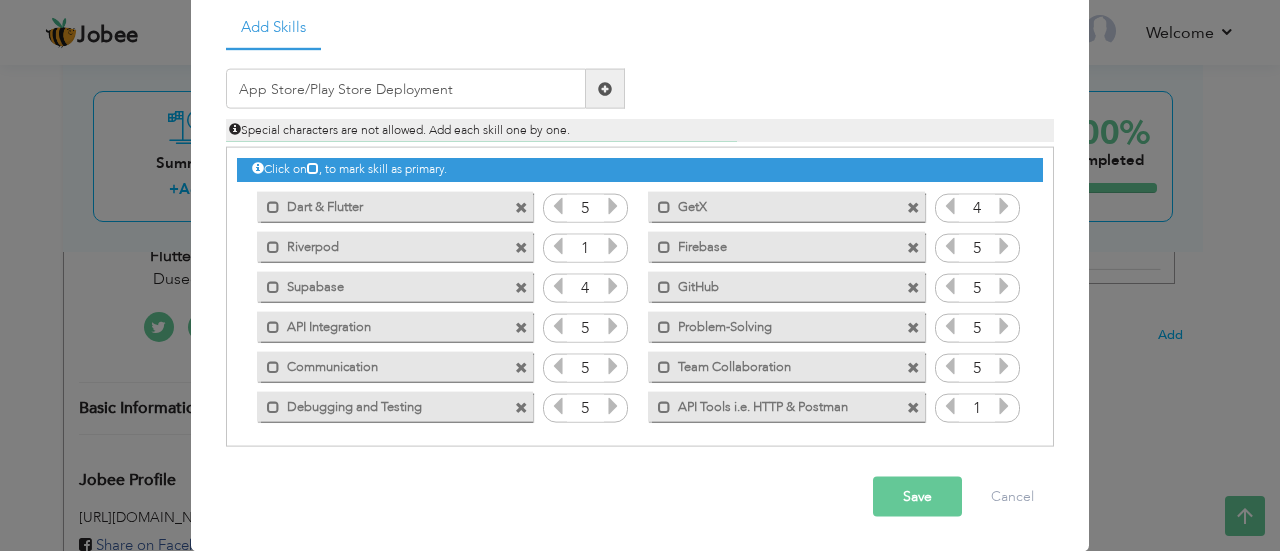 click at bounding box center [605, 89] 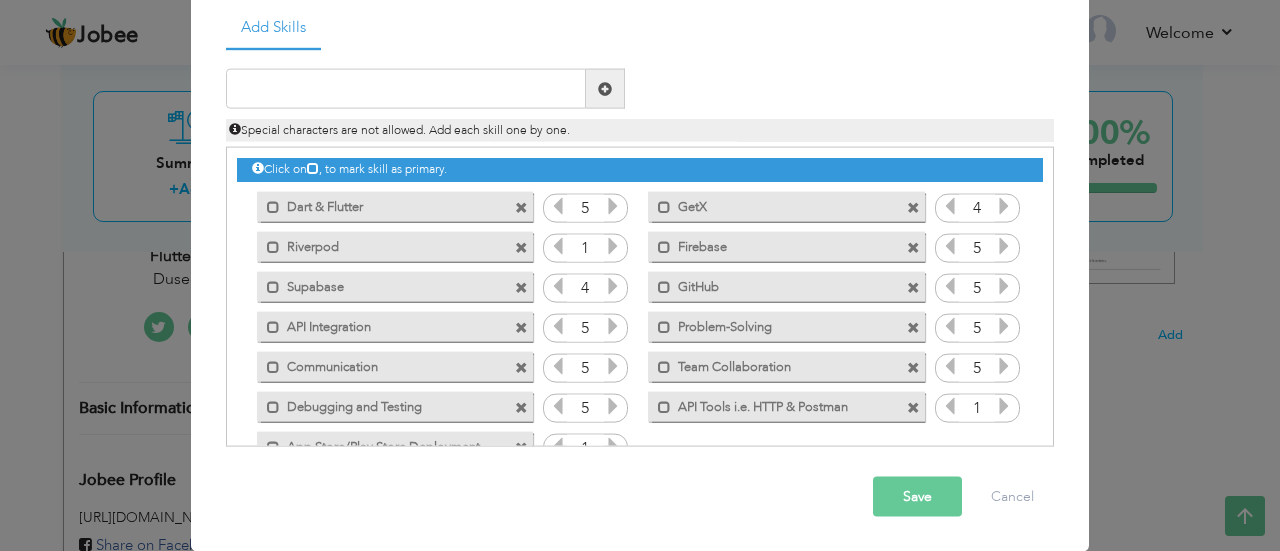 click on "Save" at bounding box center (917, 497) 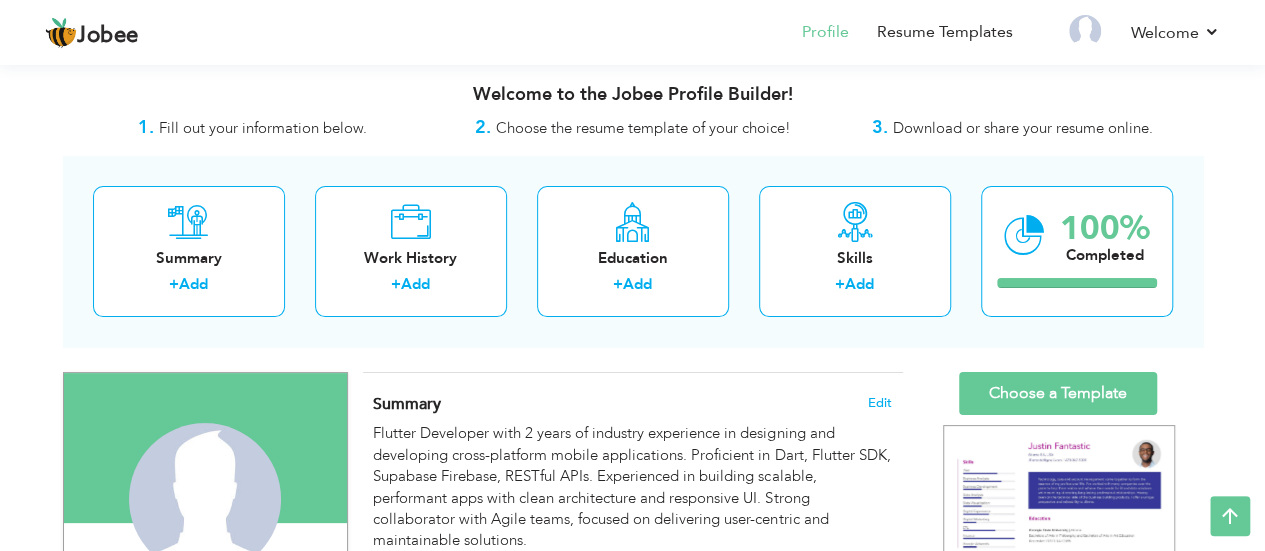 scroll, scrollTop: 0, scrollLeft: 0, axis: both 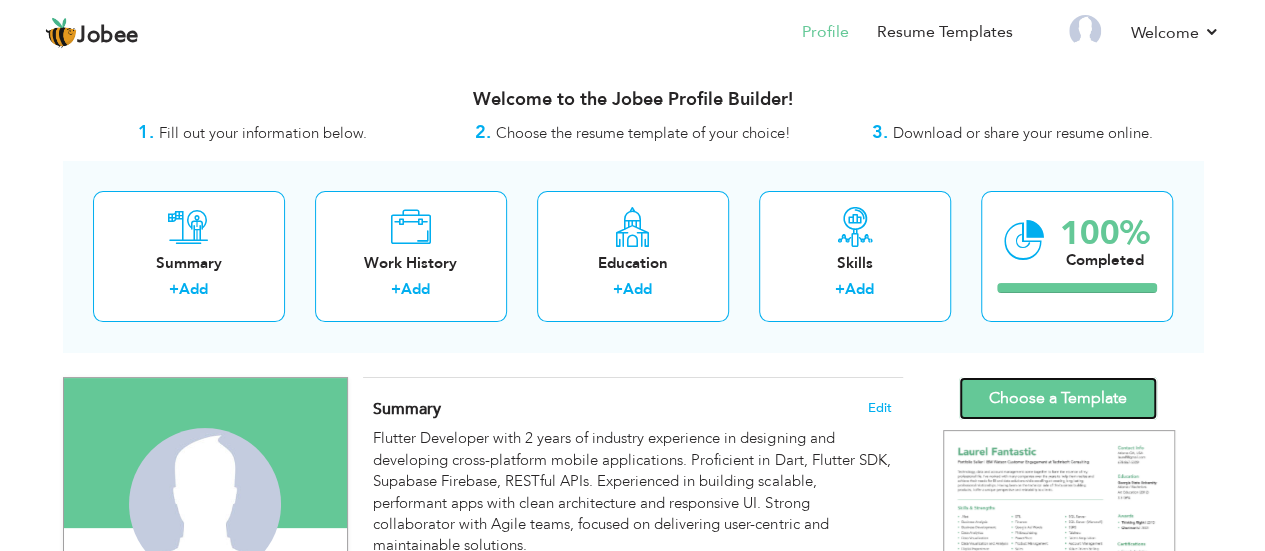 click on "Choose a Template" at bounding box center (1058, 398) 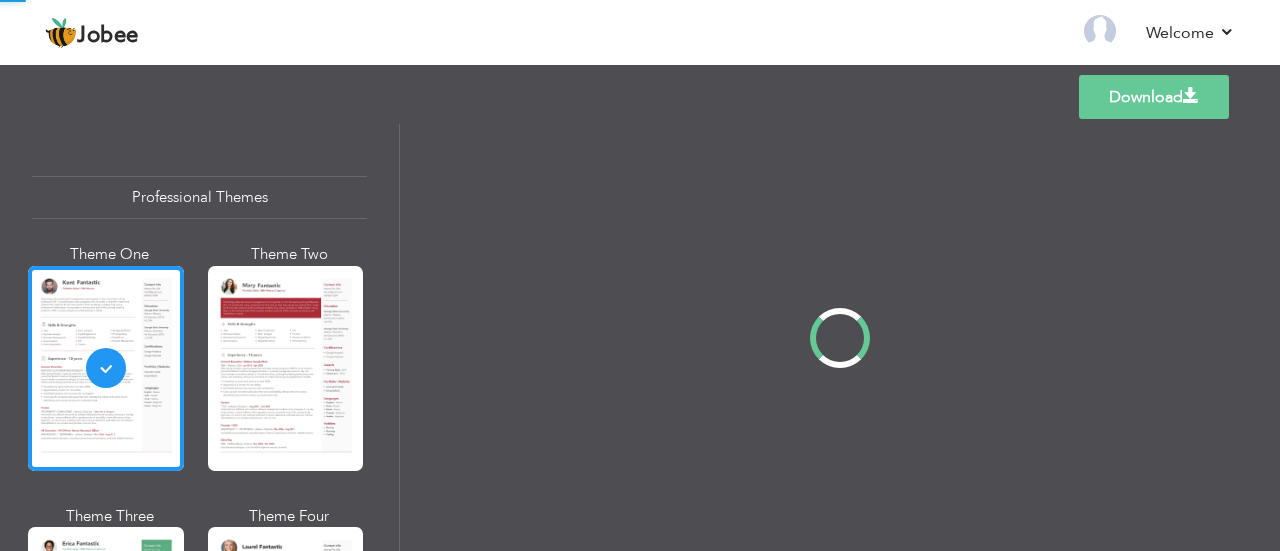 scroll, scrollTop: 0, scrollLeft: 0, axis: both 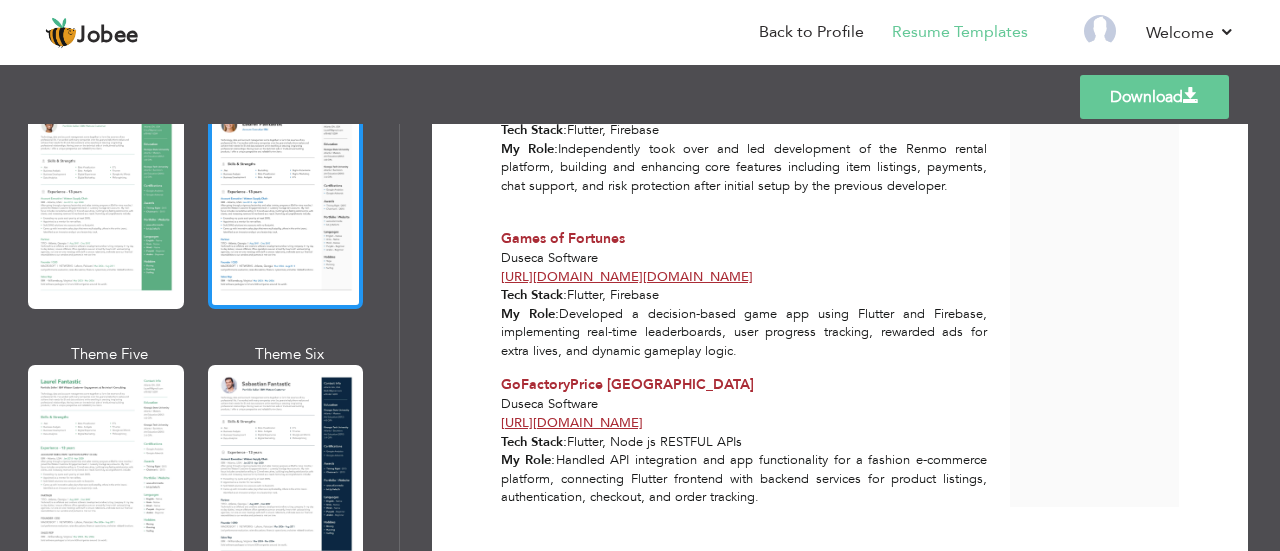 click at bounding box center [286, 206] 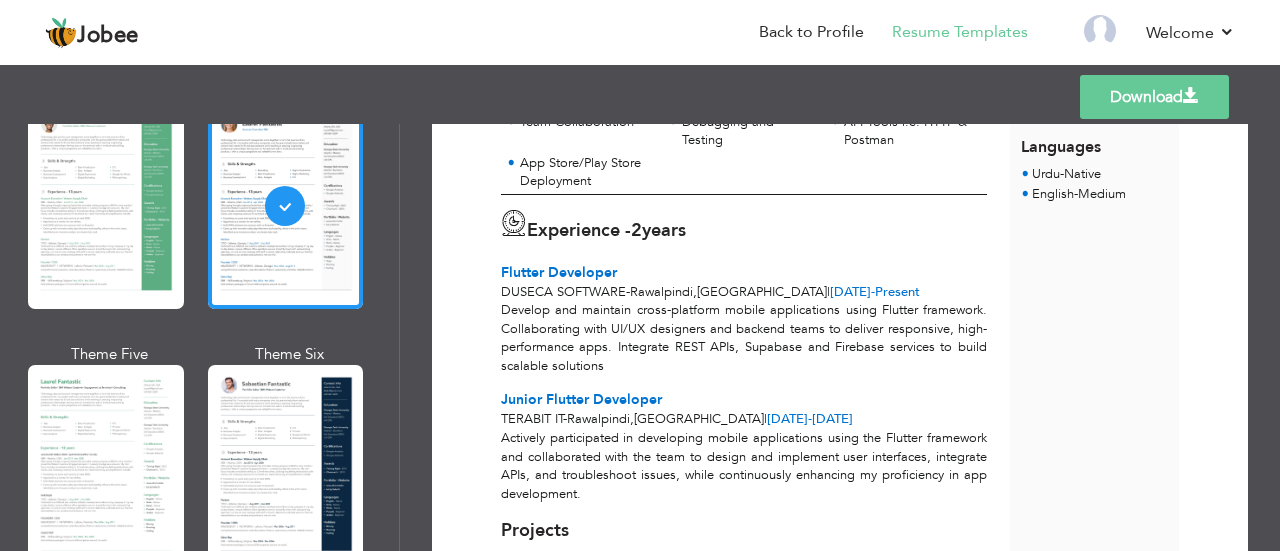 scroll, scrollTop: 0, scrollLeft: 0, axis: both 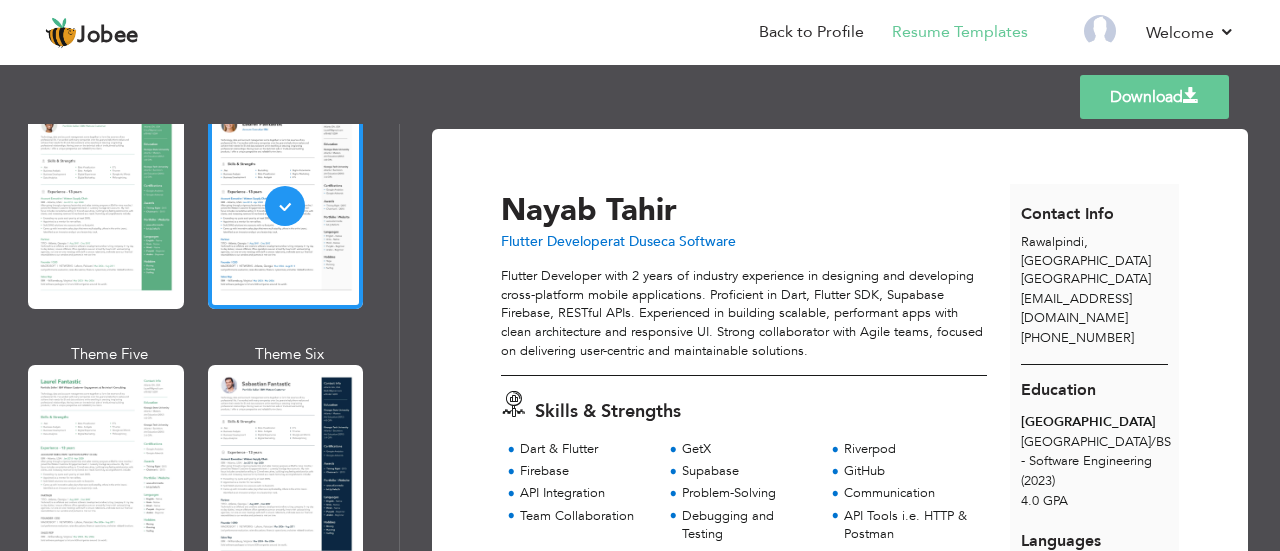 click on "Download" at bounding box center (1154, 97) 